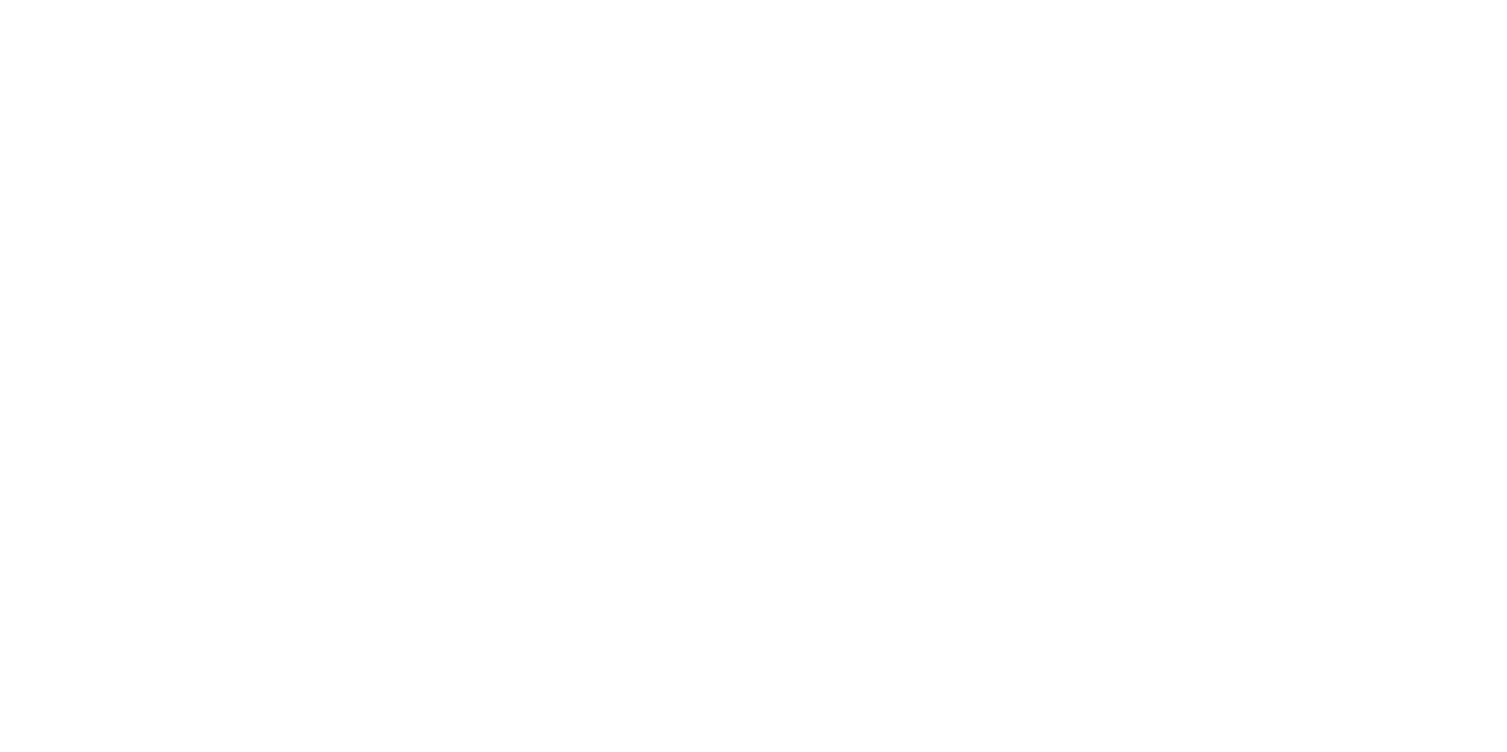 scroll, scrollTop: 0, scrollLeft: 0, axis: both 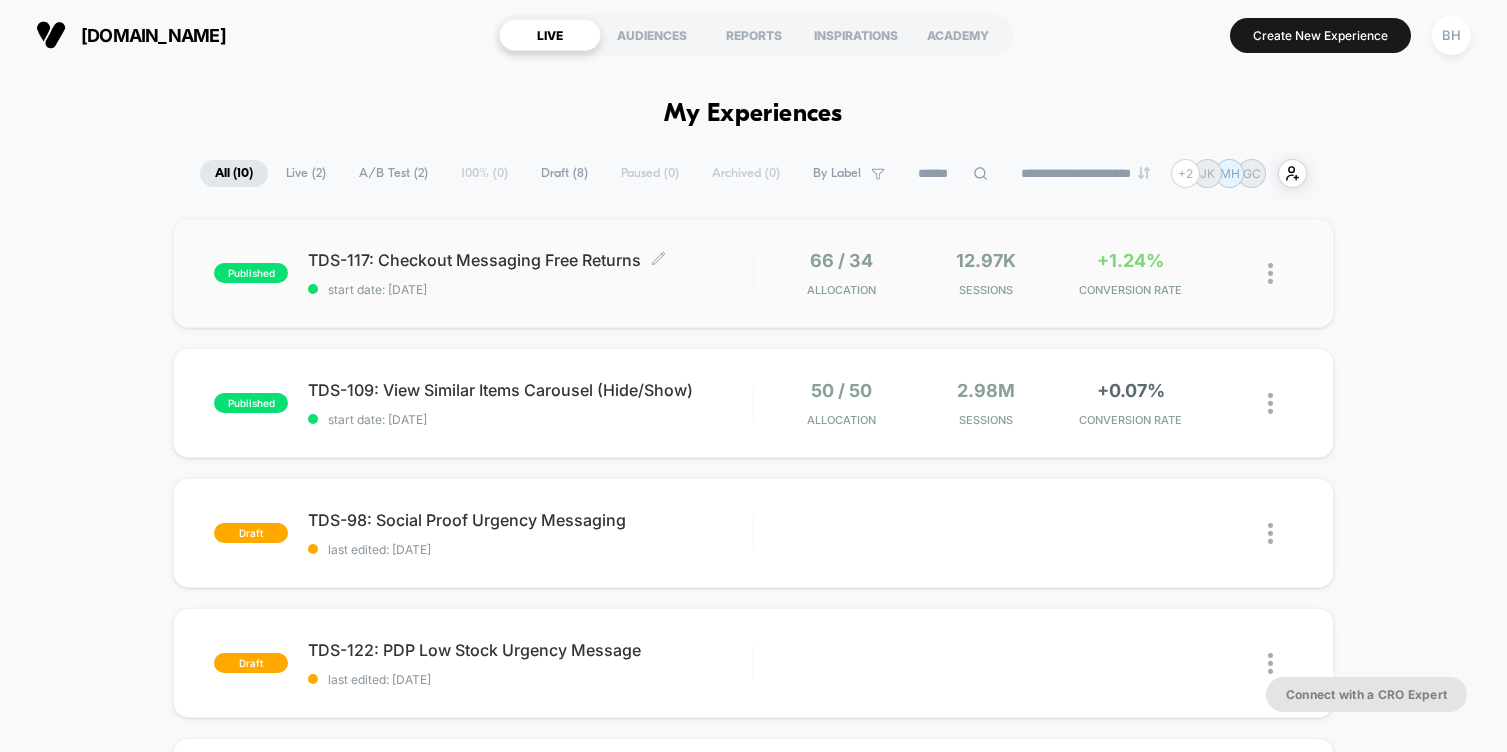click on "TDS-117: Checkout Messaging Free Returns Click to edit experience details" at bounding box center [530, 260] 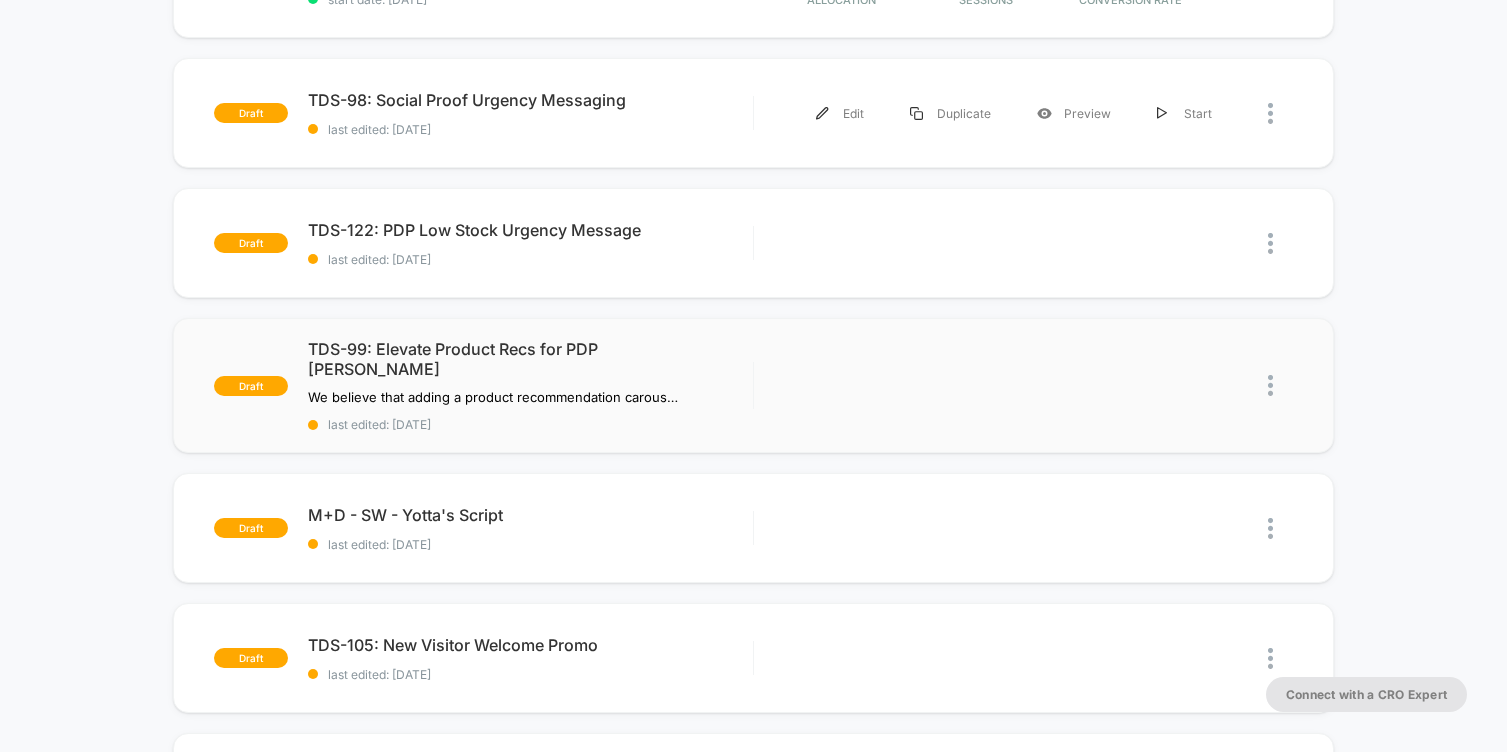 scroll, scrollTop: 426, scrollLeft: 0, axis: vertical 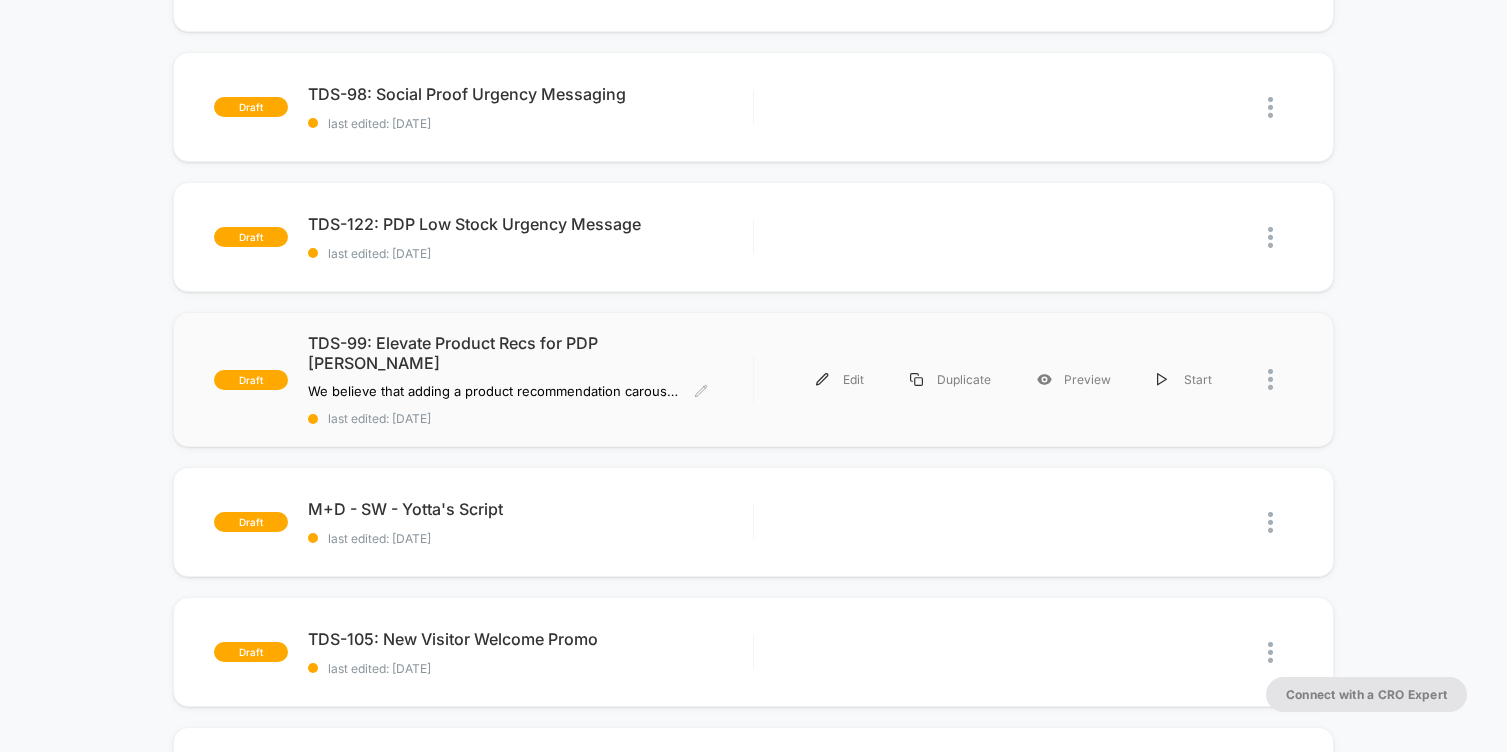 click on "TDS-99: Elevate Product Recs for PDP Landers" at bounding box center (530, 353) 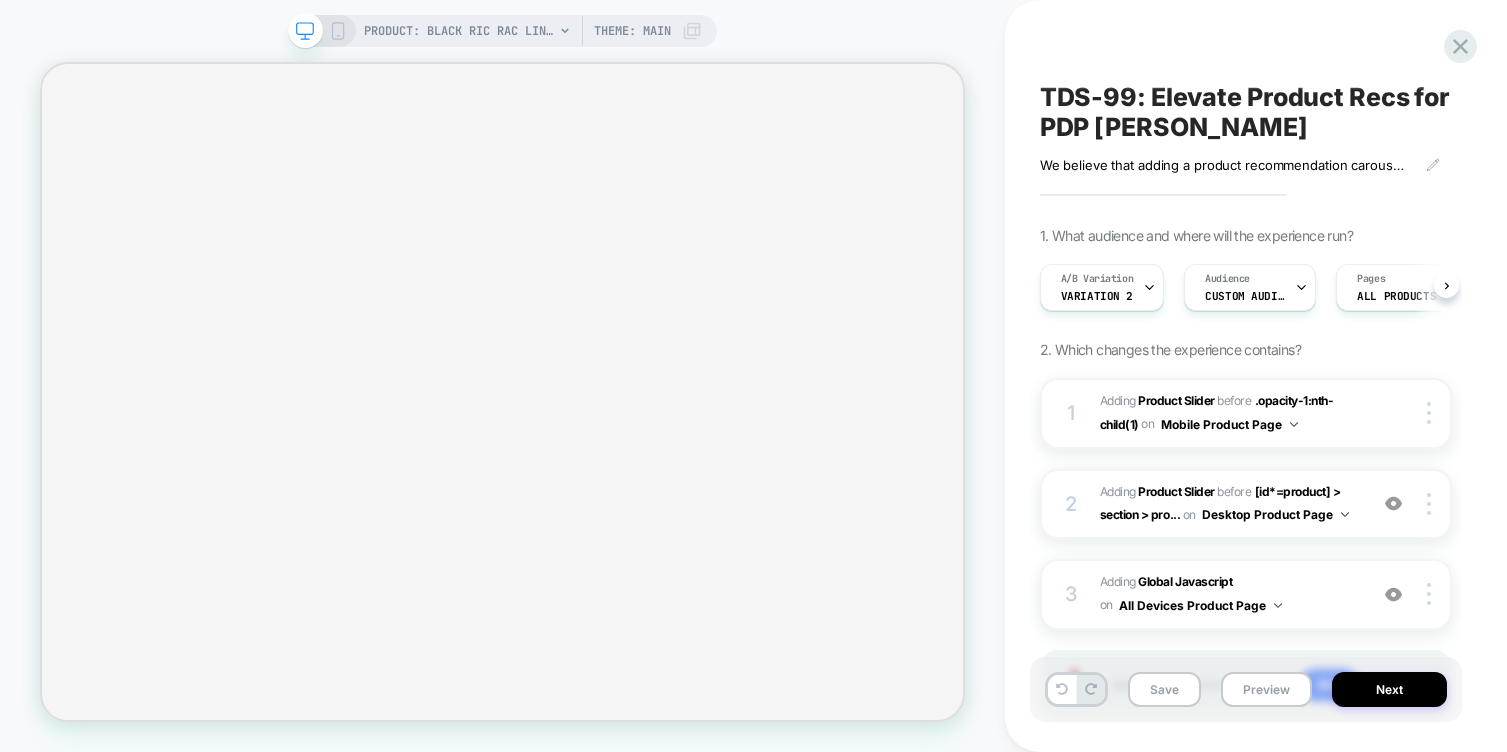 scroll, scrollTop: 0, scrollLeft: 1, axis: horizontal 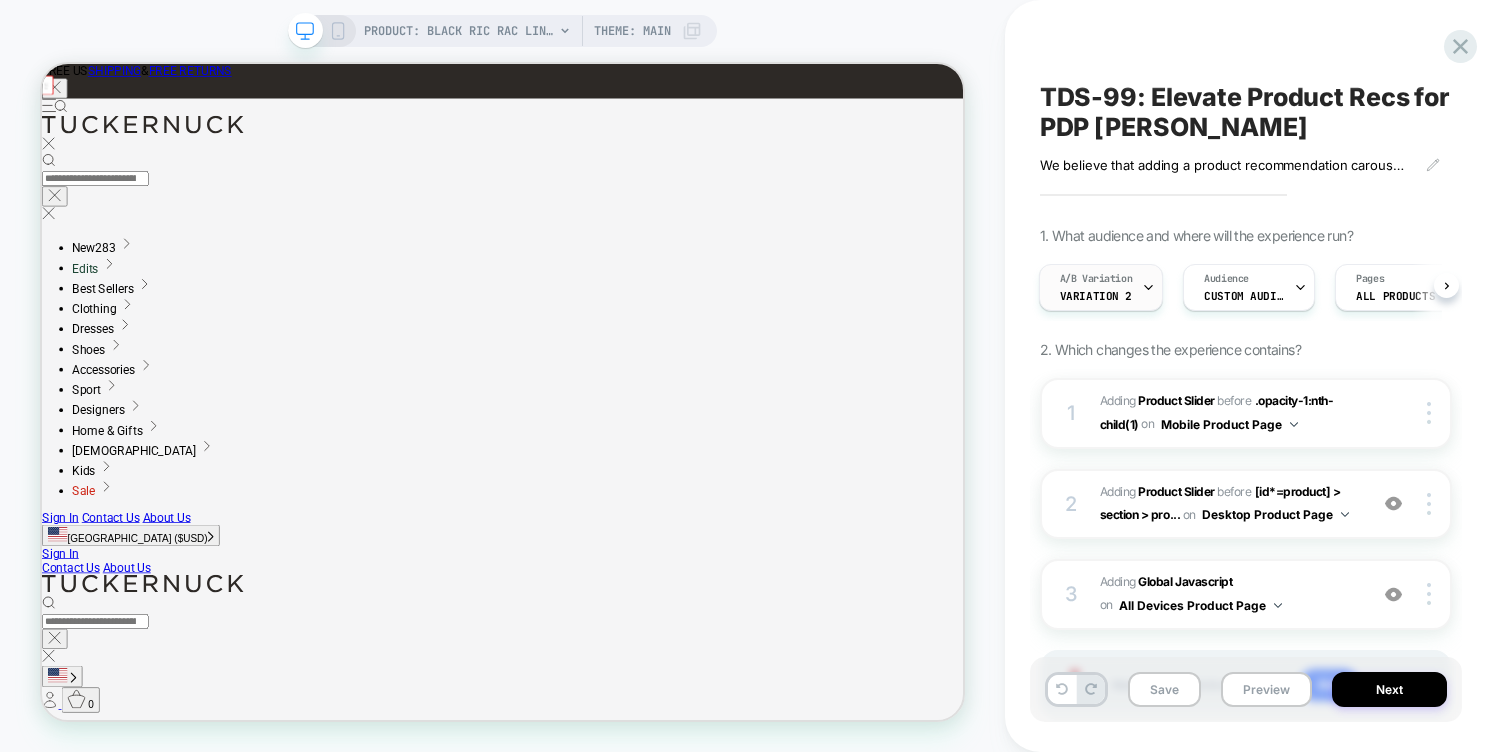 click 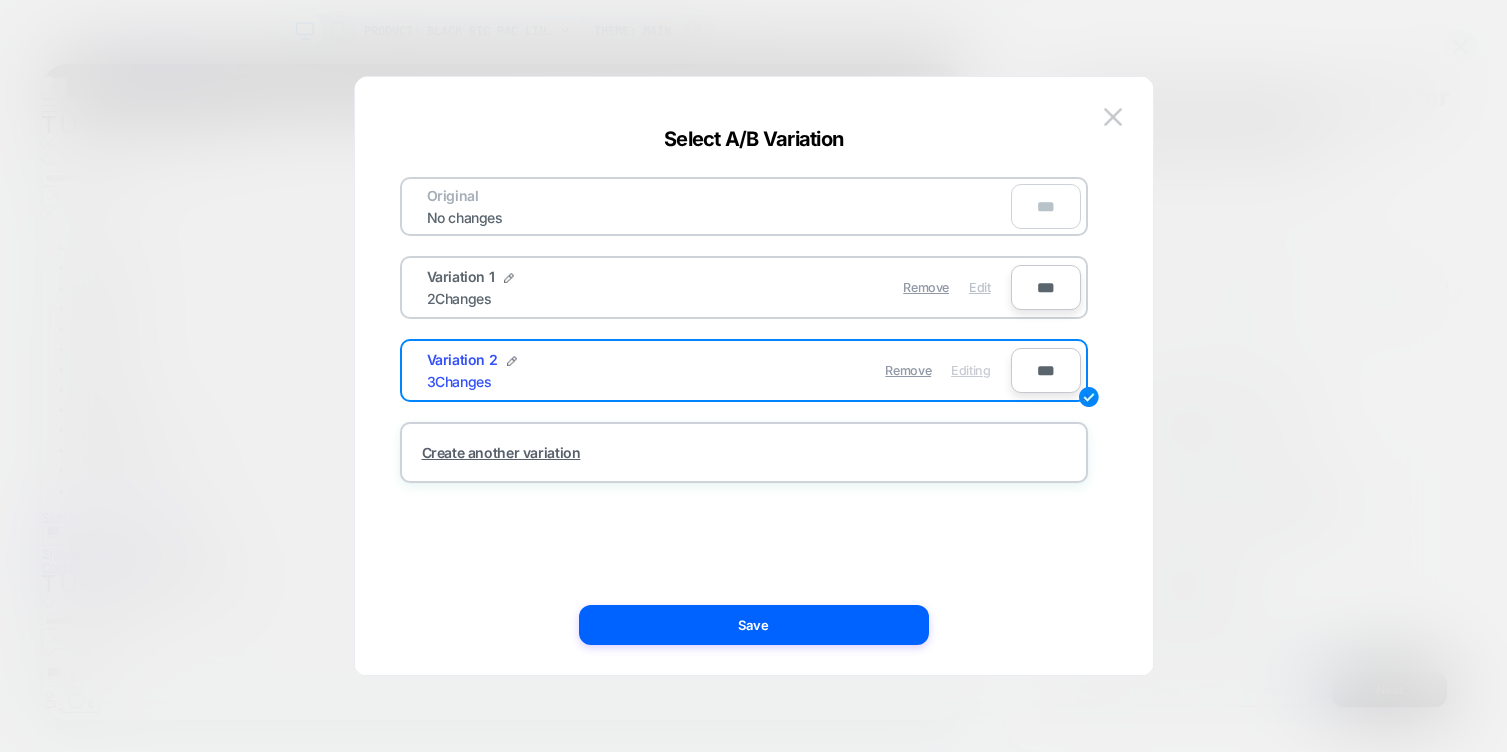click on "Edit" at bounding box center (979, 287) 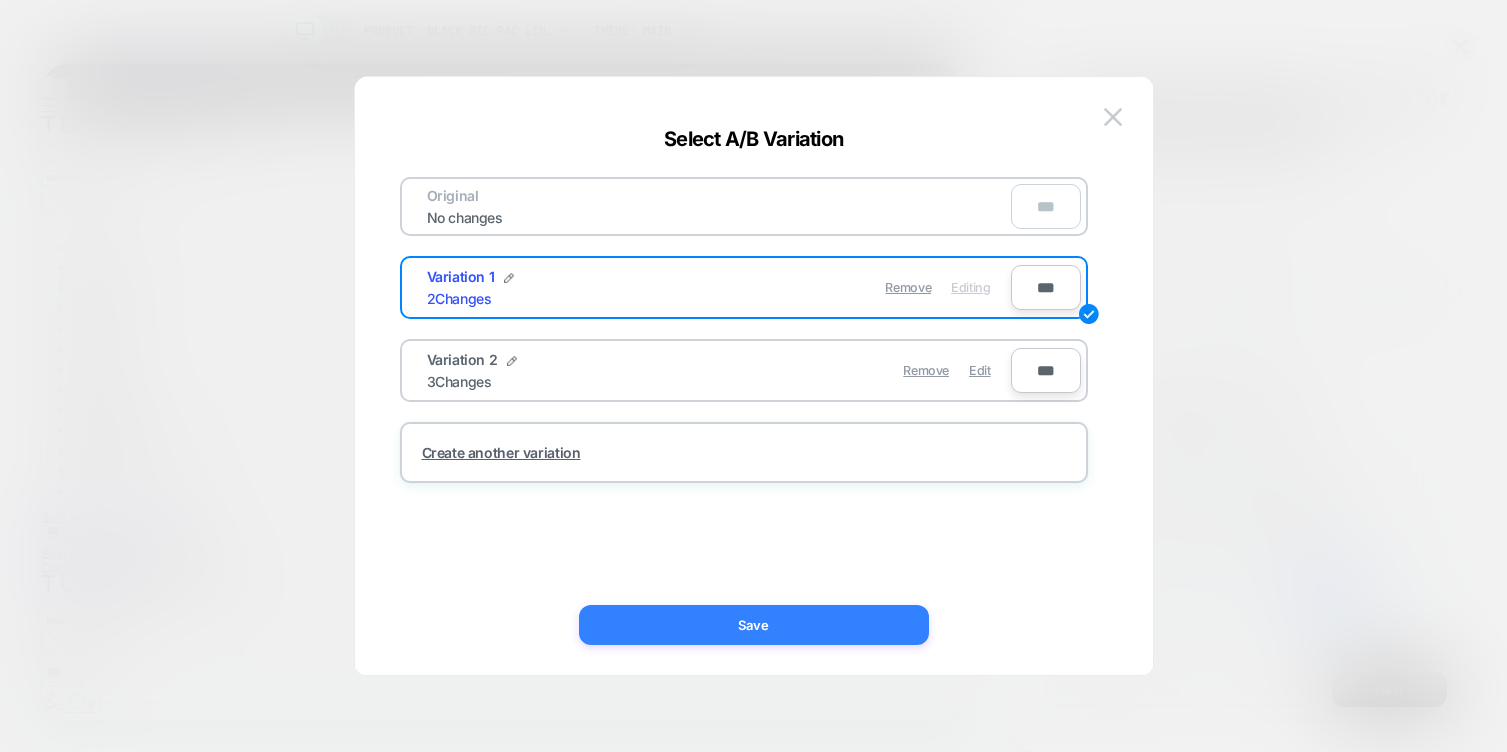 click on "Save" at bounding box center [754, 625] 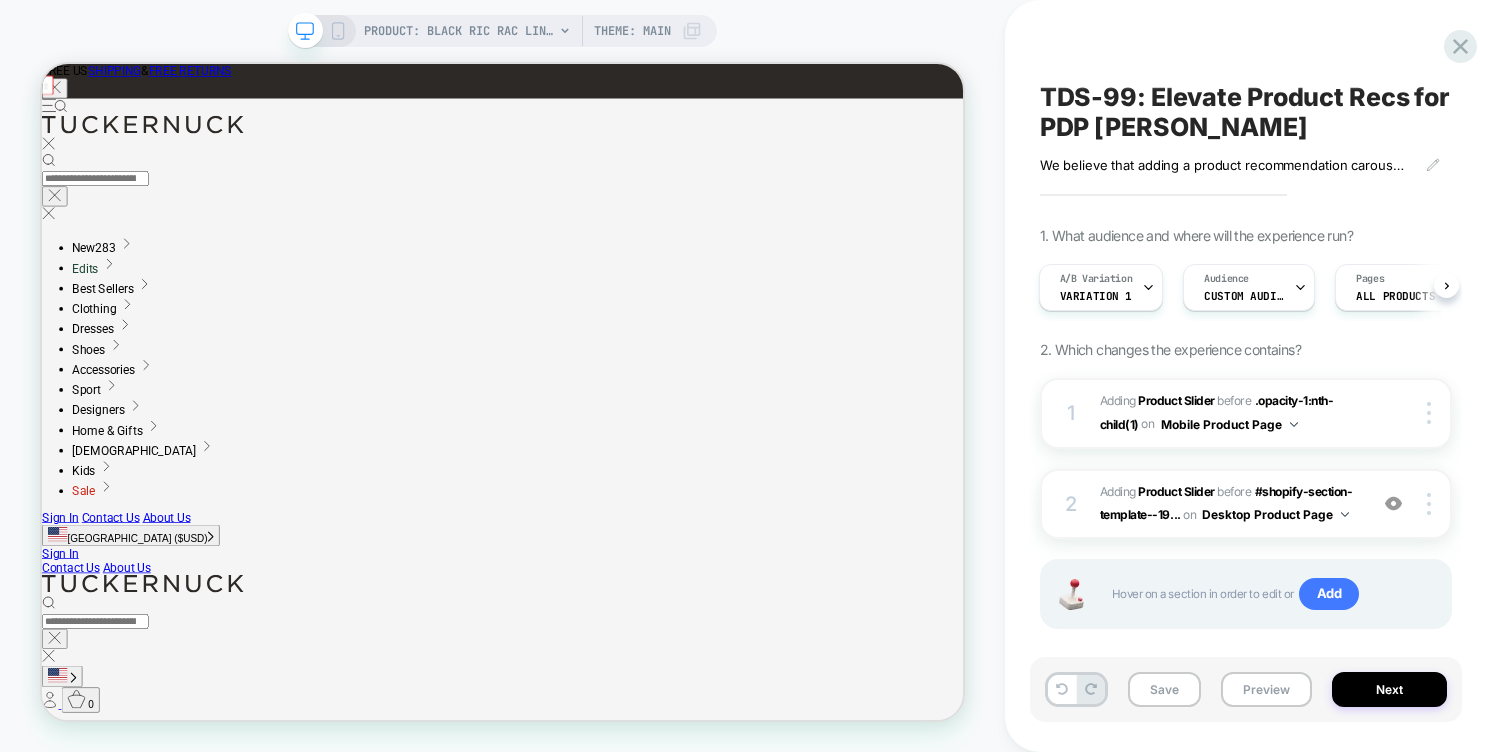 scroll, scrollTop: 0, scrollLeft: 0, axis: both 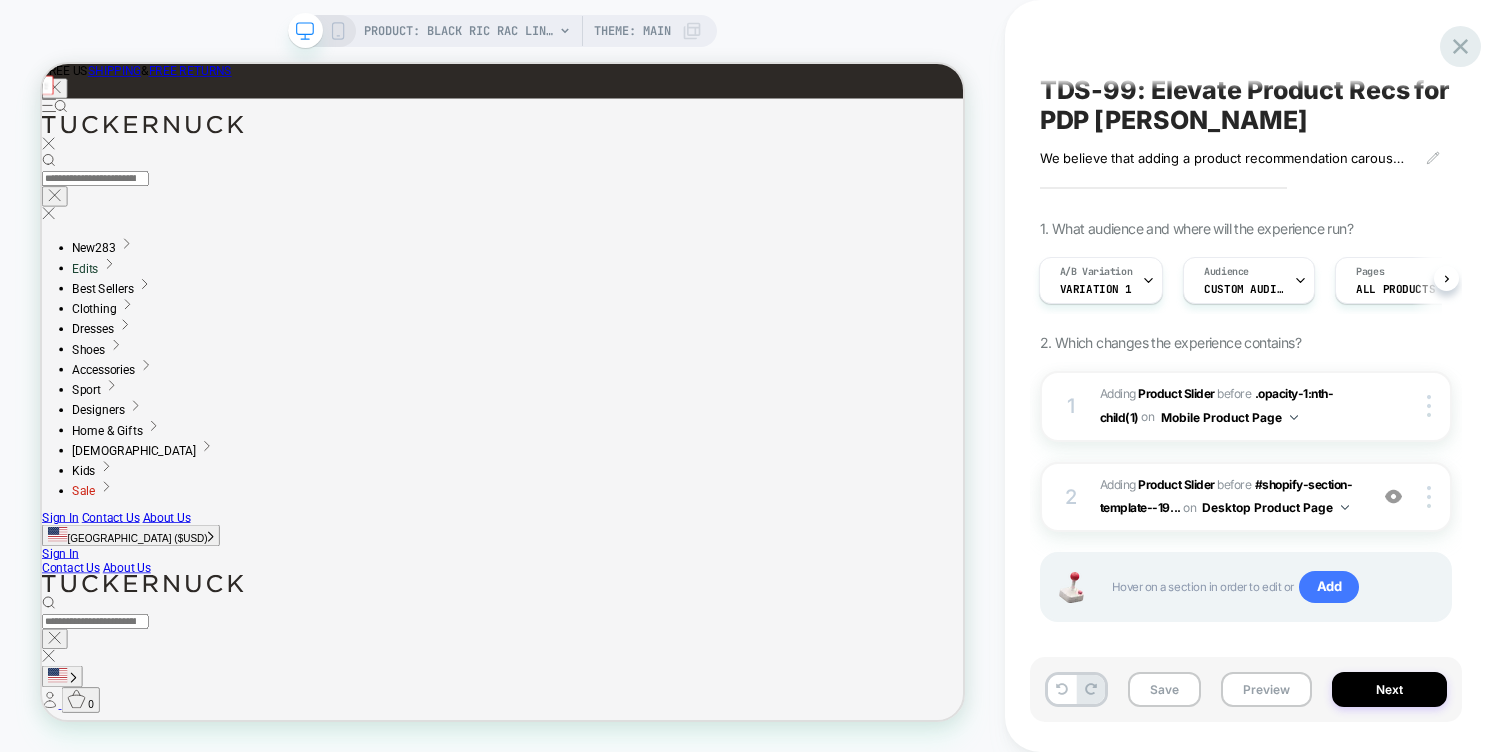 click 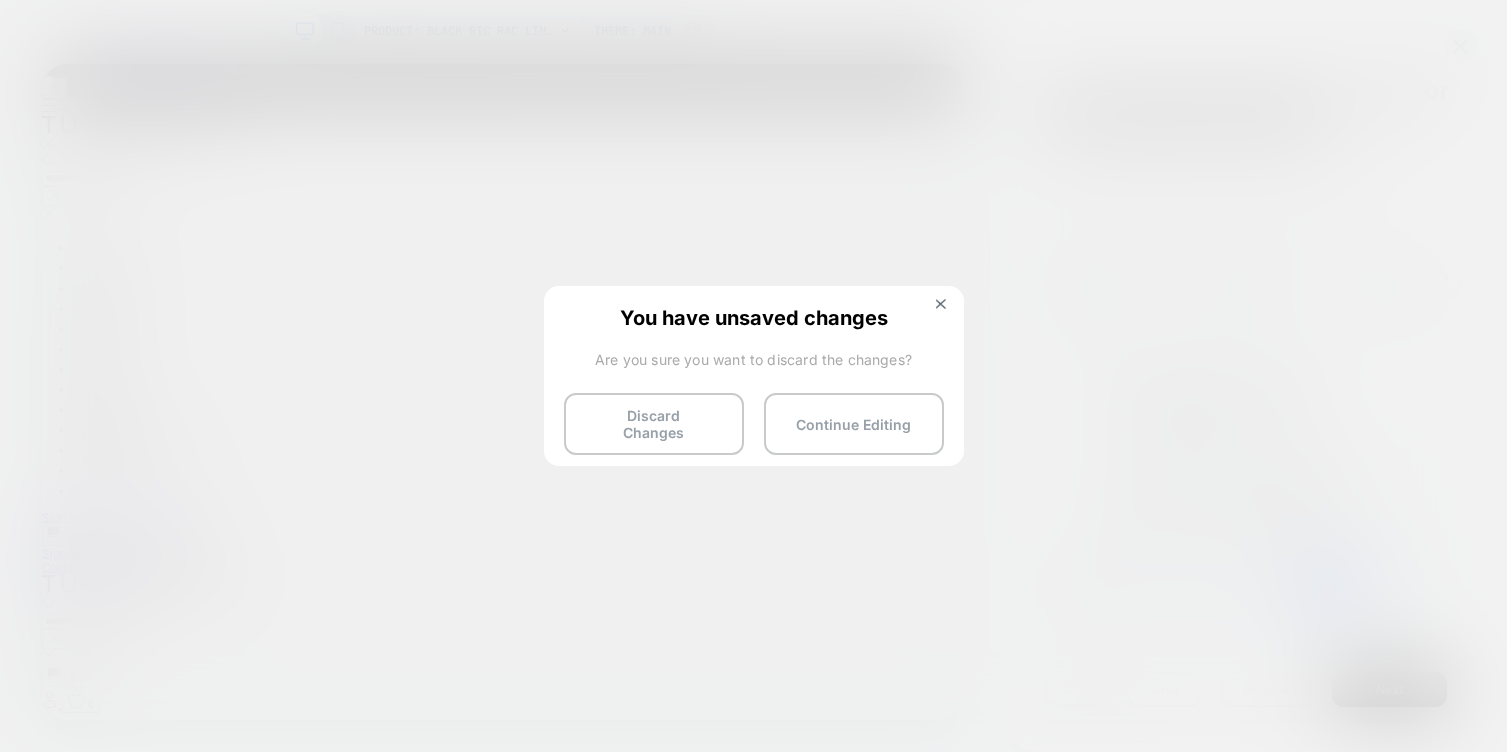 drag, startPoint x: 689, startPoint y: 417, endPoint x: 1452, endPoint y: 568, distance: 777.79816 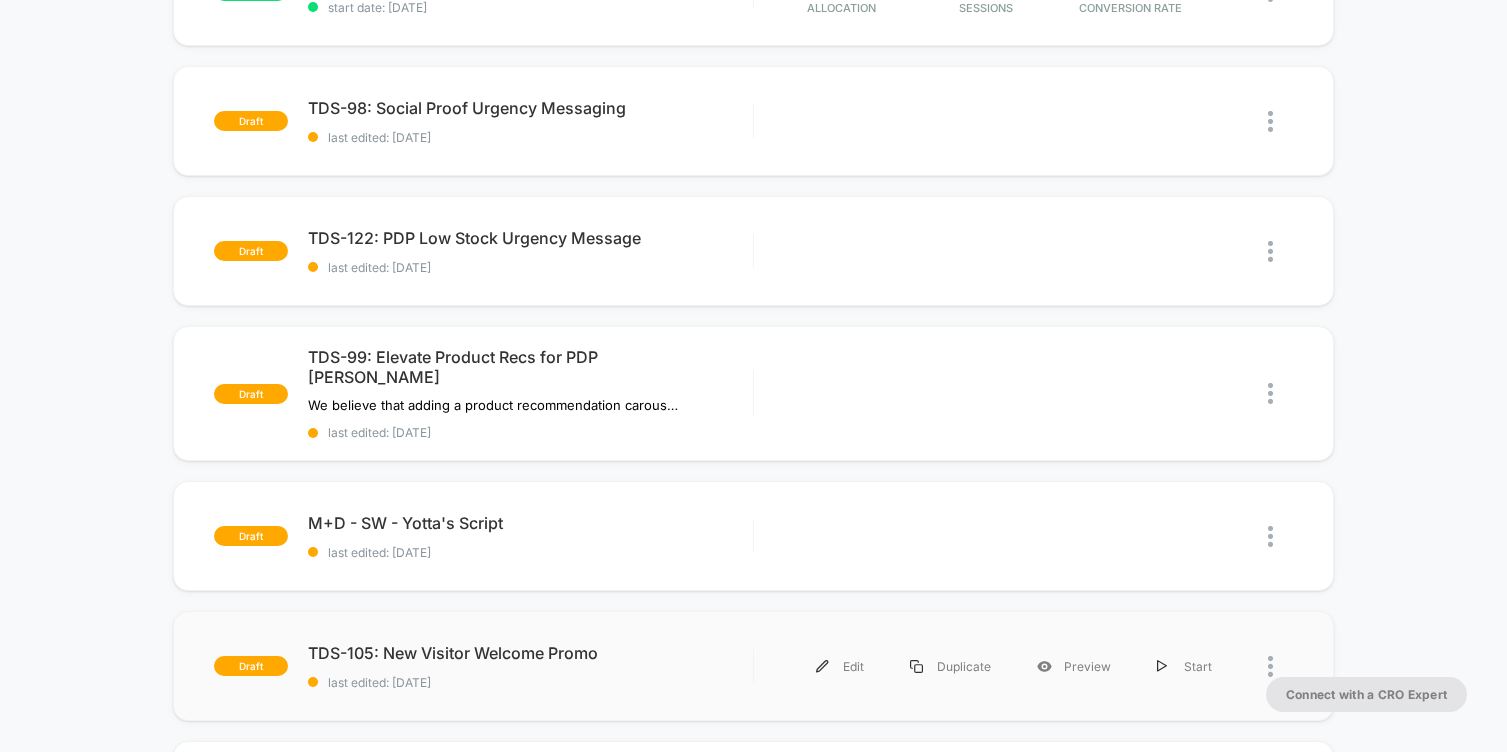 scroll, scrollTop: 414, scrollLeft: 0, axis: vertical 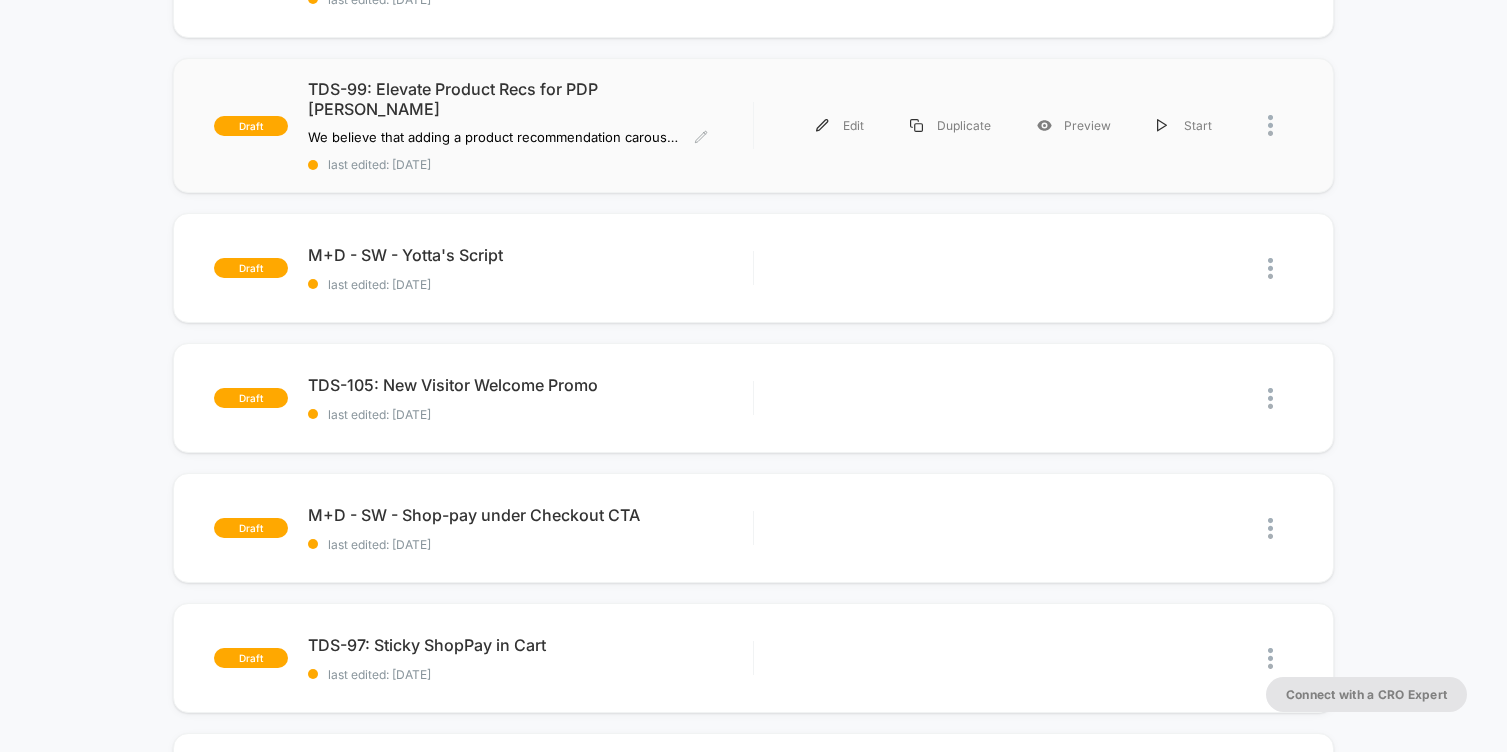 click on "TDS-99: Elevate Product Recs for PDP Landers" at bounding box center [530, 99] 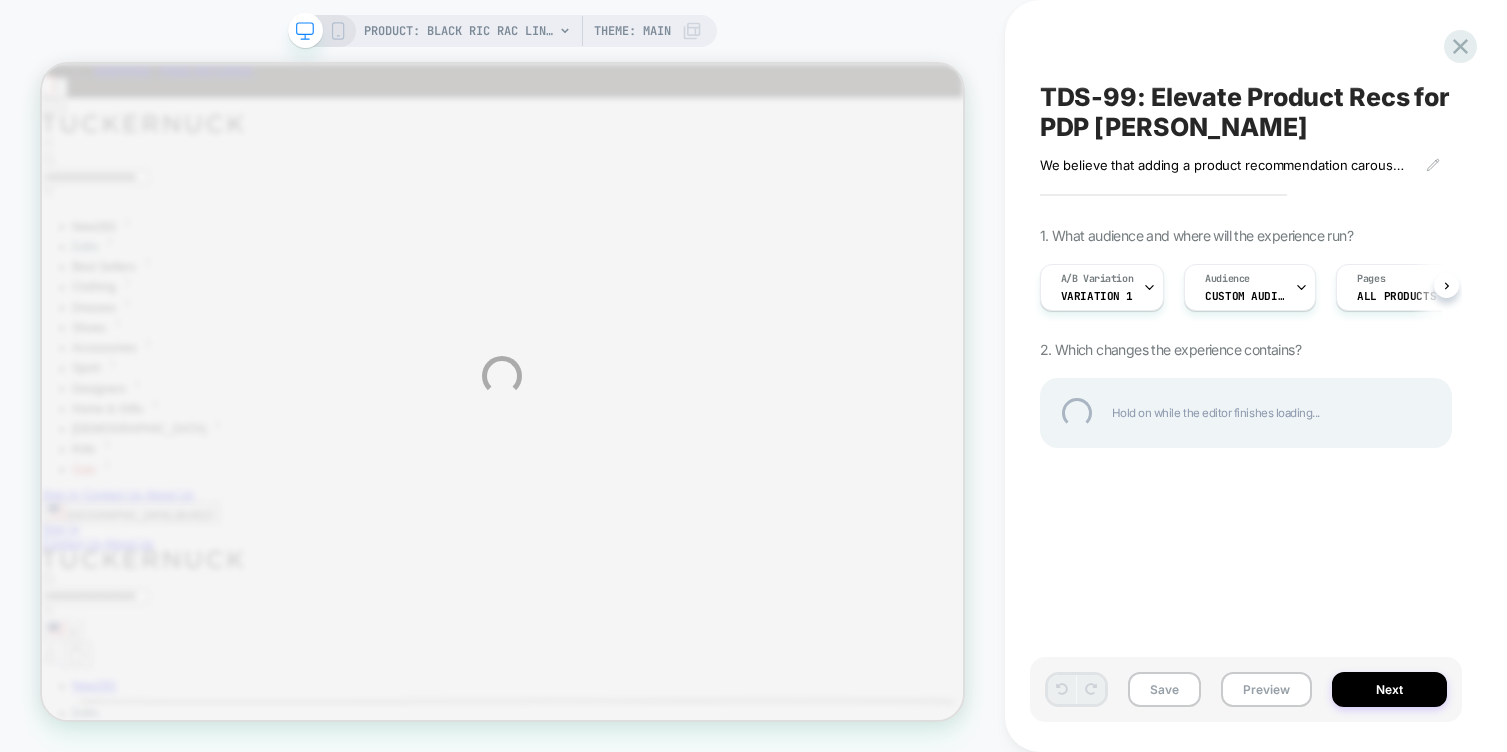 scroll, scrollTop: 0, scrollLeft: 0, axis: both 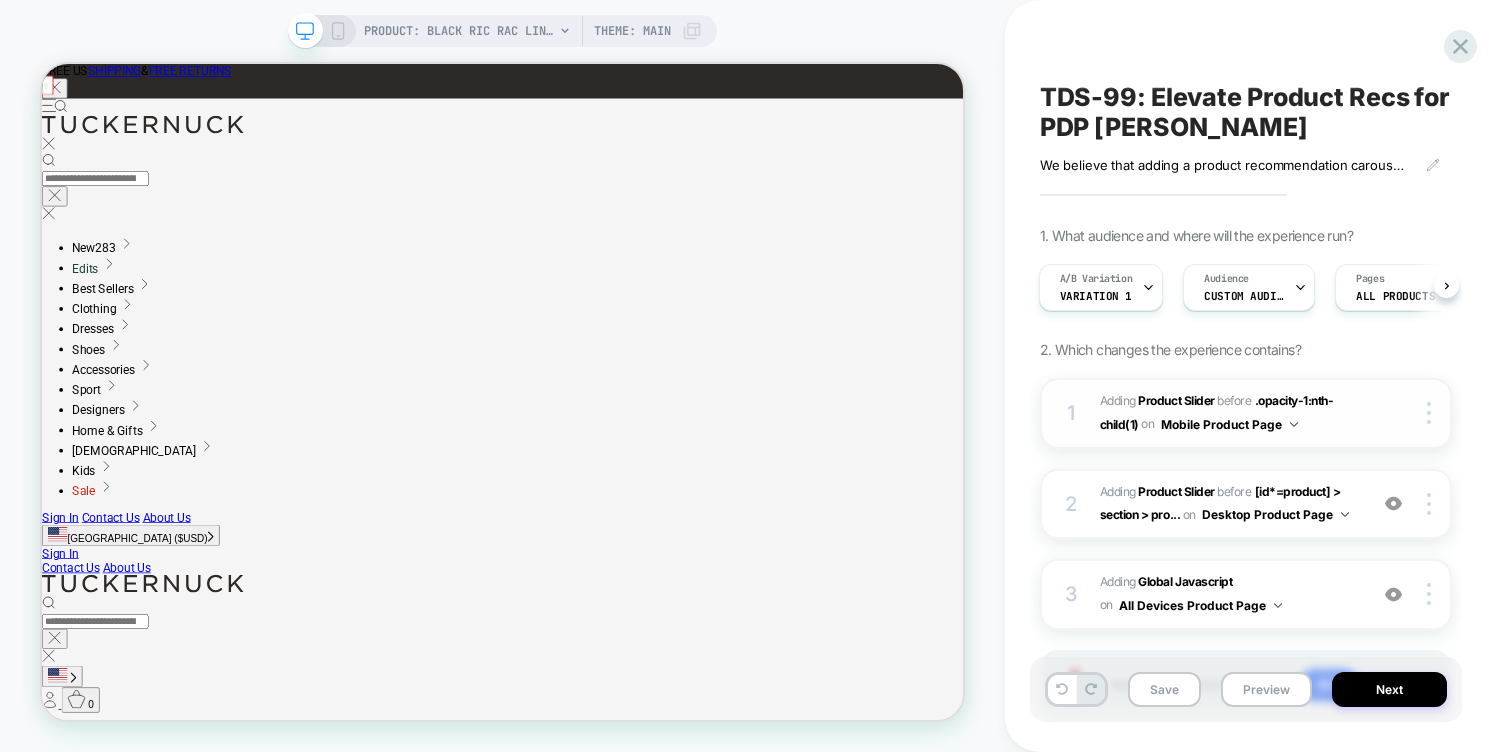click on "Mobile Product Page" at bounding box center (1229, 424) 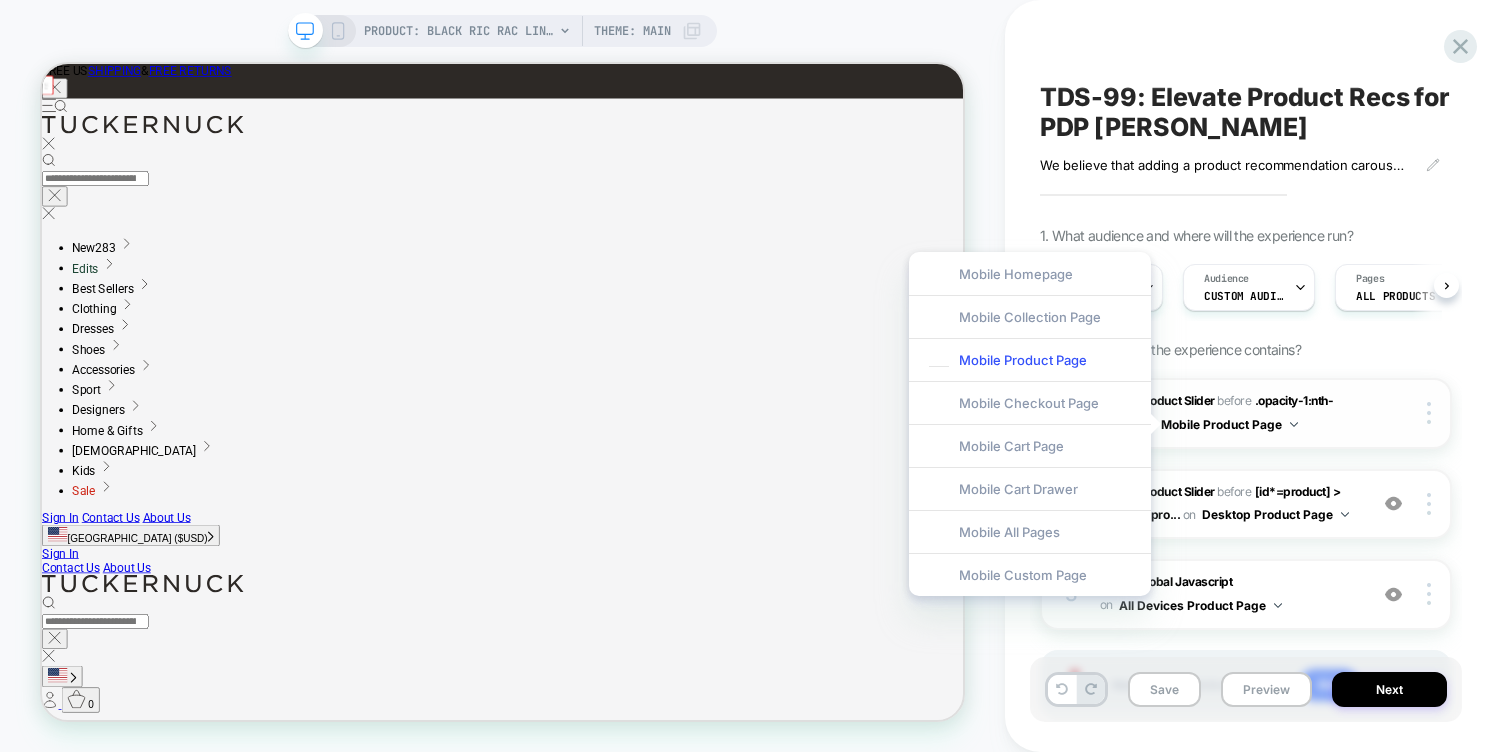 click on "Mobile Product Page" at bounding box center [1229, 424] 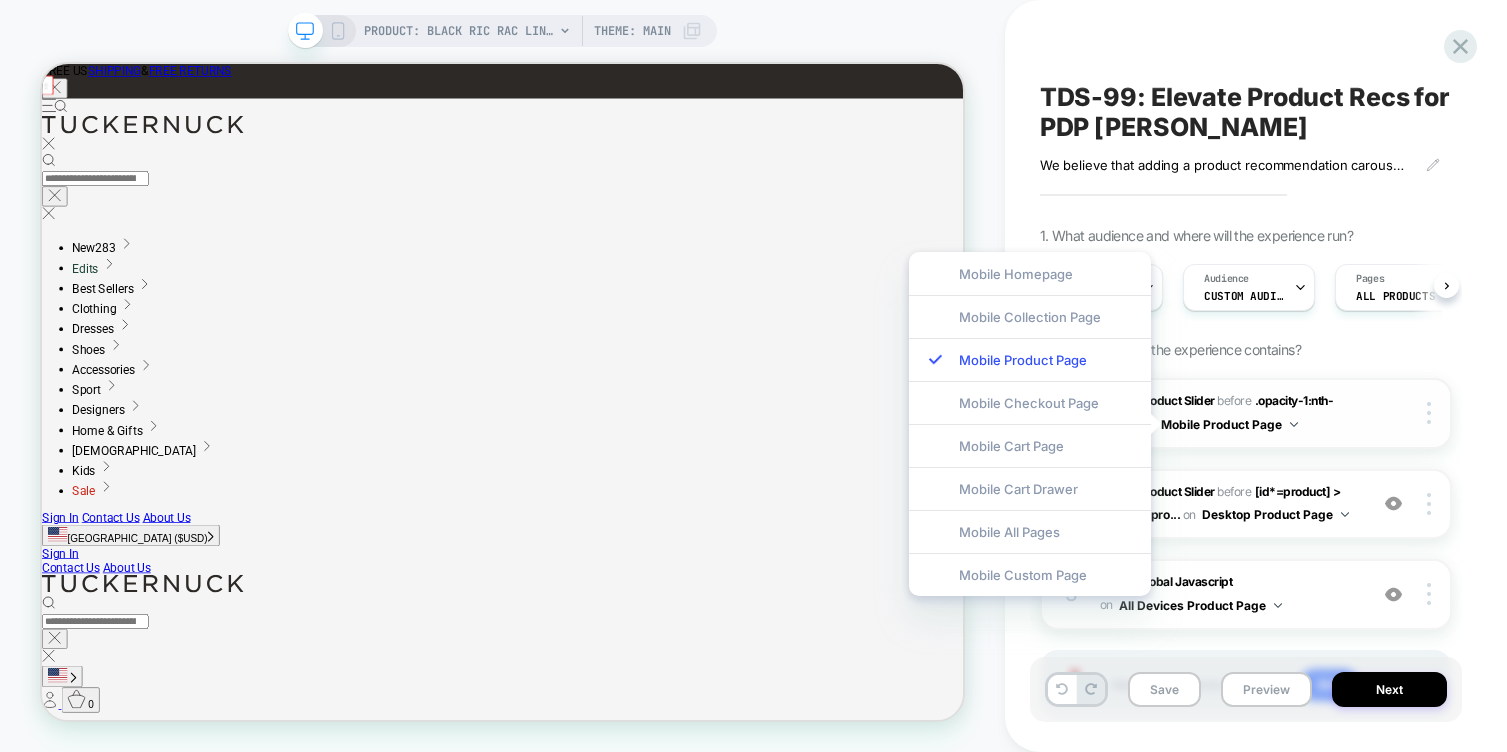 click on "#_loomi_addon_1751906330256 Adding   Product Slider   BEFORE .opacity-1:nth-child(1) .opacity-1:nth-child(1)   on Mobile Product Page" at bounding box center [1228, 413] 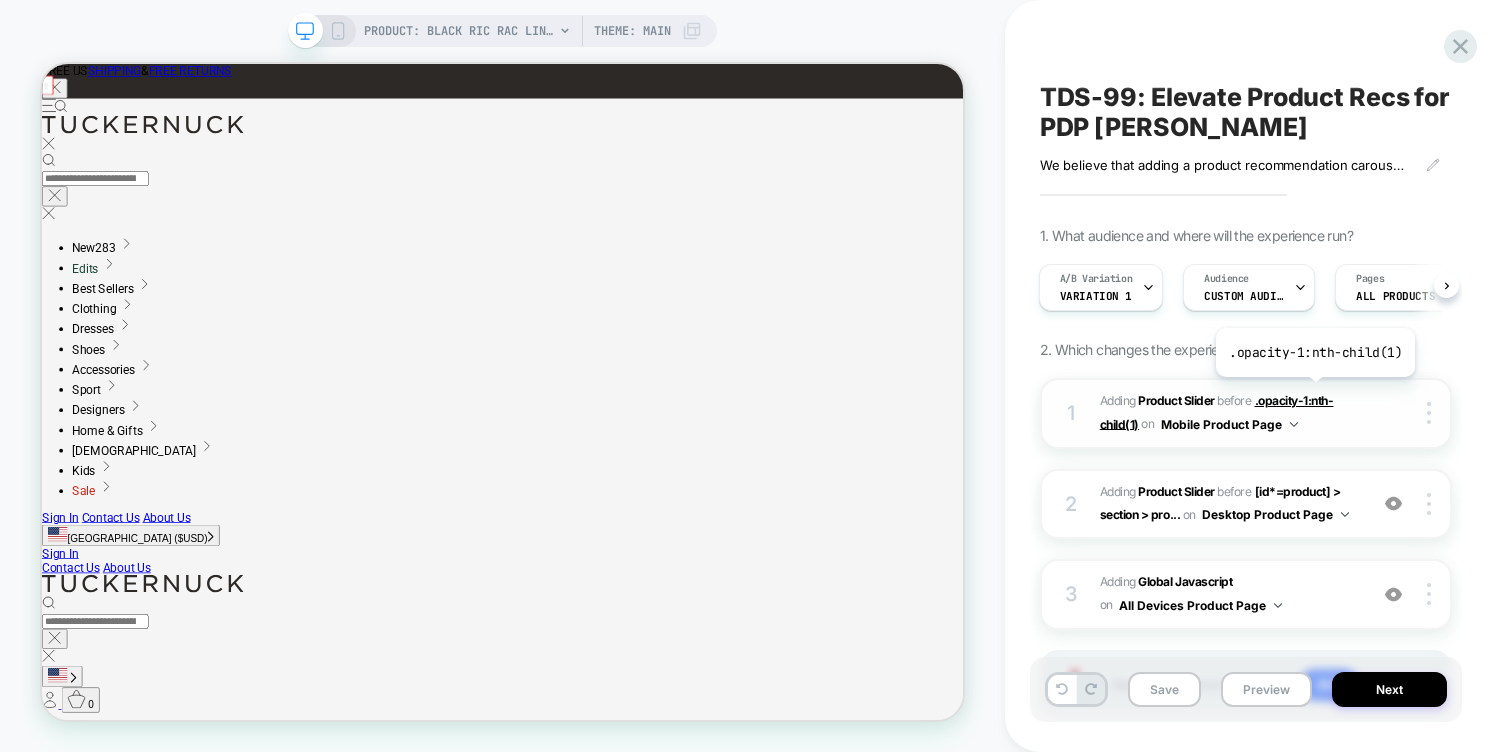 click on ".opacity-1:nth-child(1)" at bounding box center [1217, 412] 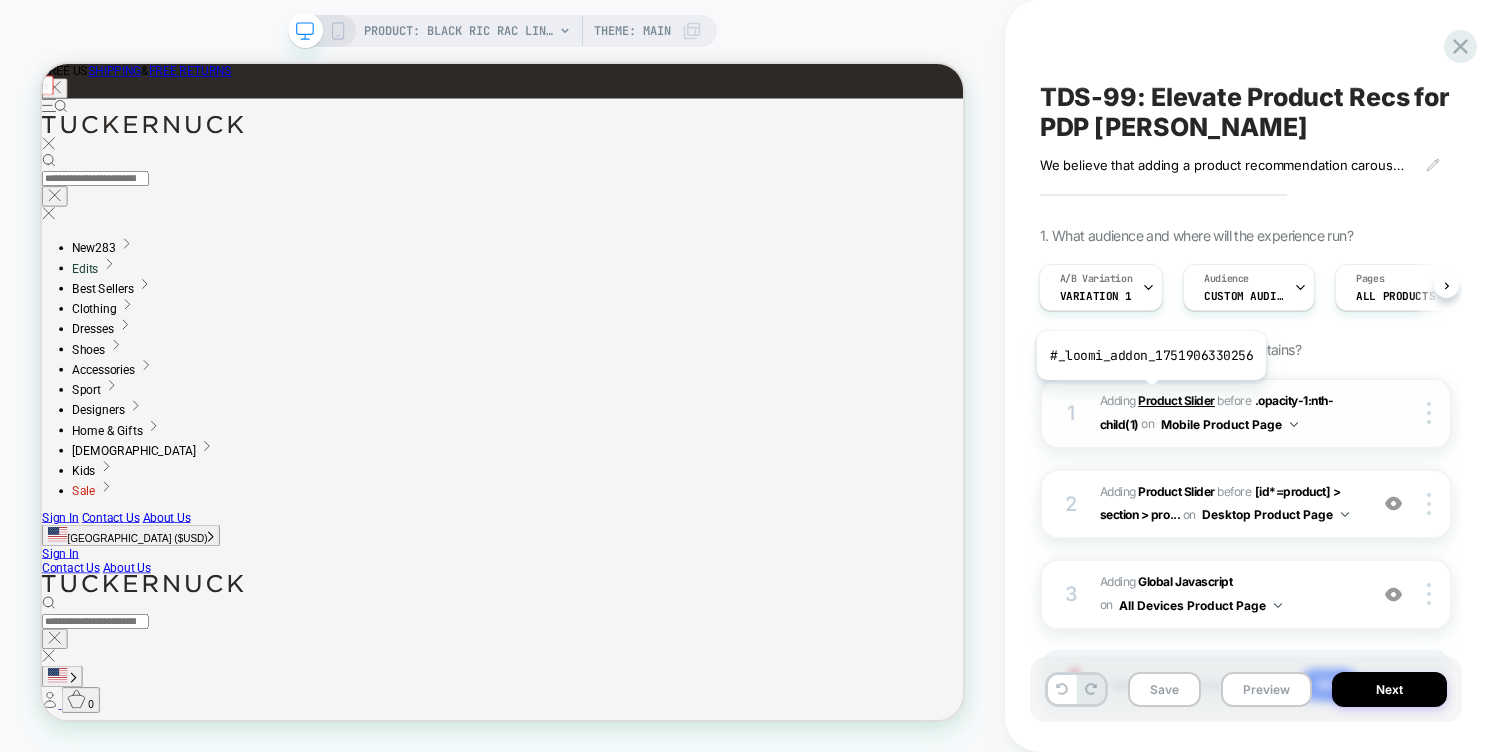 click on "Product Slider" at bounding box center (1176, 400) 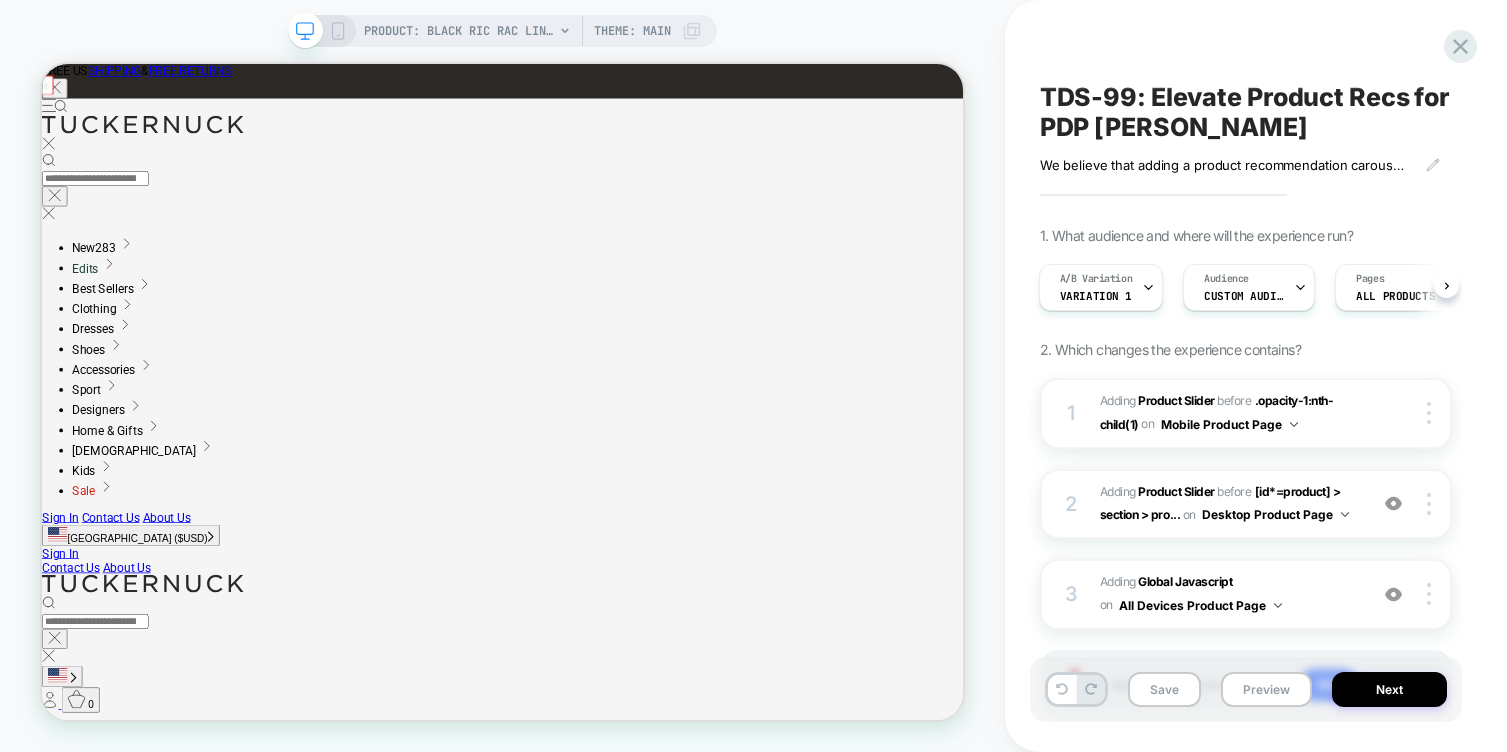click on "TDS-99: Elevate Product Recs for PDP Landers We believe that  adding a product recommendation carousel on the top of the PDP For  sessions landing on PDP Will result in  improvement to user's ability to find the product they are interested in. This will benefit users by  surfacing wider products similar to what they are viewing We will know if this is true if  Add to Cart  is significantly  increased We also expect  bounce rate  to  go down, and Conversion Rate to go up.  Click to edit experience details We believe that adding a product recommendation carousel on the top of the PDPFor sessions landing on PDPWill result in improvement to user's ability to find the product they are interested in.This will benefit users by surfacing wider products similar to what they are viewingWe will know if this is true if Add to Cart is significantly increasedWe also expect bounce rate to go down, and Conversion Rate to go up.  1. What audience and where will the experience run? A/B Variation Variation 1 Audience Pages 1" at bounding box center (1246, 376) 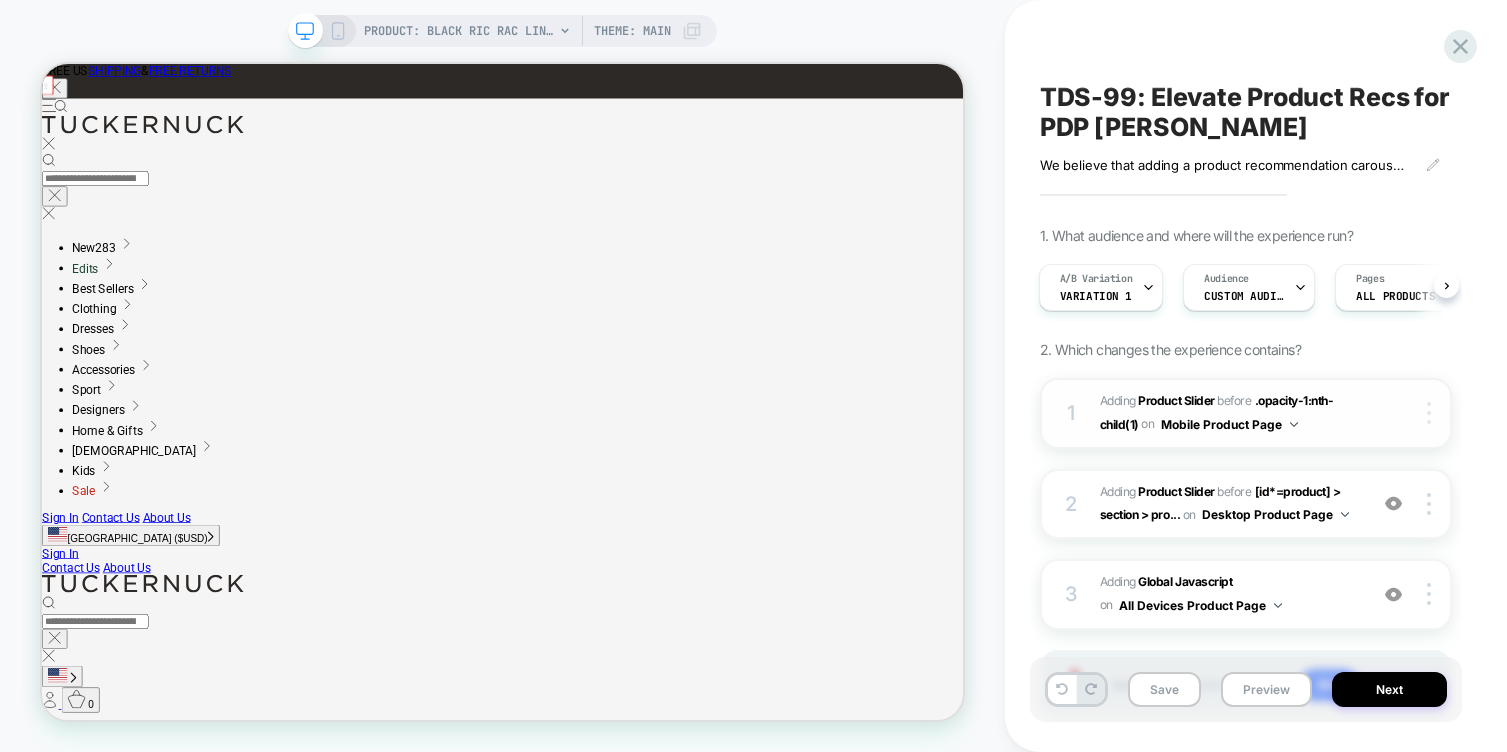 click at bounding box center (1432, 413) 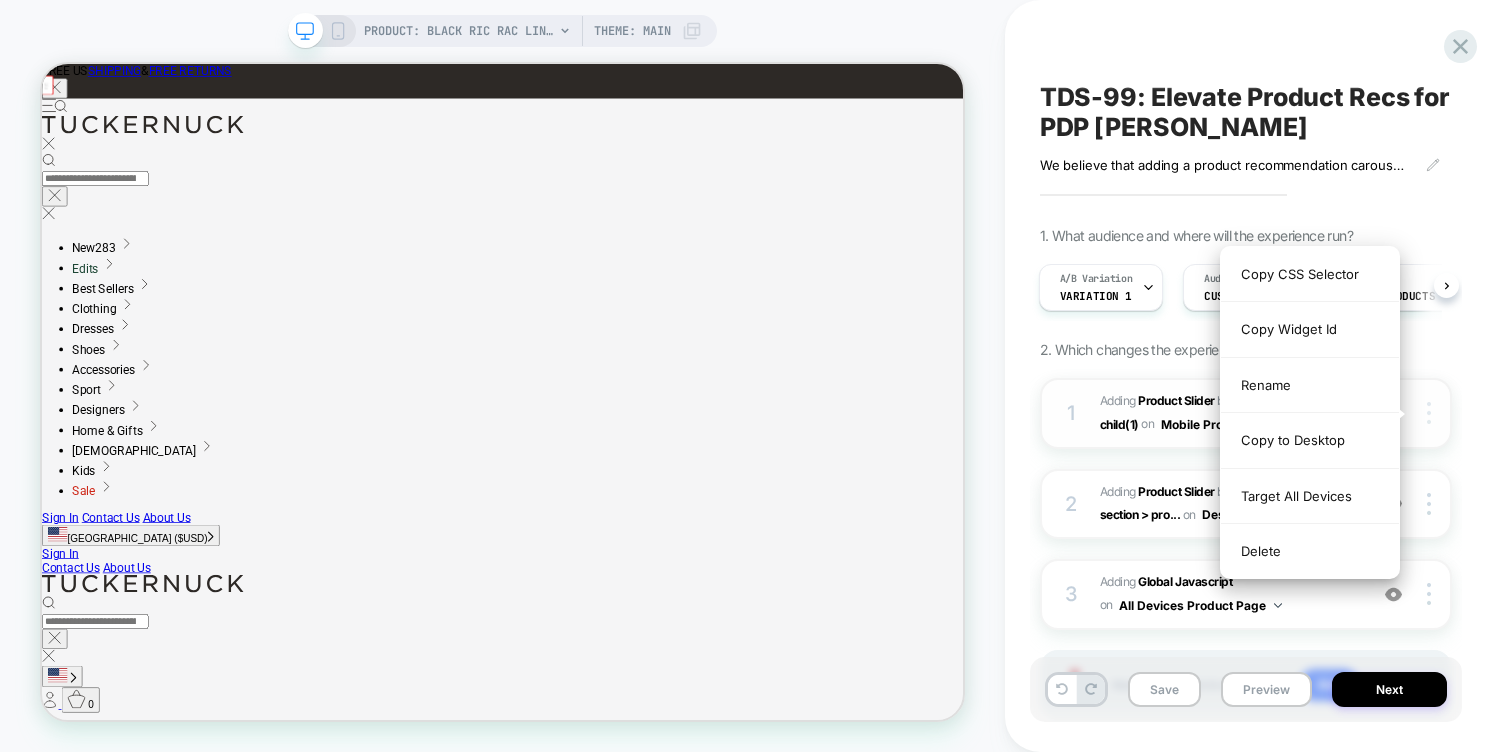 click at bounding box center (1432, 413) 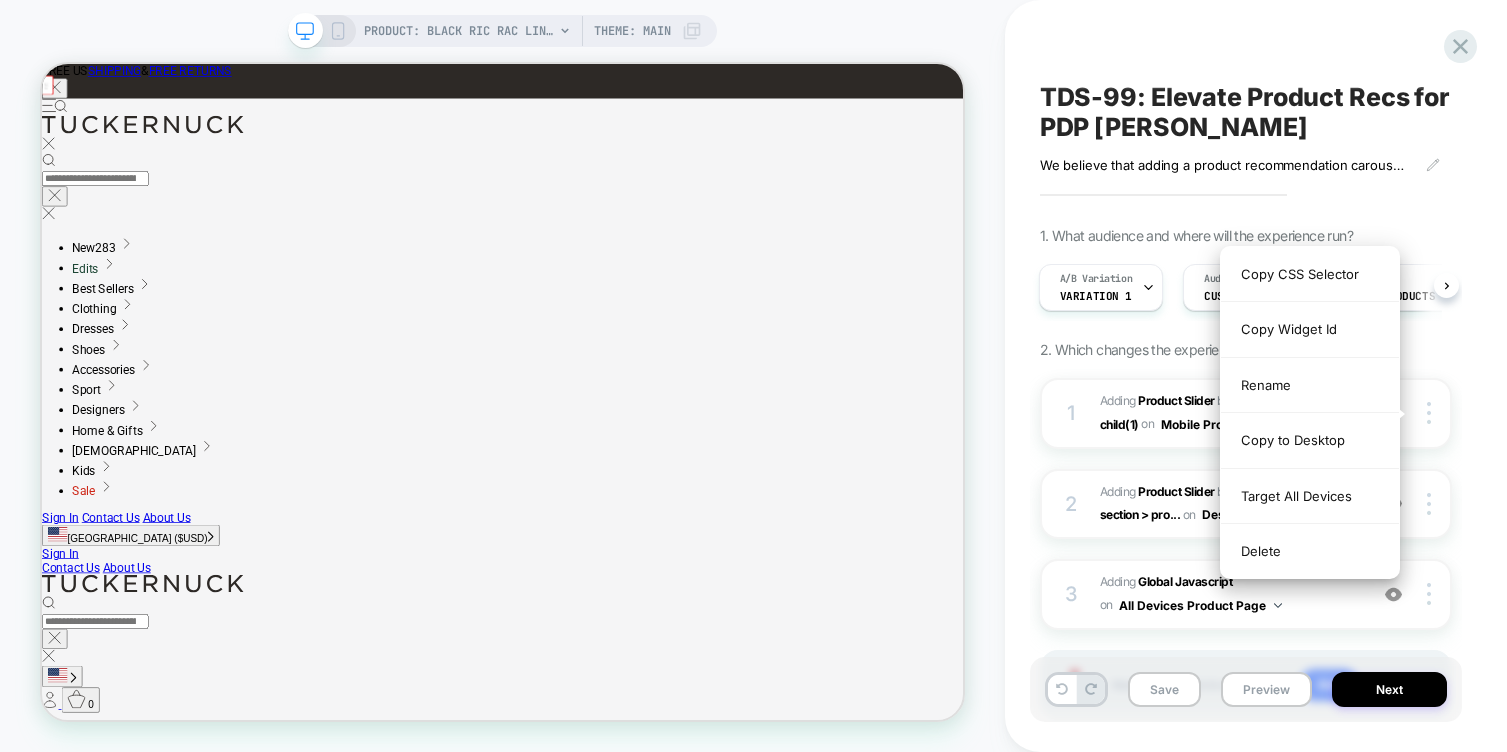 click on "TDS-99: Elevate Product Recs for PDP Landers We believe that  adding a product recommendation carousel on the top of the PDP For  sessions landing on PDP Will result in  improvement to user's ability to find the product they are interested in. This will benefit users by  surfacing wider products similar to what they are viewing We will know if this is true if  Add to Cart  is significantly  increased We also expect  bounce rate  to  go down, and Conversion Rate to go up.  Click to edit experience details We believe that adding a product recommendation carousel on the top of the PDPFor sessions landing on PDPWill result in improvement to user's ability to find the product they are interested in.This will benefit users by surfacing wider products similar to what they are viewingWe will know if this is true if Add to Cart is significantly increasedWe also expect bounce rate to go down, and Conversion Rate to go up.  1. What audience and where will the experience run? A/B Variation Variation 1 Audience Pages 1" at bounding box center (1256, 376) 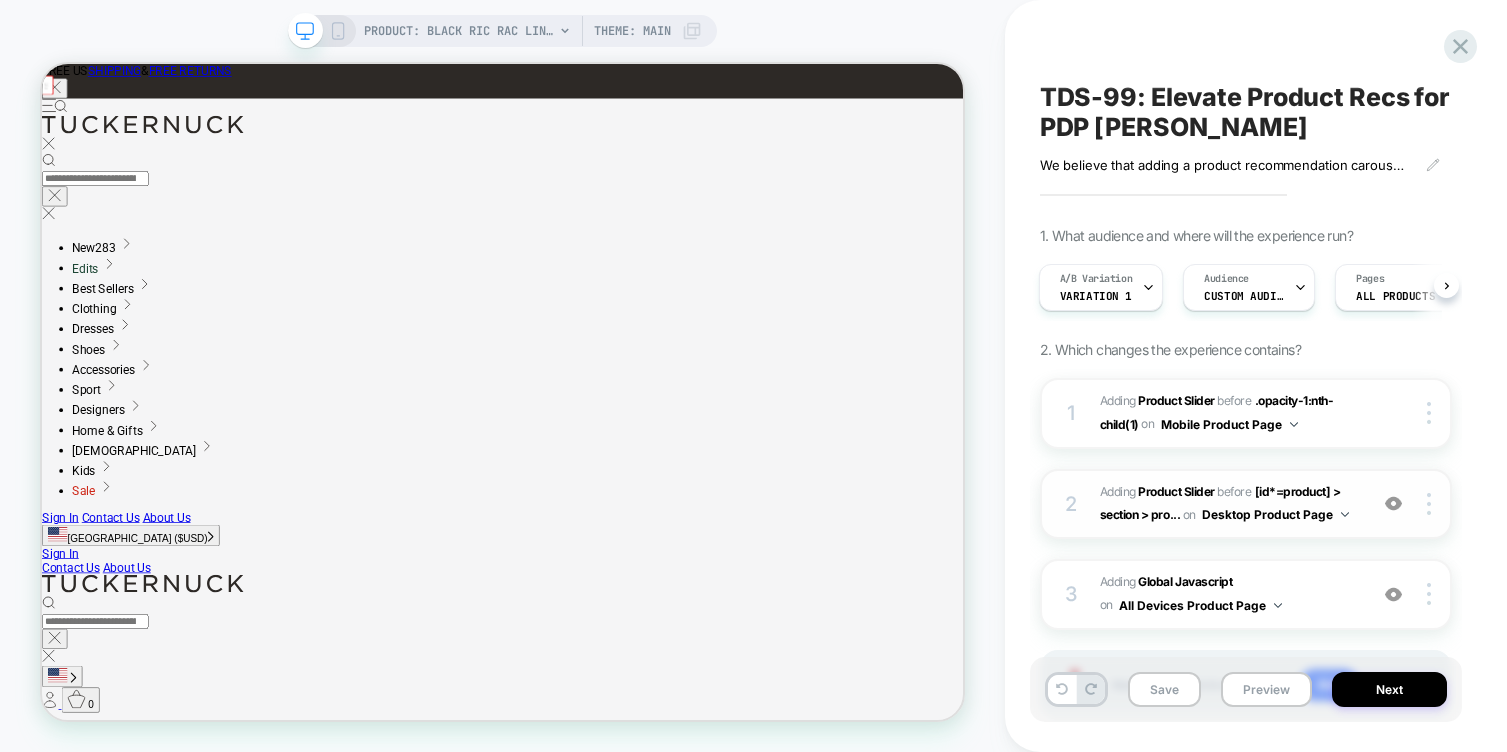 scroll, scrollTop: 118, scrollLeft: 0, axis: vertical 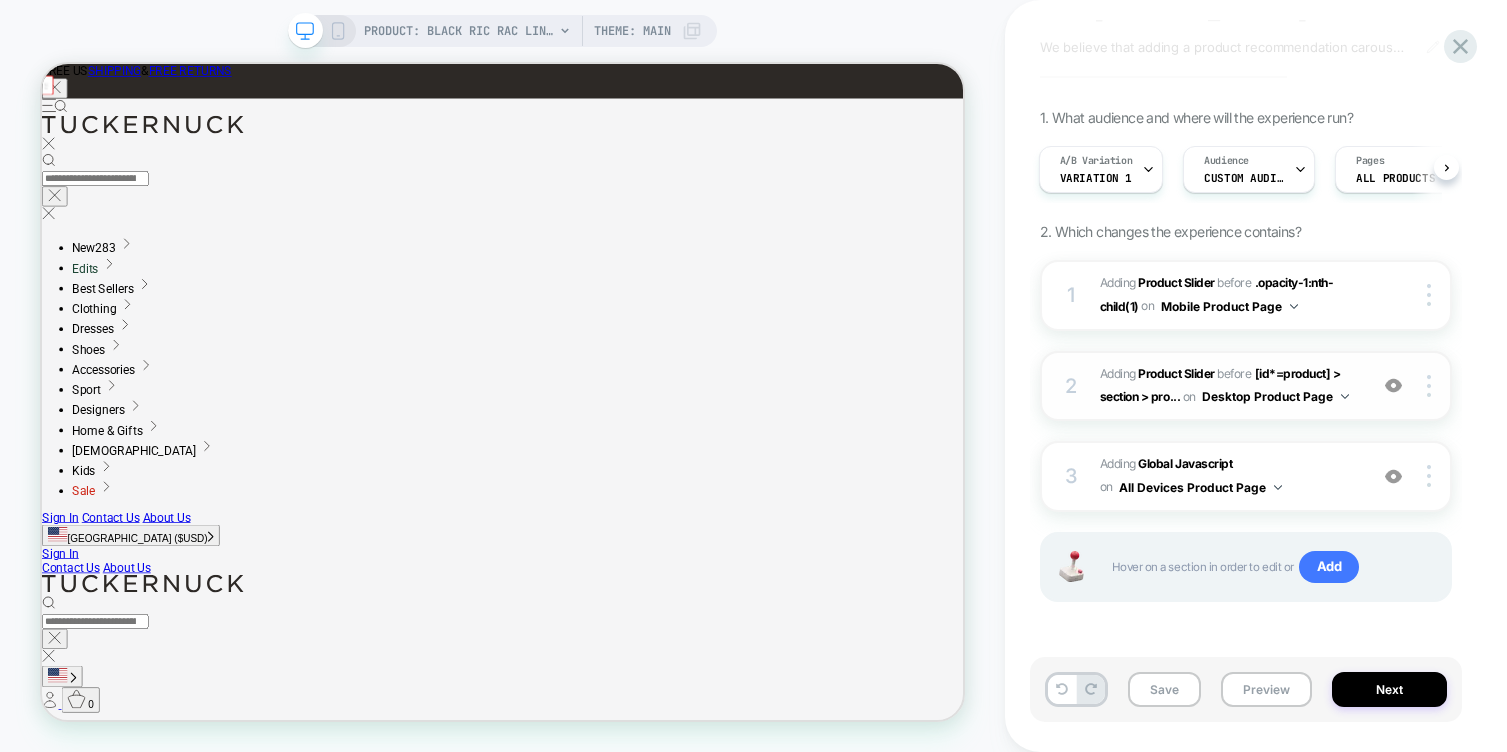 click on "2 #_loomi_addon_1752163181192 Adding   Product Slider   BEFORE [id*=product] > section > pro... [id*=product] > section > product-component   on Desktop Product Page Add Before Add After Duplicate Replace Position Copy CSS Selector Copy Widget Id Rename Copy to   Mobile Target   All Devices Delete" at bounding box center [1246, 386] 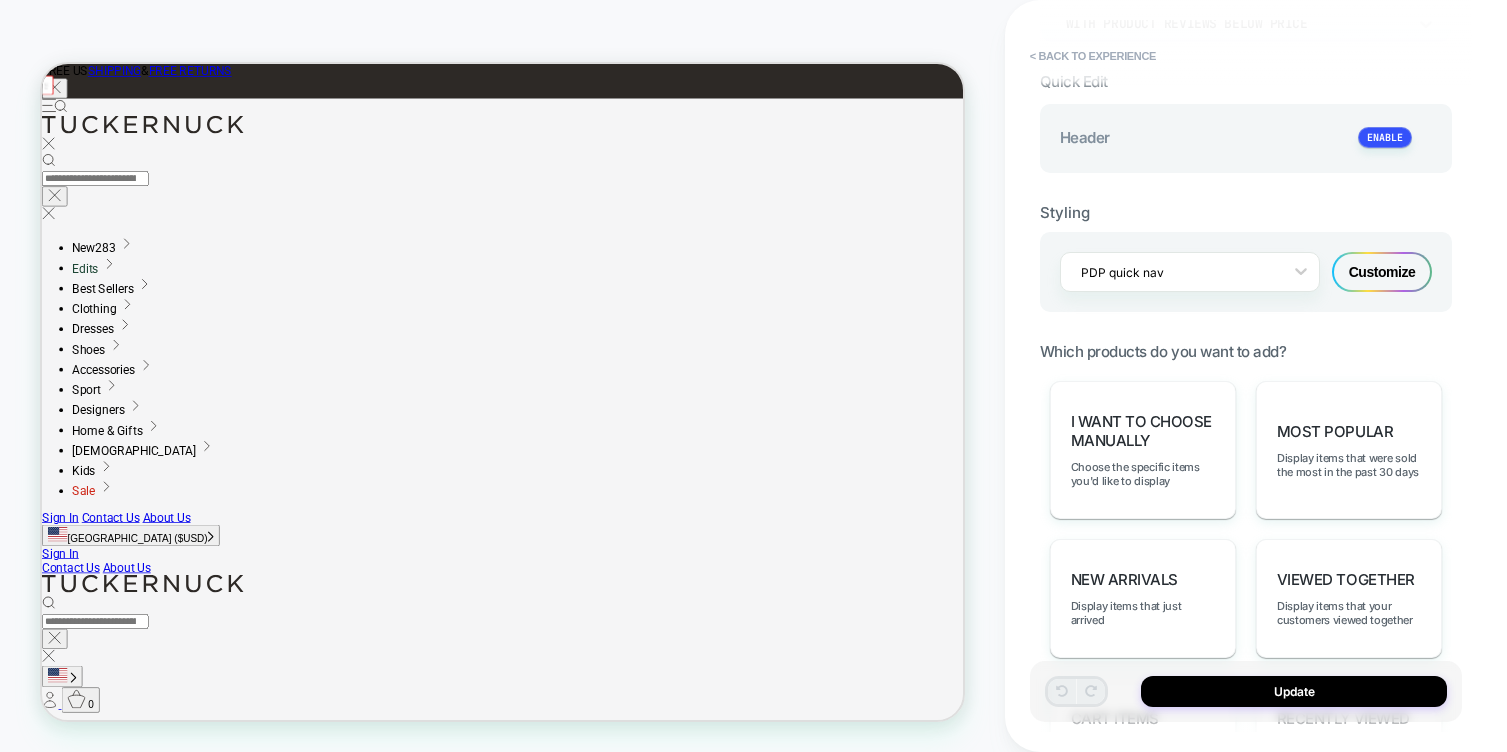 scroll, scrollTop: 400, scrollLeft: 0, axis: vertical 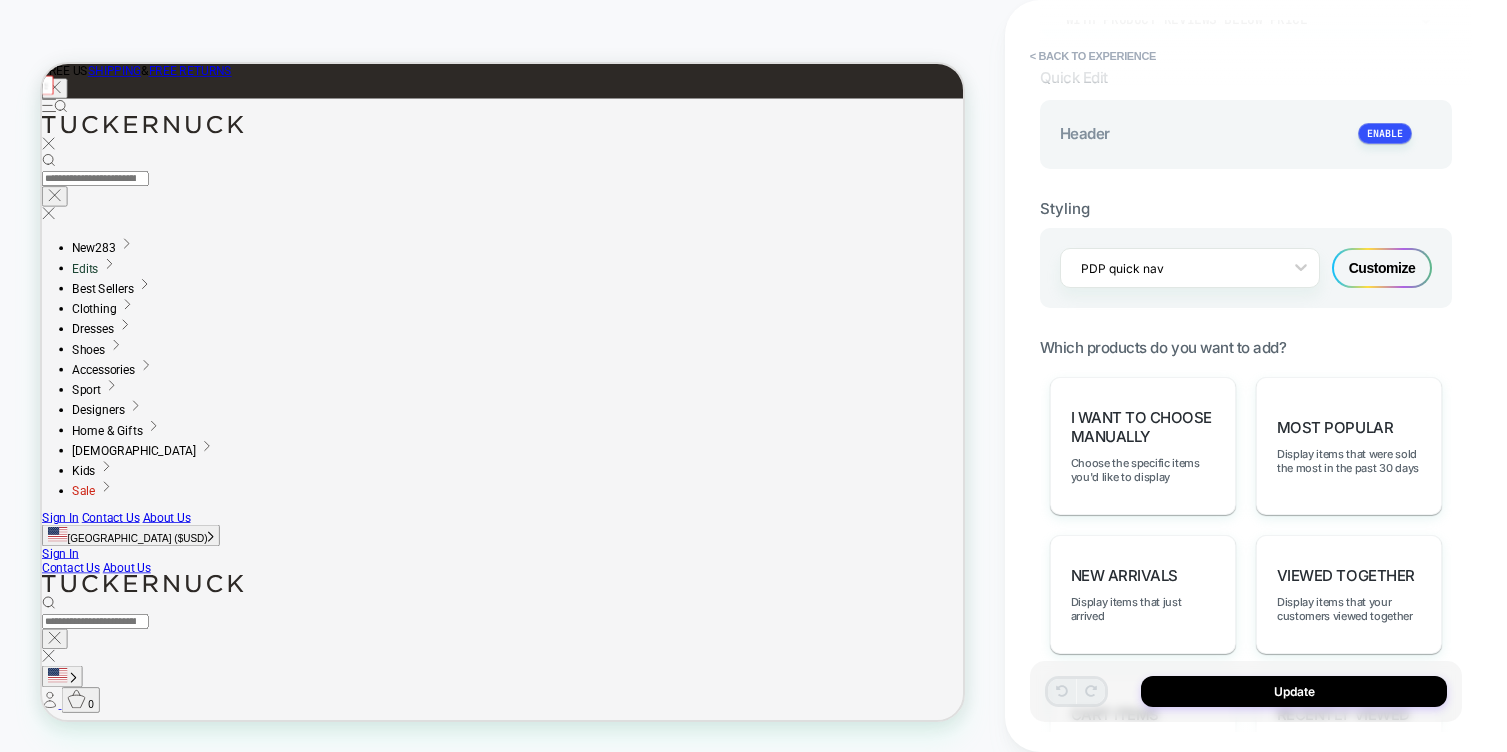 click on "Customize" at bounding box center (1382, 268) 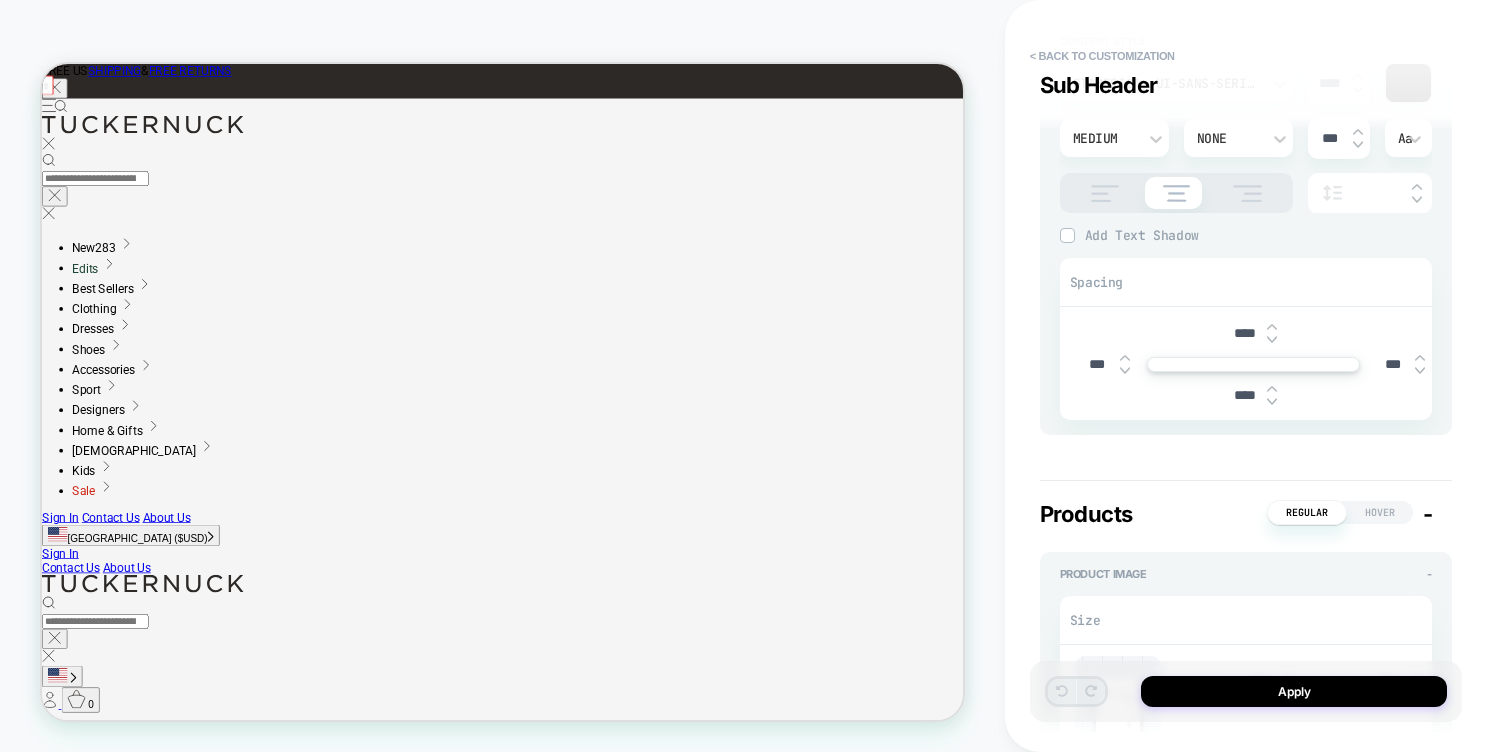 scroll, scrollTop: 0, scrollLeft: 0, axis: both 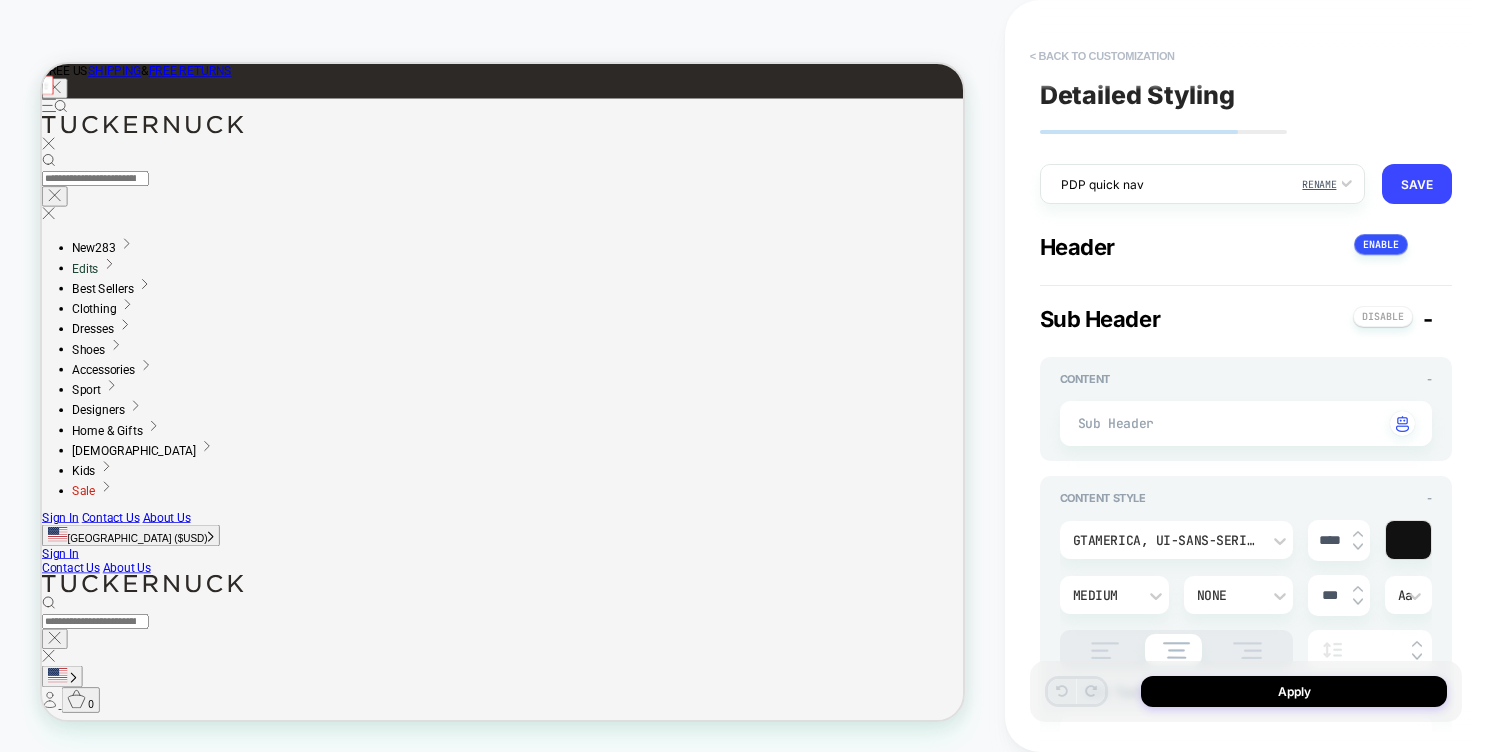 click on "< Back to customization" at bounding box center (1102, 56) 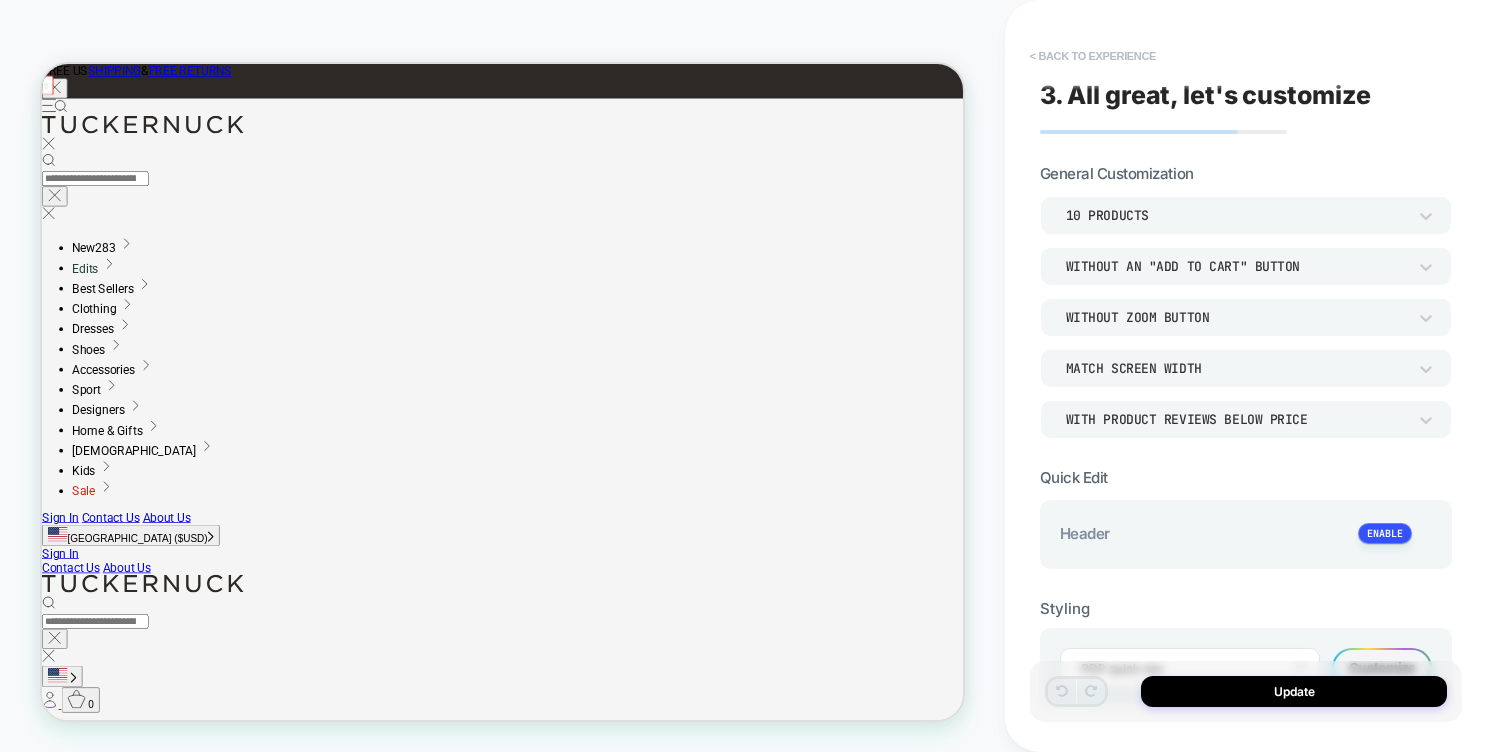 click on "< Back to experience" at bounding box center [1093, 56] 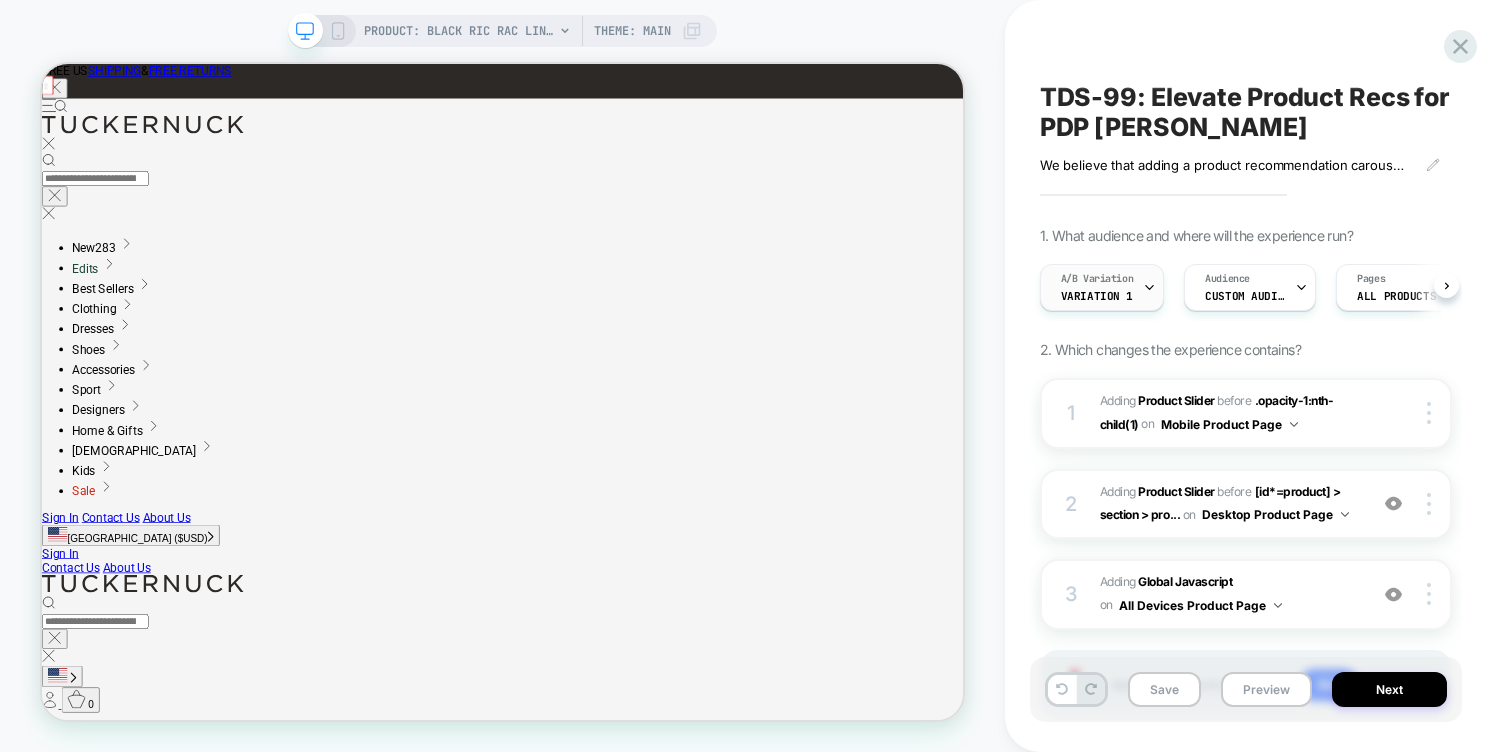 scroll, scrollTop: 0, scrollLeft: 1, axis: horizontal 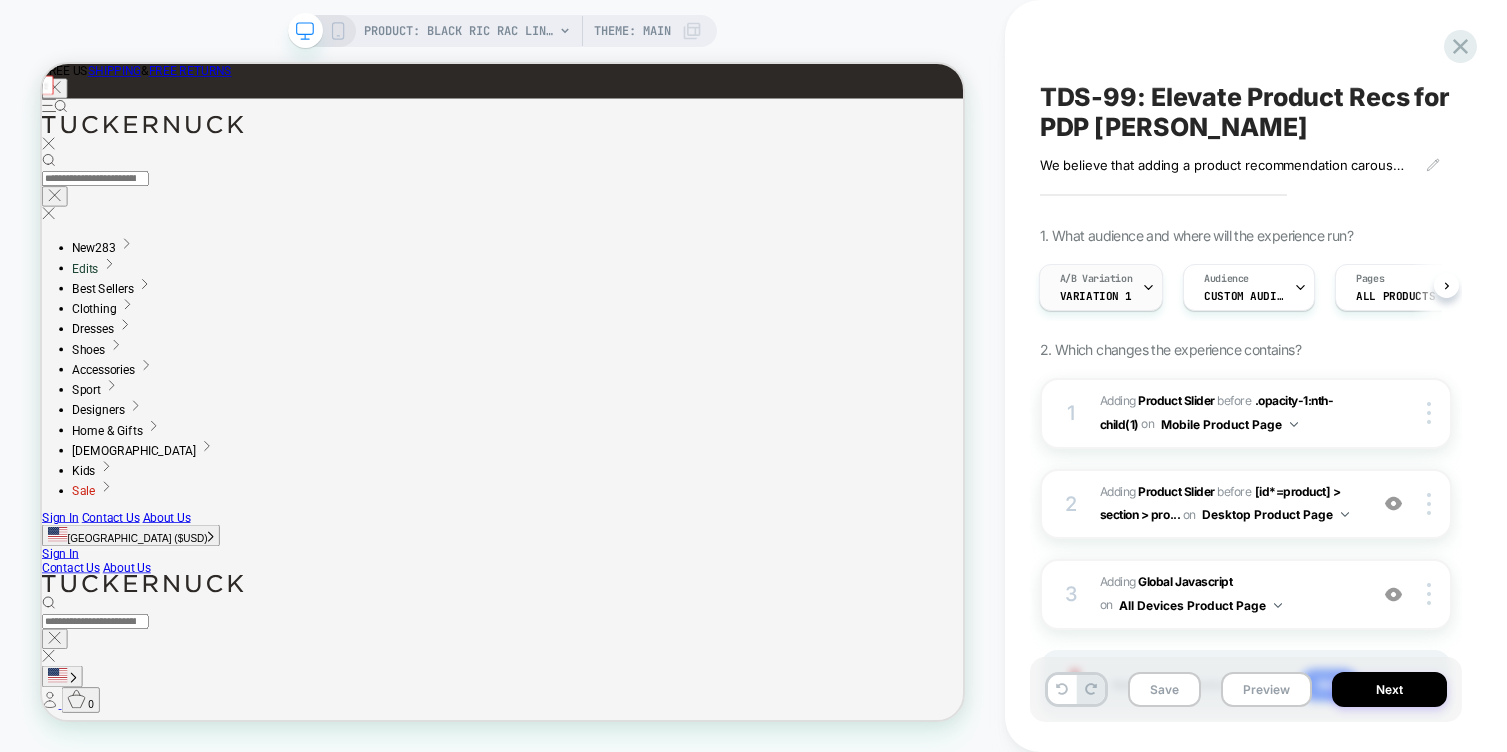 click on "Variation 1" at bounding box center [1096, 296] 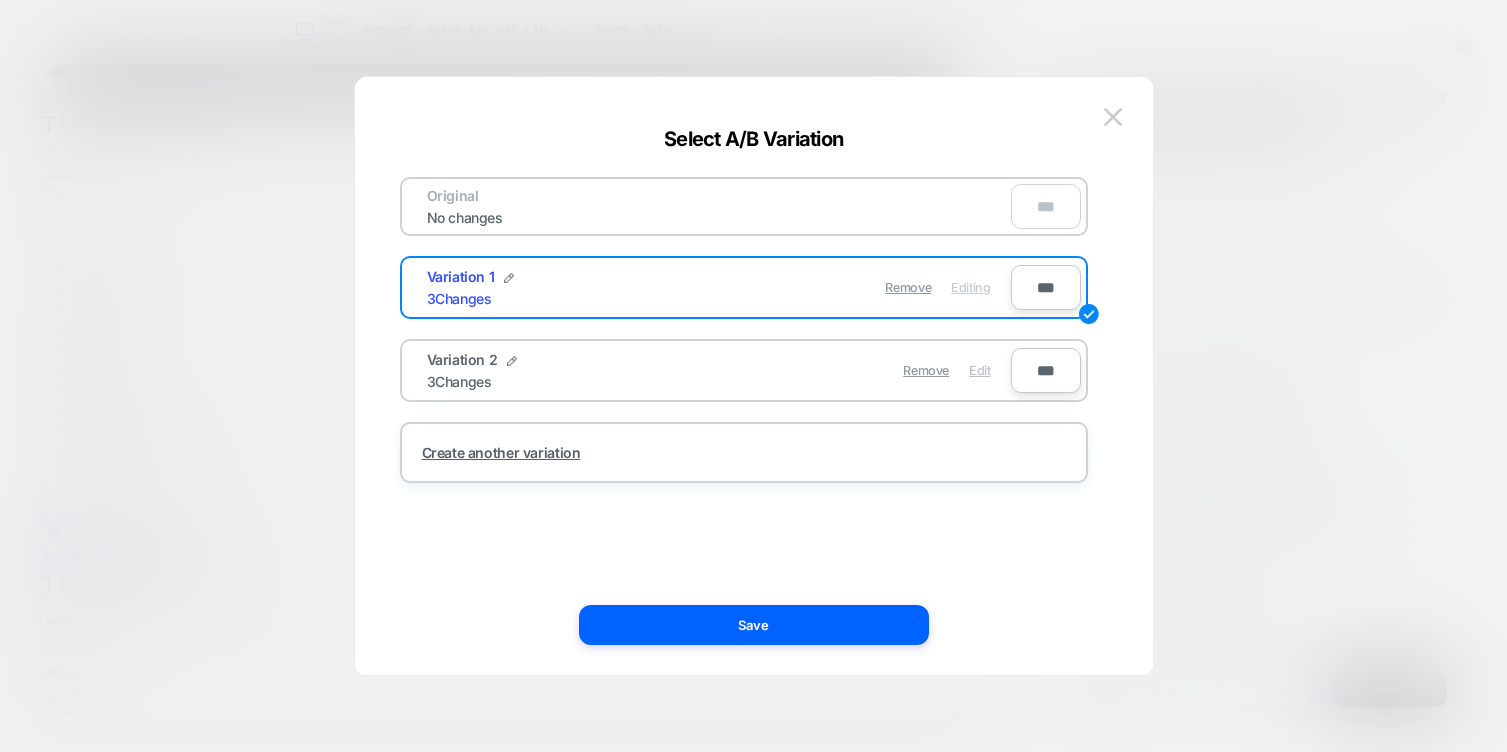 click on "Edit" at bounding box center [979, 370] 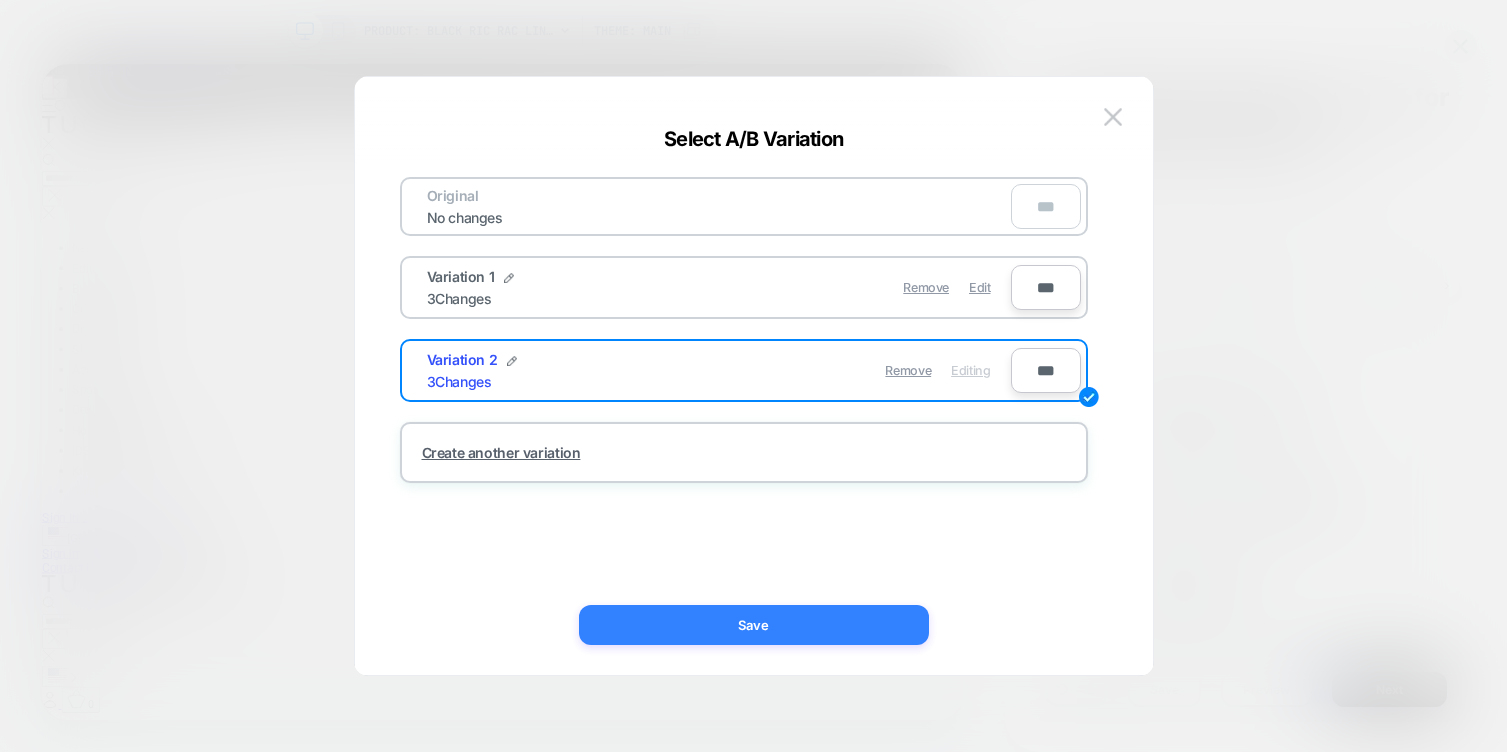 click on "Save" at bounding box center (754, 625) 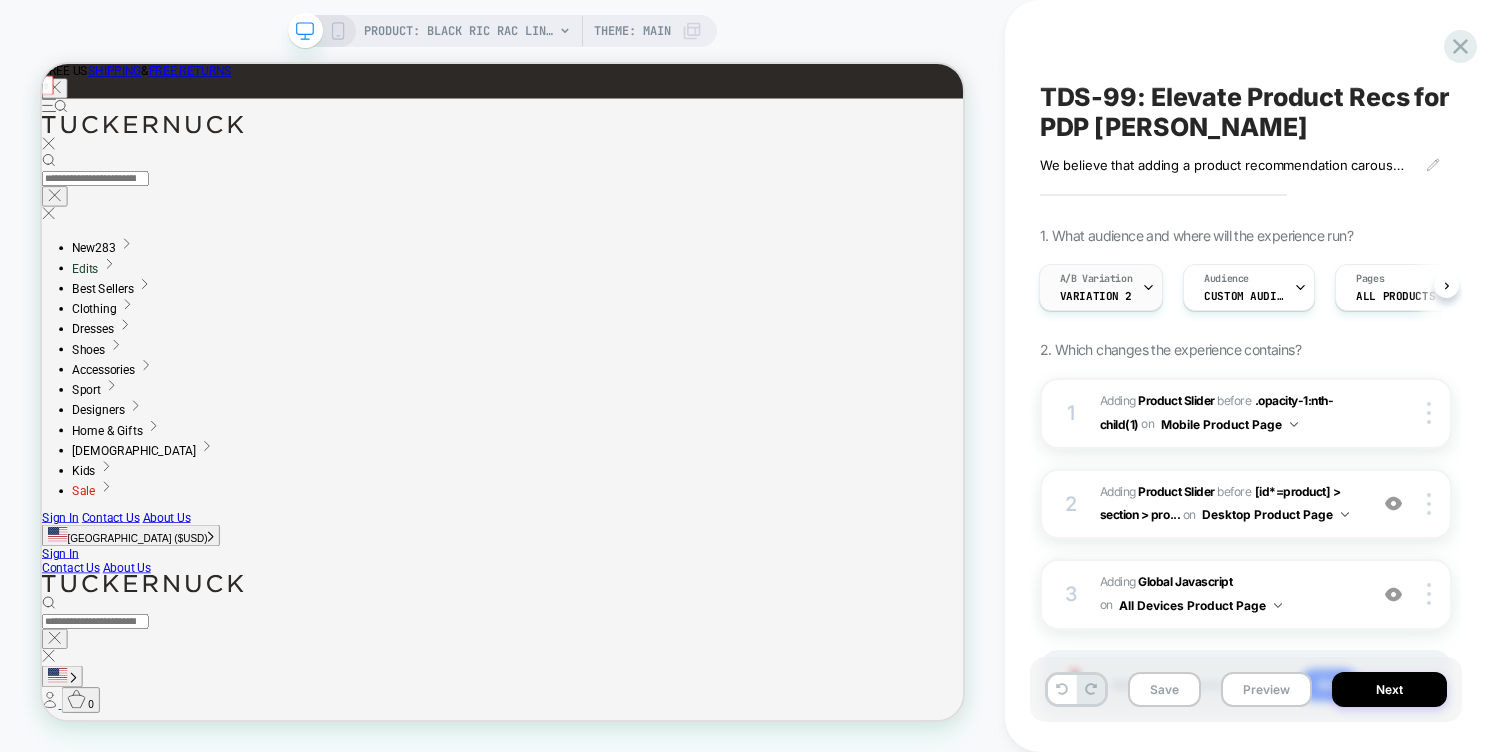 click on "A/B Variation" at bounding box center [1096, 279] 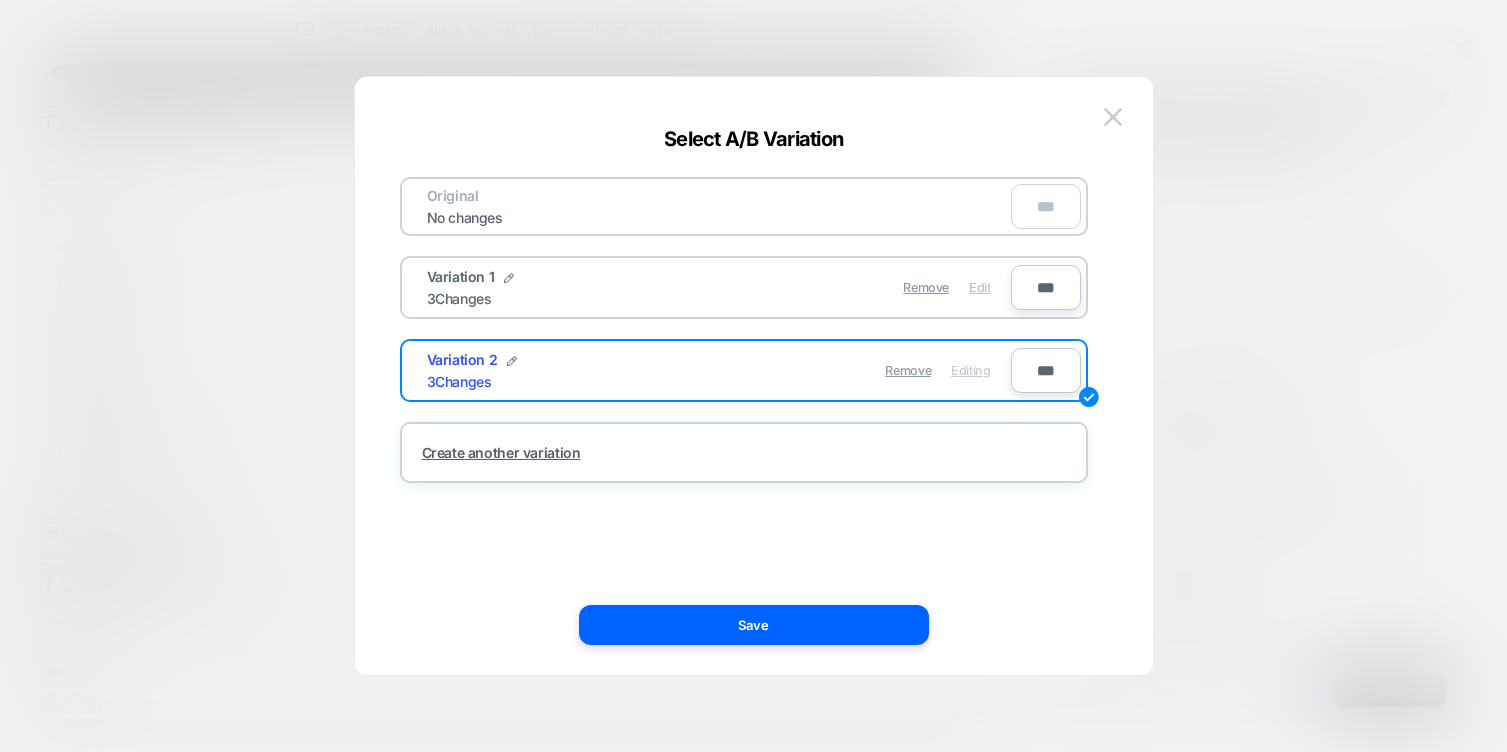 click on "Edit" at bounding box center (979, 287) 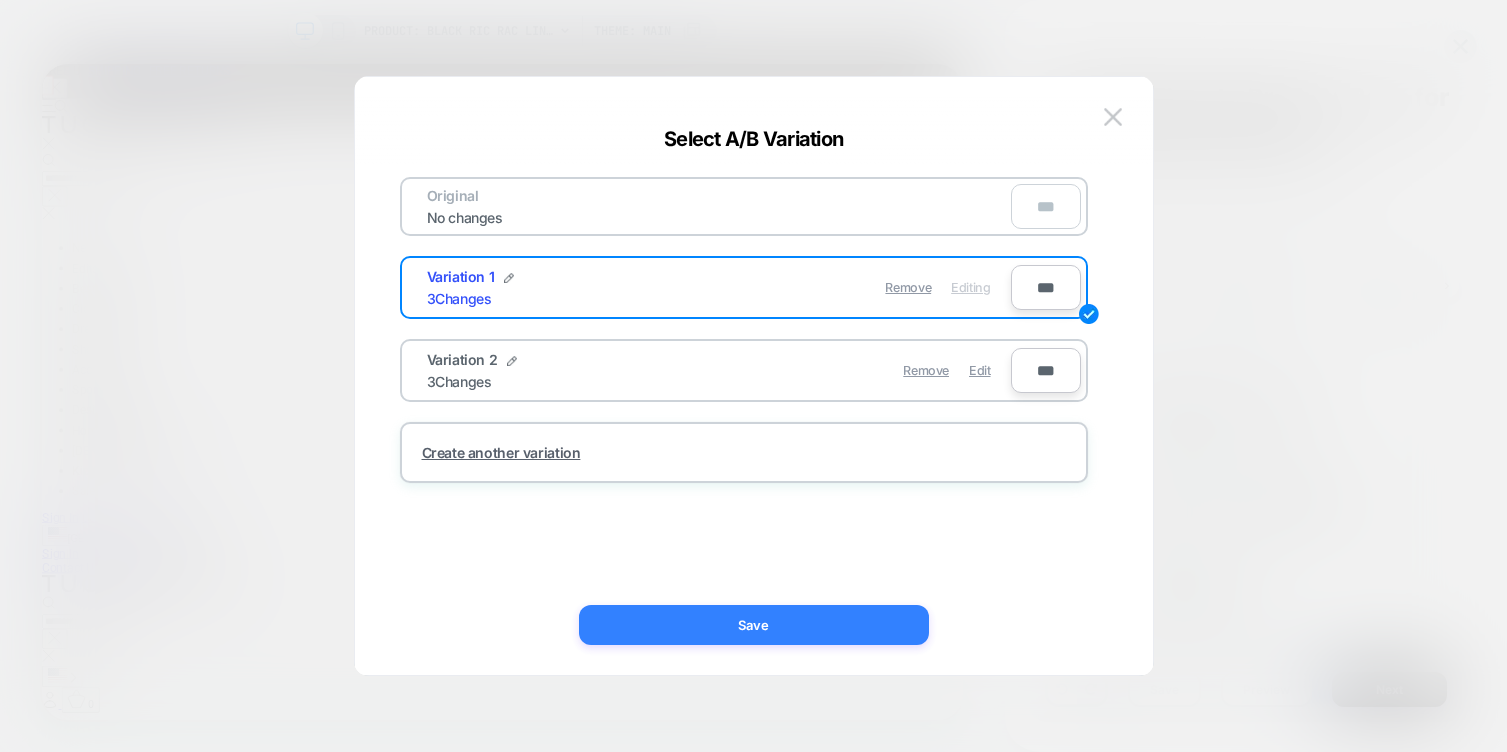 drag, startPoint x: 801, startPoint y: 632, endPoint x: 1061, endPoint y: 747, distance: 284.2974 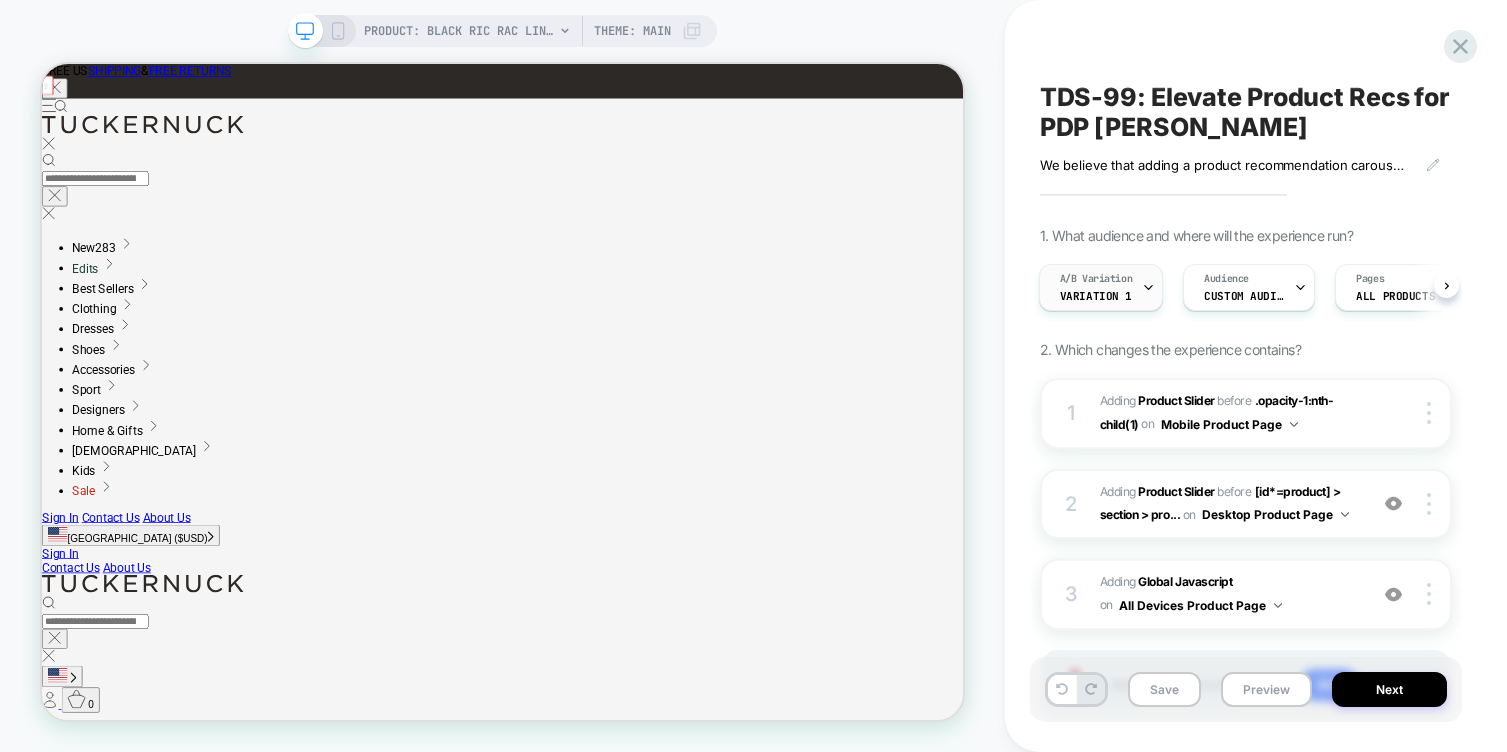 click on "A/B Variation Variation 1" at bounding box center (1096, 287) 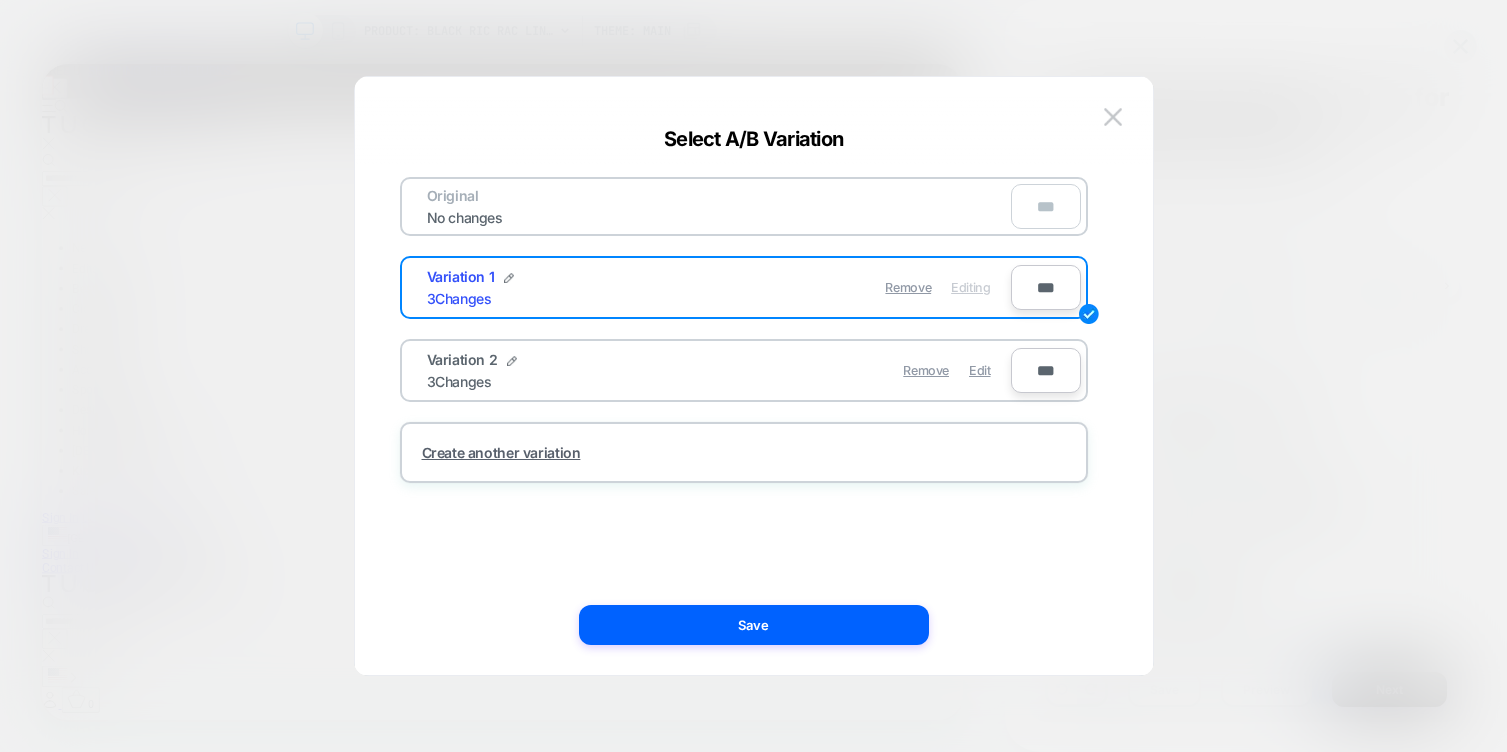 click on "Variation 2 3  Changes" at bounding box center (573, 370) 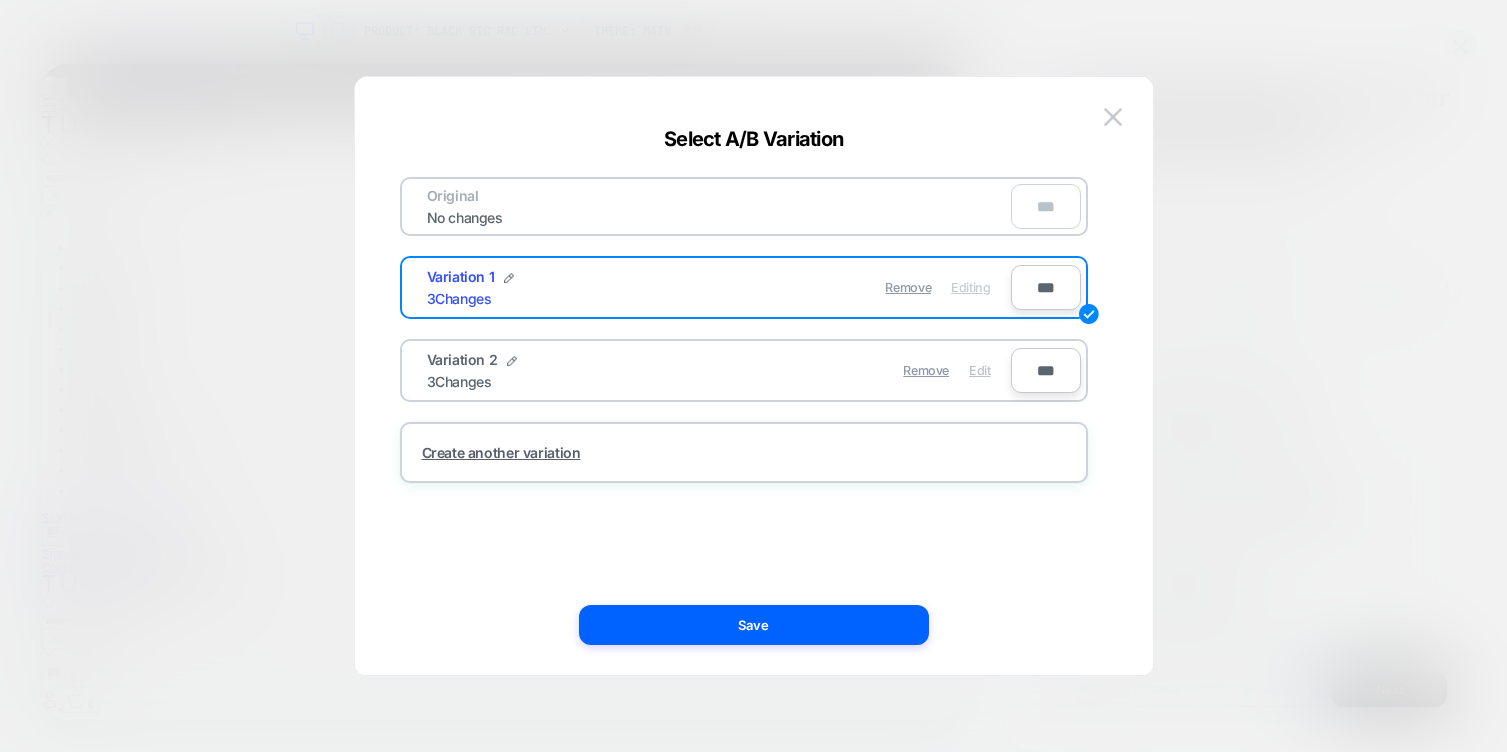 click on "Edit" at bounding box center [979, 370] 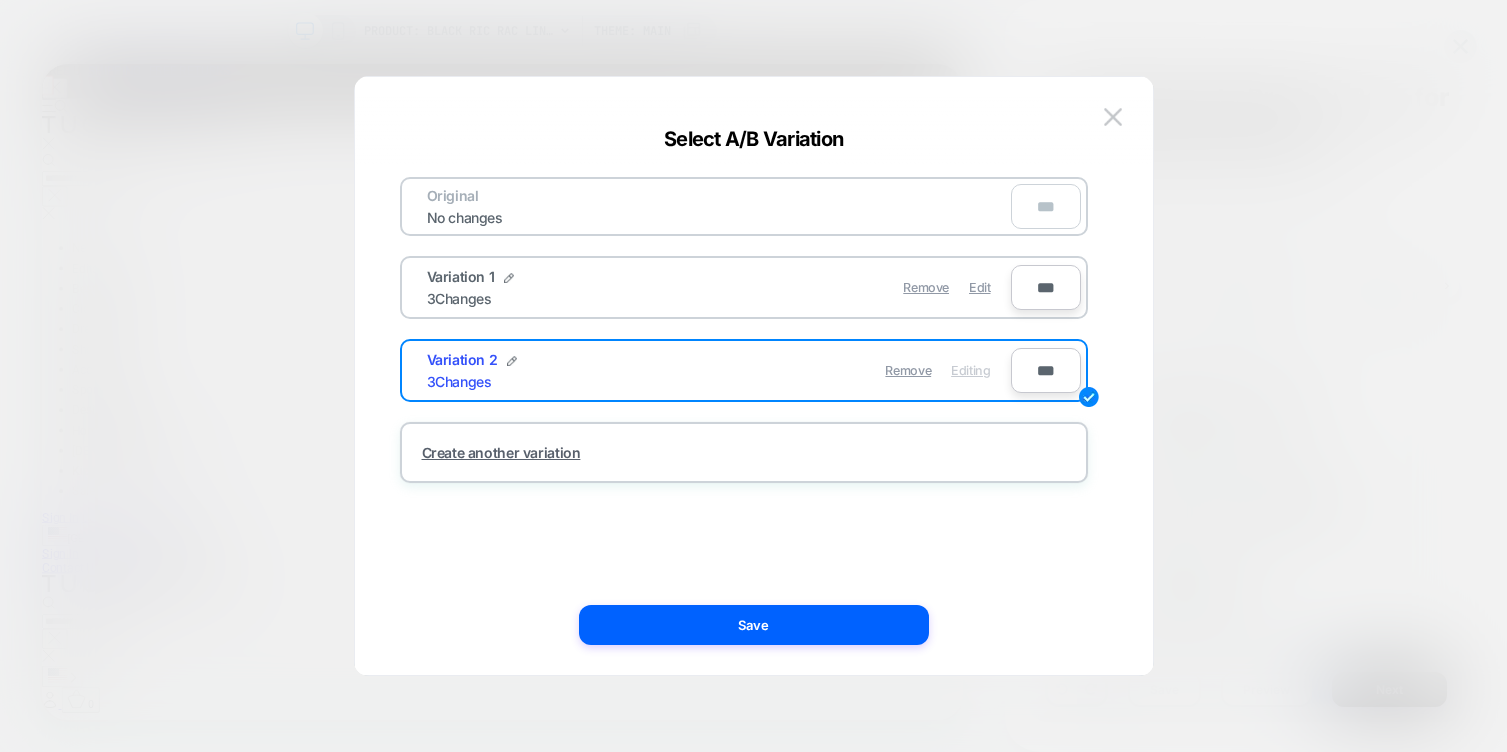 click on "Original No changes *** Variation 1 3  Changes Remove Edit *** Variation 2 3  Changes Remove Editing *** Create another variation" at bounding box center [754, 386] 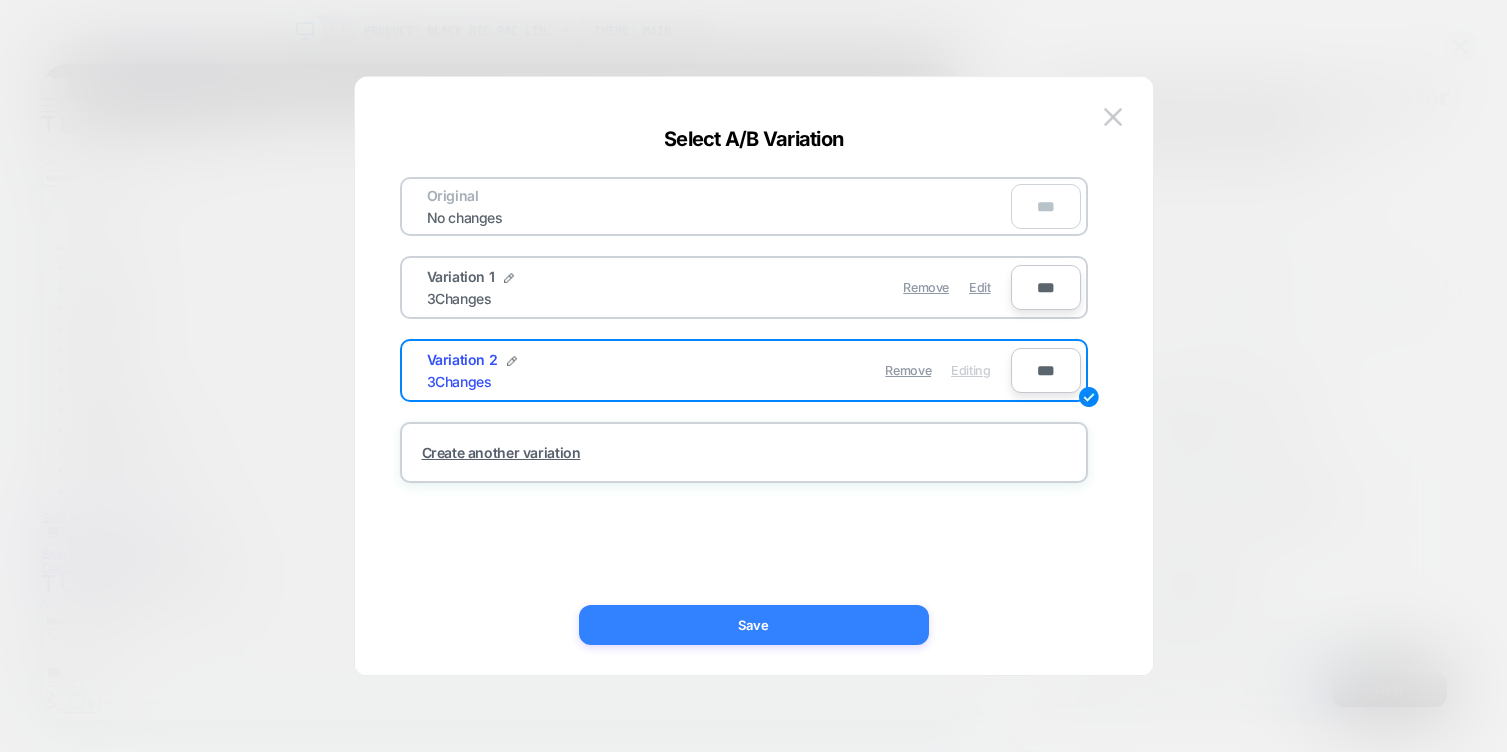 drag, startPoint x: 762, startPoint y: 642, endPoint x: 1057, endPoint y: 797, distance: 333.24167 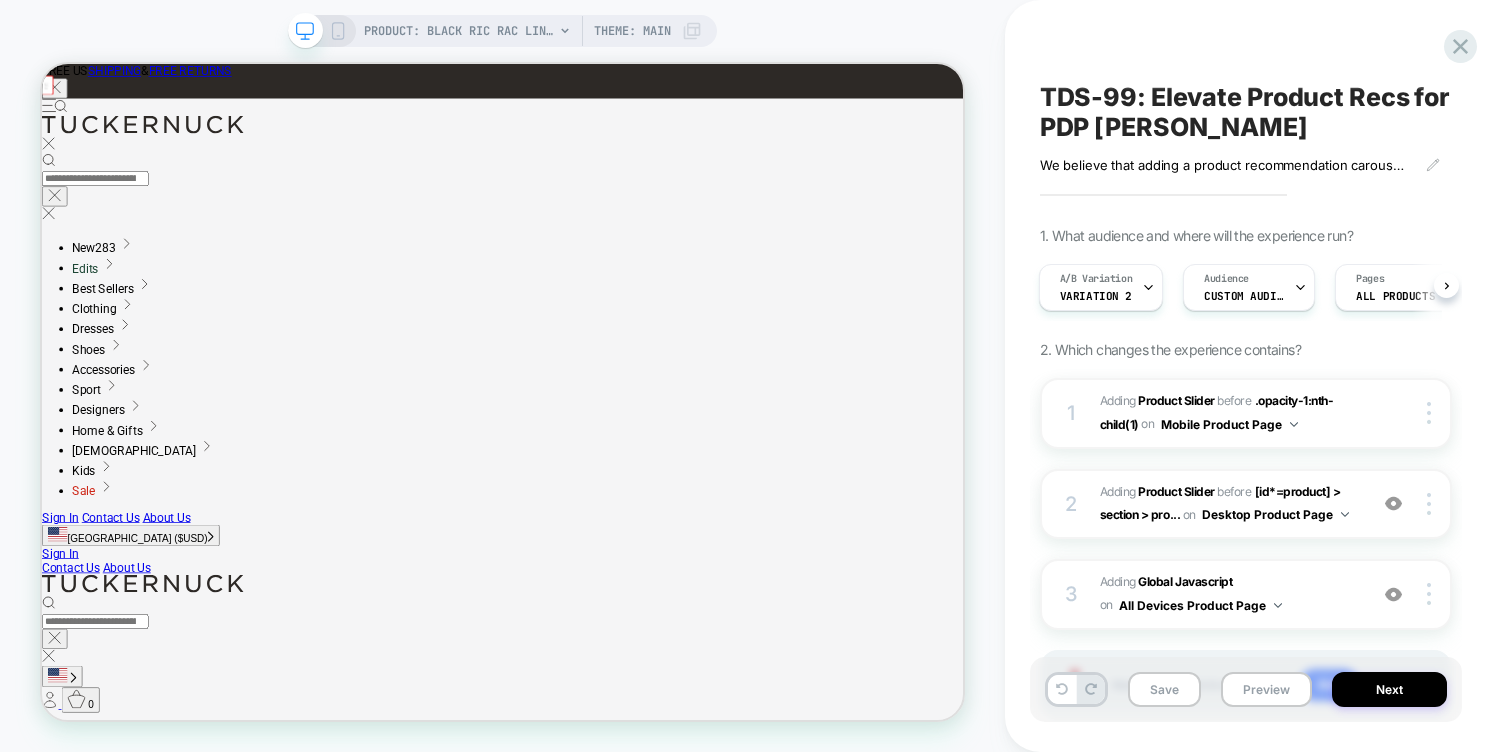 click on "PRODUCT: Black Ric Rac Linen Ellis Dress Theme: MAIN" at bounding box center [502, 31] 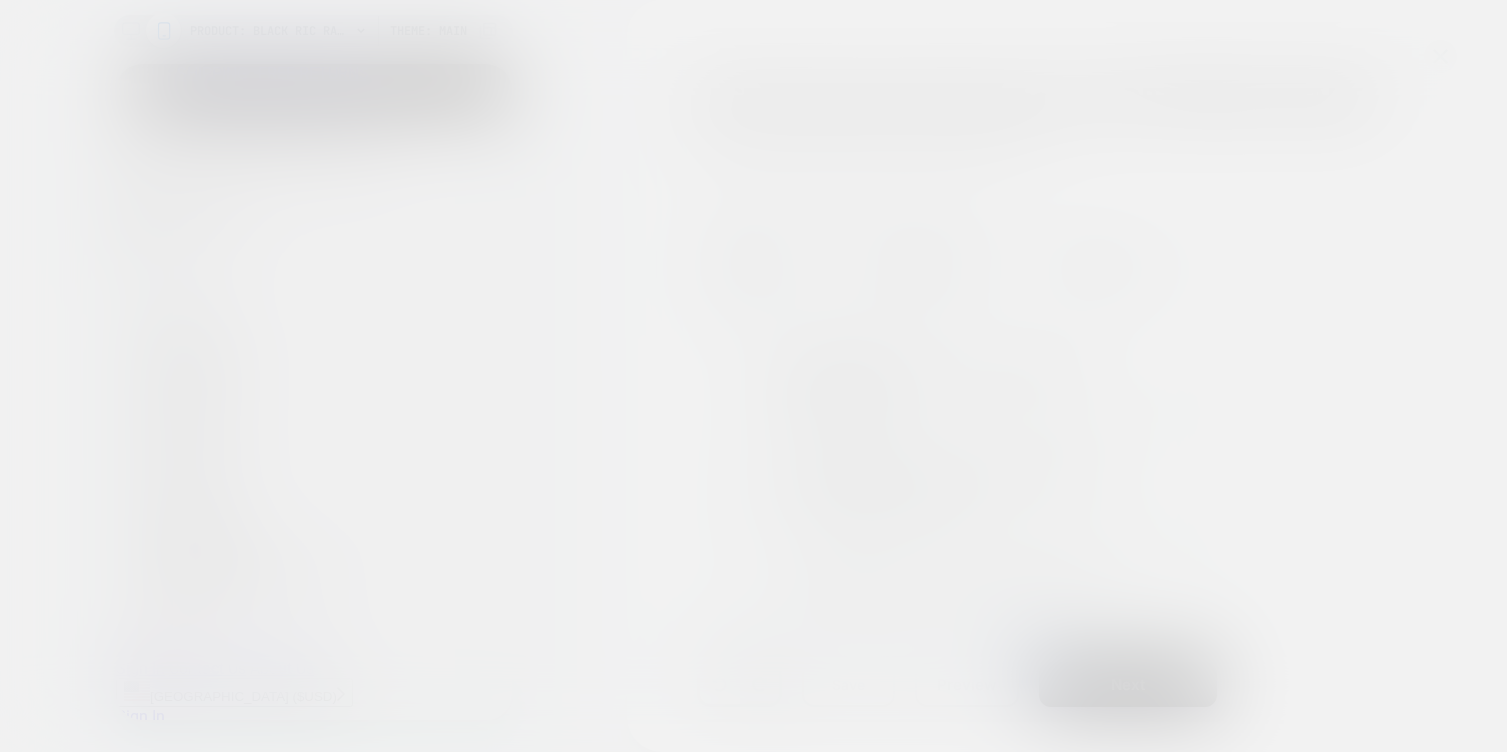 scroll, scrollTop: 0, scrollLeft: 0, axis: both 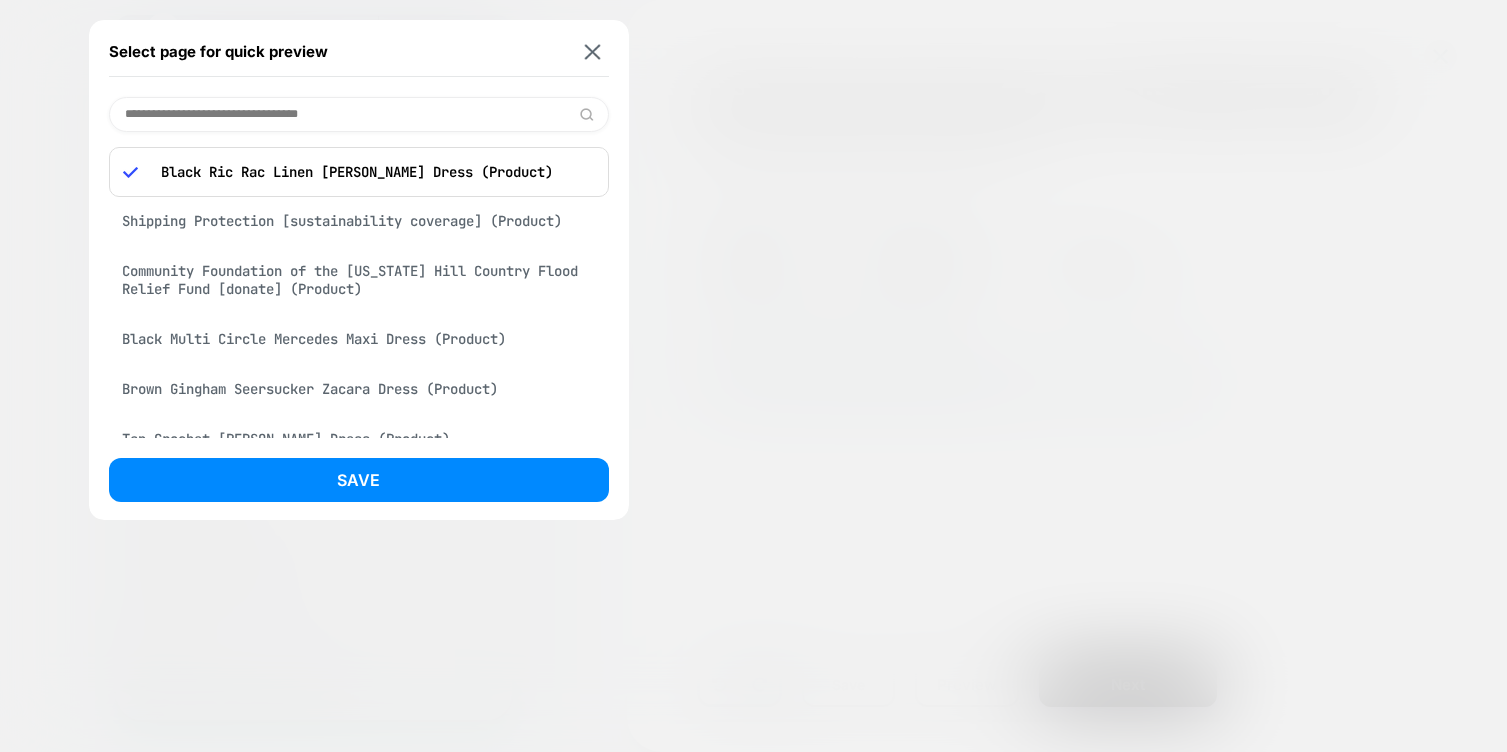 click on "PRODUCT: Black Ric Rac Linen Ellis Dress Select page for quick preview Black Ric Rac Linen Ellis Dress (Product) Shipping Protection [sustainability coverage] (Product) Community Foundation of the Texas Hill Country Flood Relief Fund [donate] (Product) Black Multi Circle Mercedes Maxi Dress (Product) Brown Gingham Seersucker Zacara Dress (Product) Tan Crochet Collier Dress (Product) Navy Pique May Polo Dress (Product) Scarlet Sonata Royal Shirt Dress (Product) Blue Fog Portia Dress (Product) Monogram [dev] (Product) Army Green Chino Callahan Shirt Dress (Product) Faded Prep Patchwork Jagger Maxi Dress (Product) Black Pique May Polo Dress (Product) Light Wash Denim Dot Myla Romper (Product) Fern Green Eyelet Bennett Maxi Dress (Product) Black Ric Rac Linen Ellis Dress (Product) Navy Gingham Sleeveless May Golf Dress (Product) Blue and White Volos Mini Dress (Product) Navy Dupioni Esme Dress (Product) Sea Green Callahan Shirt Dress (Product) Indigo Reflection Stretch Cotton Megan Dress (Product) Save For to" at bounding box center [753, 376] 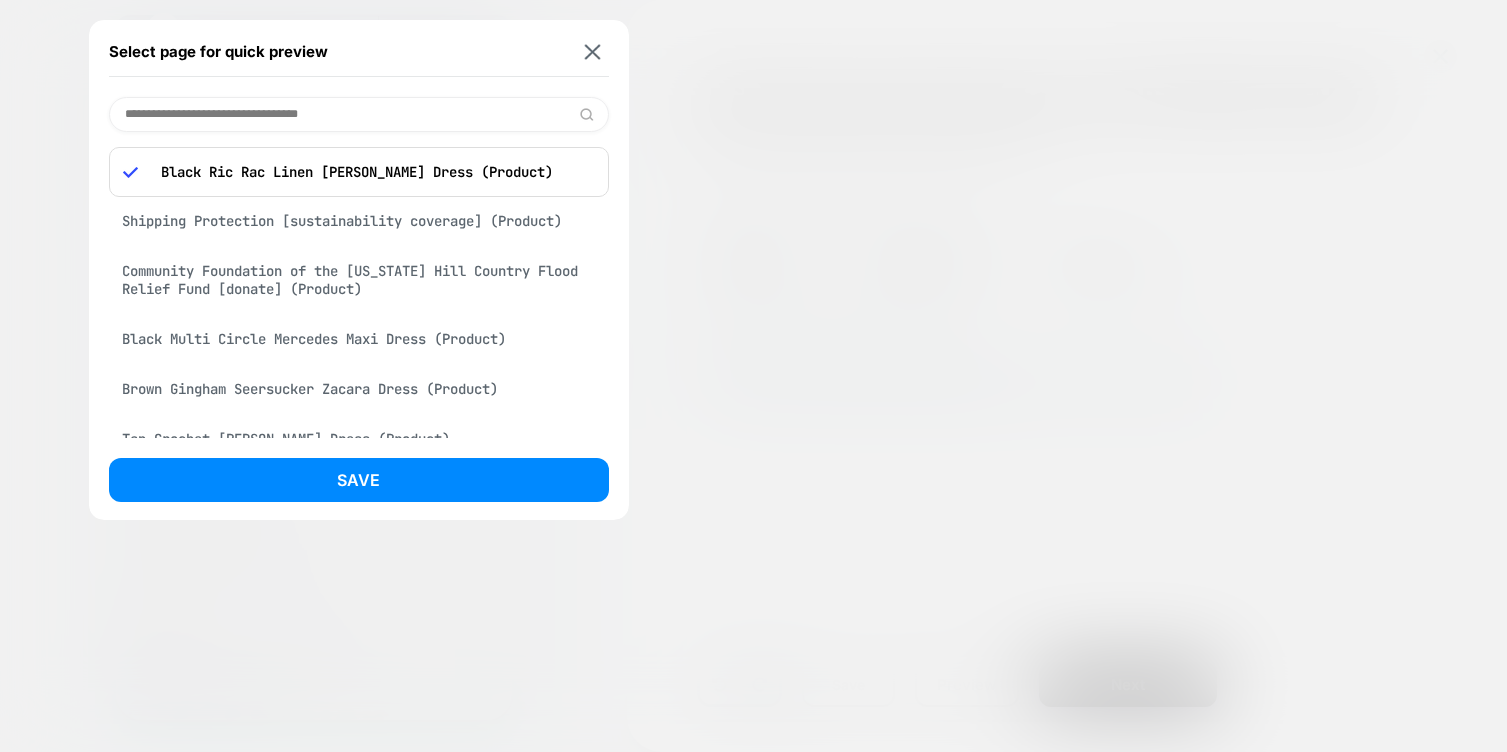 scroll, scrollTop: 0, scrollLeft: 0, axis: both 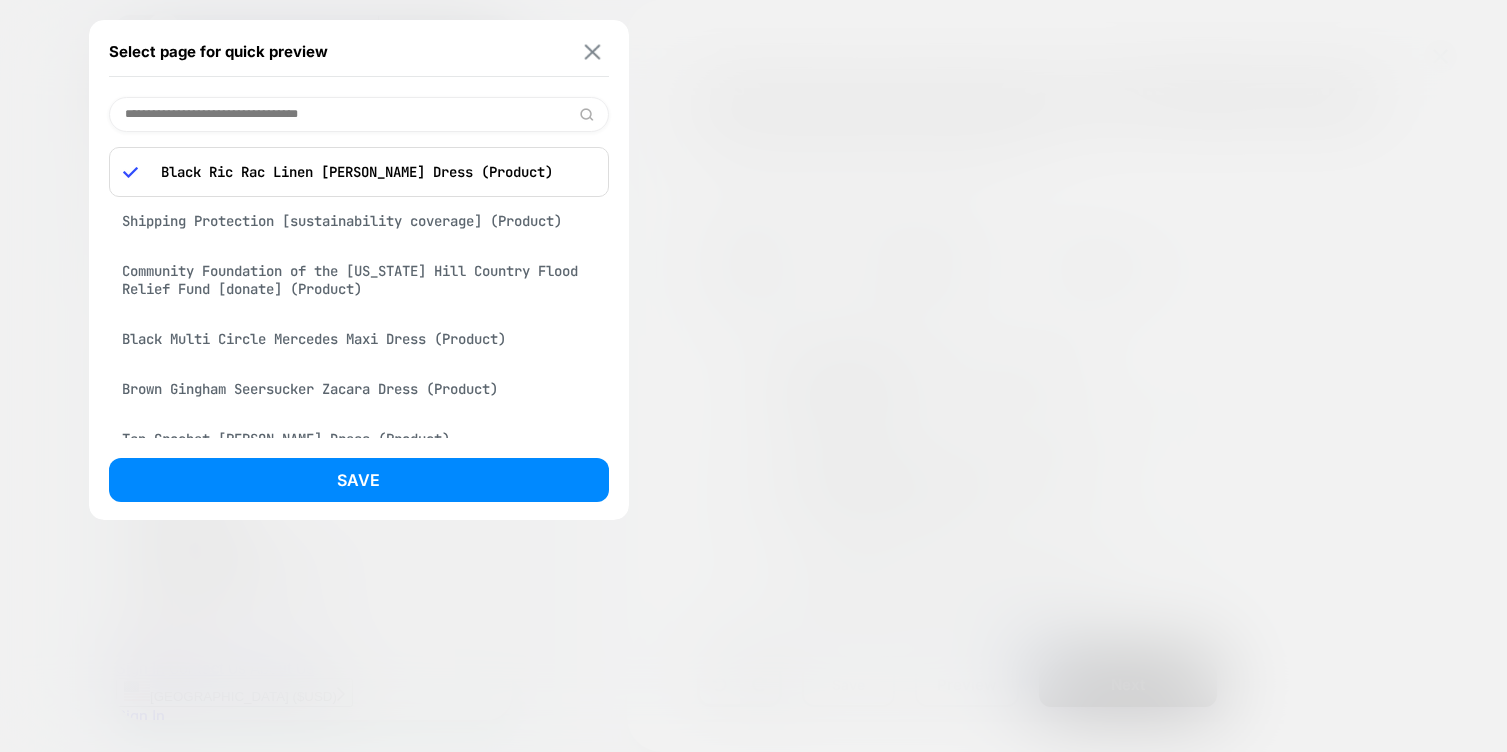click at bounding box center [592, 51] 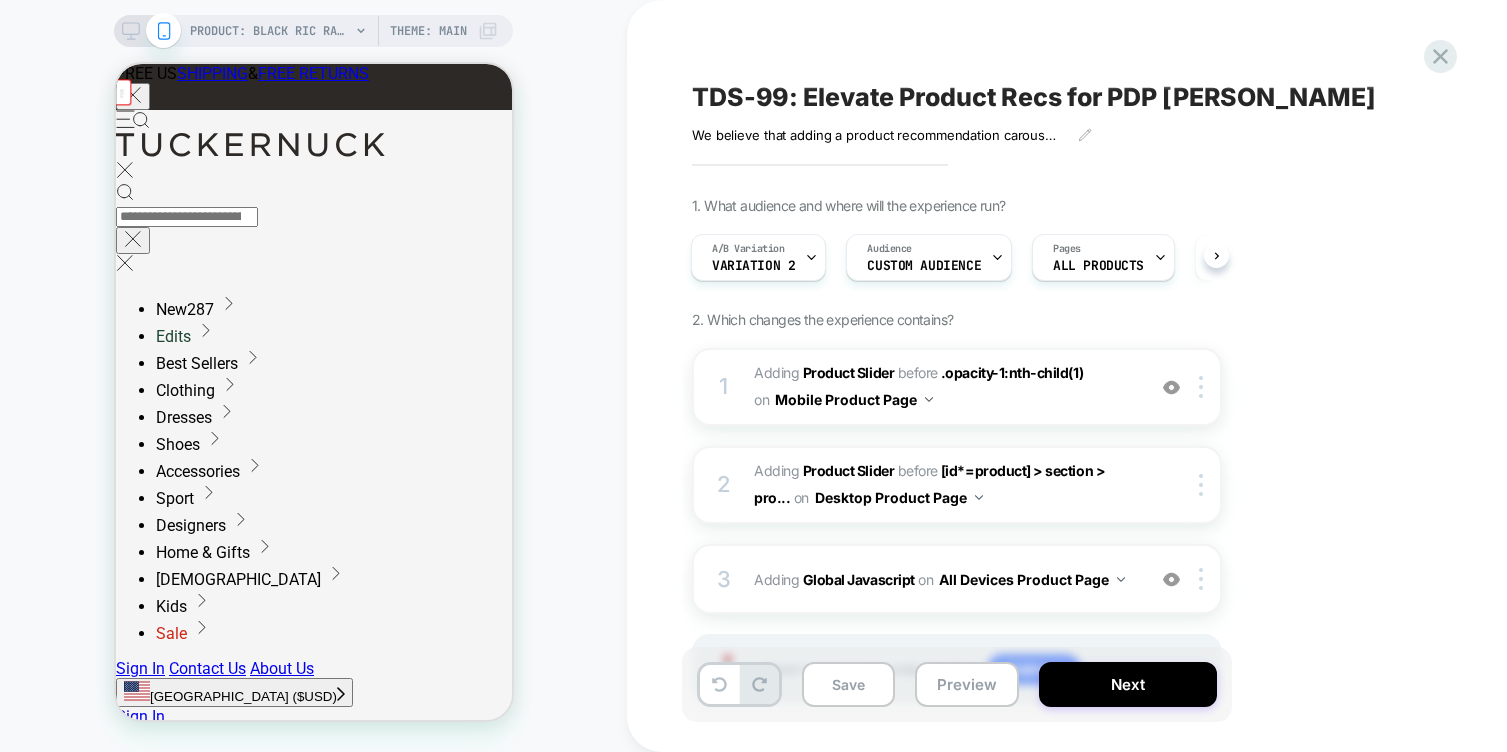 click 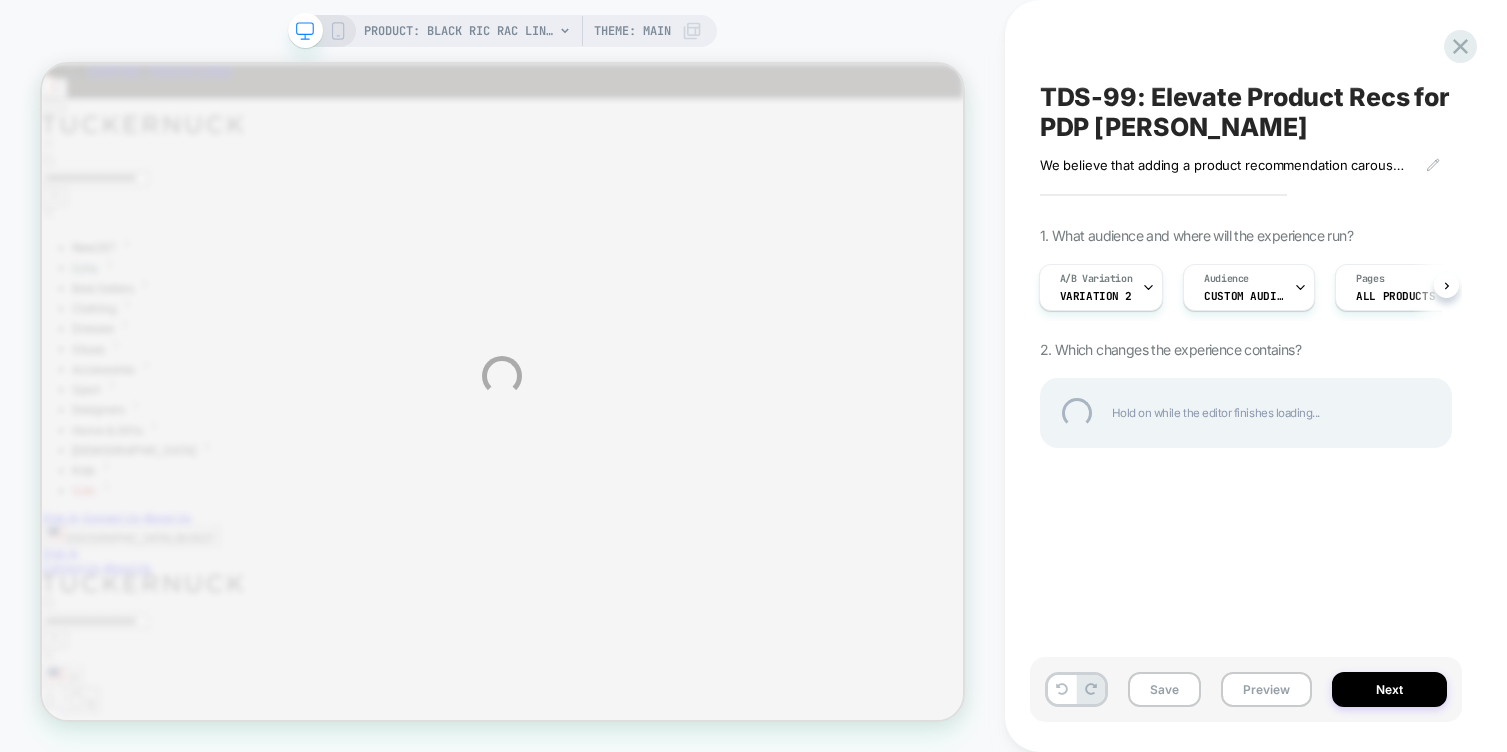 scroll, scrollTop: 0, scrollLeft: 0, axis: both 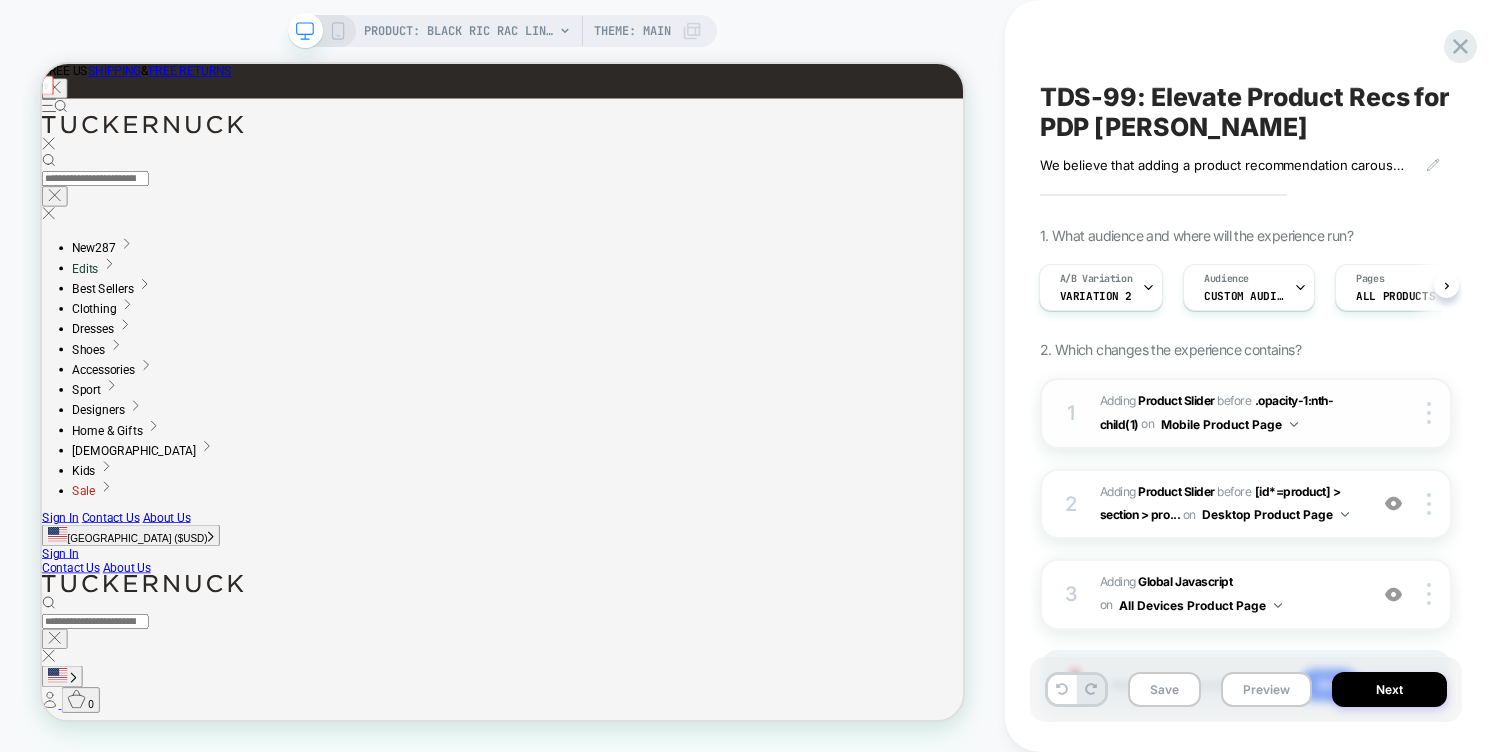 drag, startPoint x: 1345, startPoint y: 424, endPoint x: 1277, endPoint y: 439, distance: 69.63476 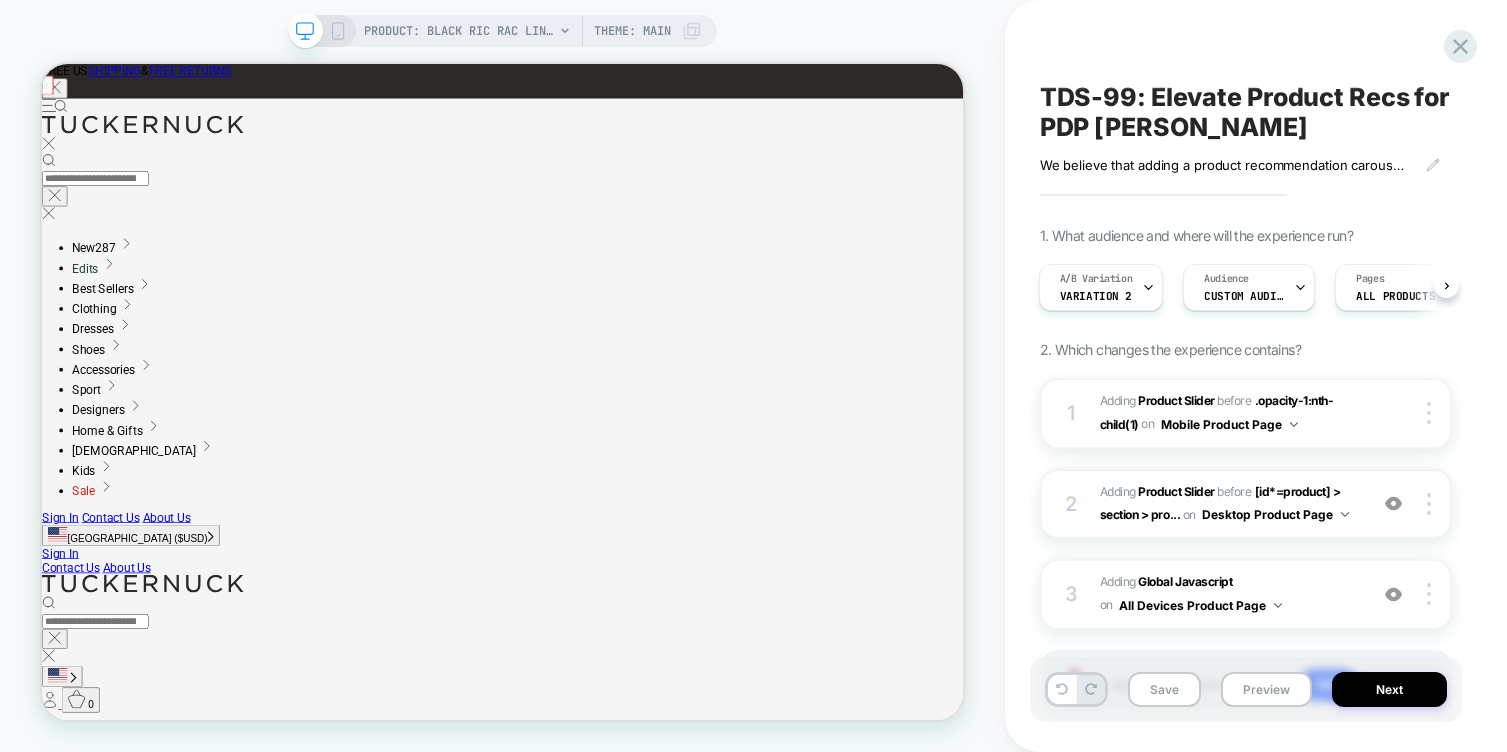 click on "Desktop Product Page" at bounding box center [1275, 514] 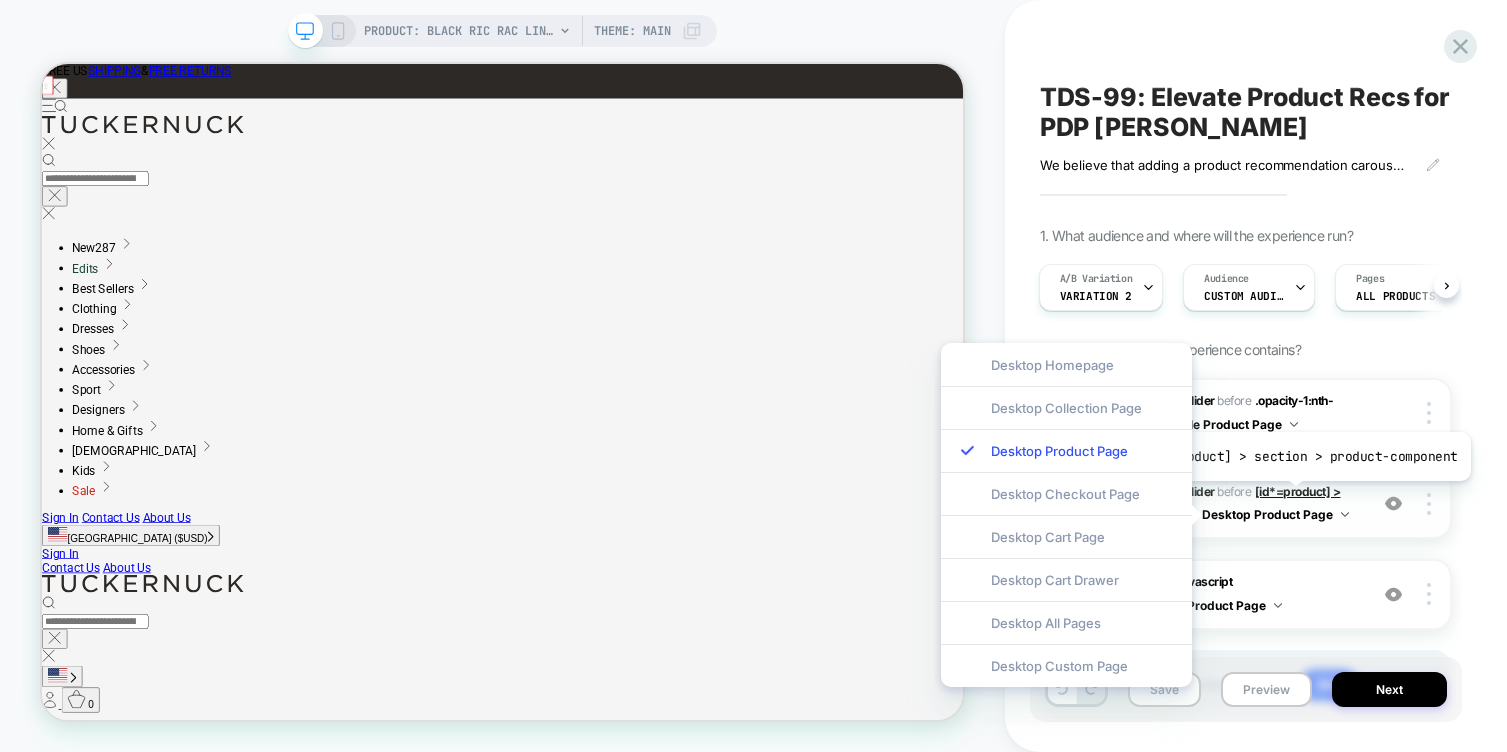 click on "[id*=product] > section > pro..." at bounding box center (1220, 503) 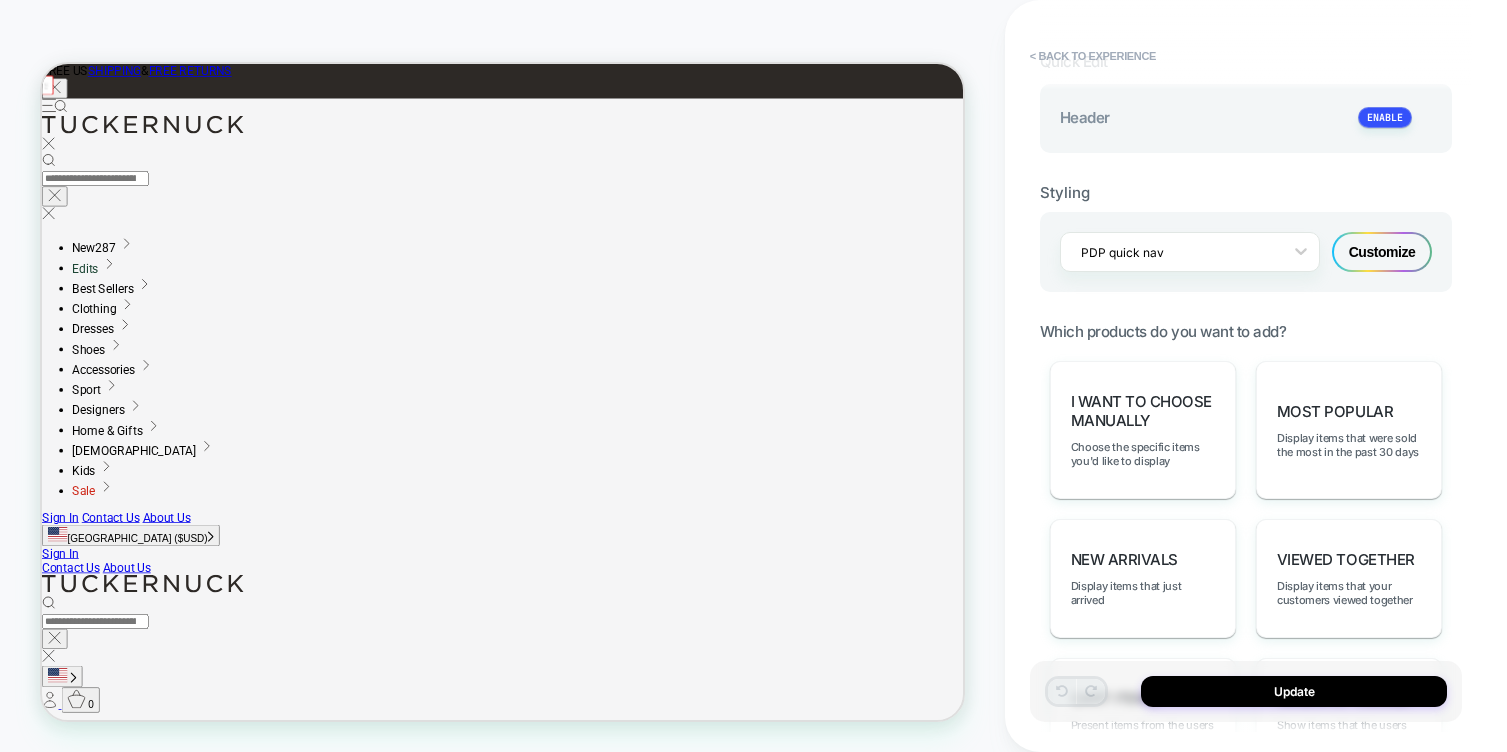 scroll, scrollTop: 423, scrollLeft: 0, axis: vertical 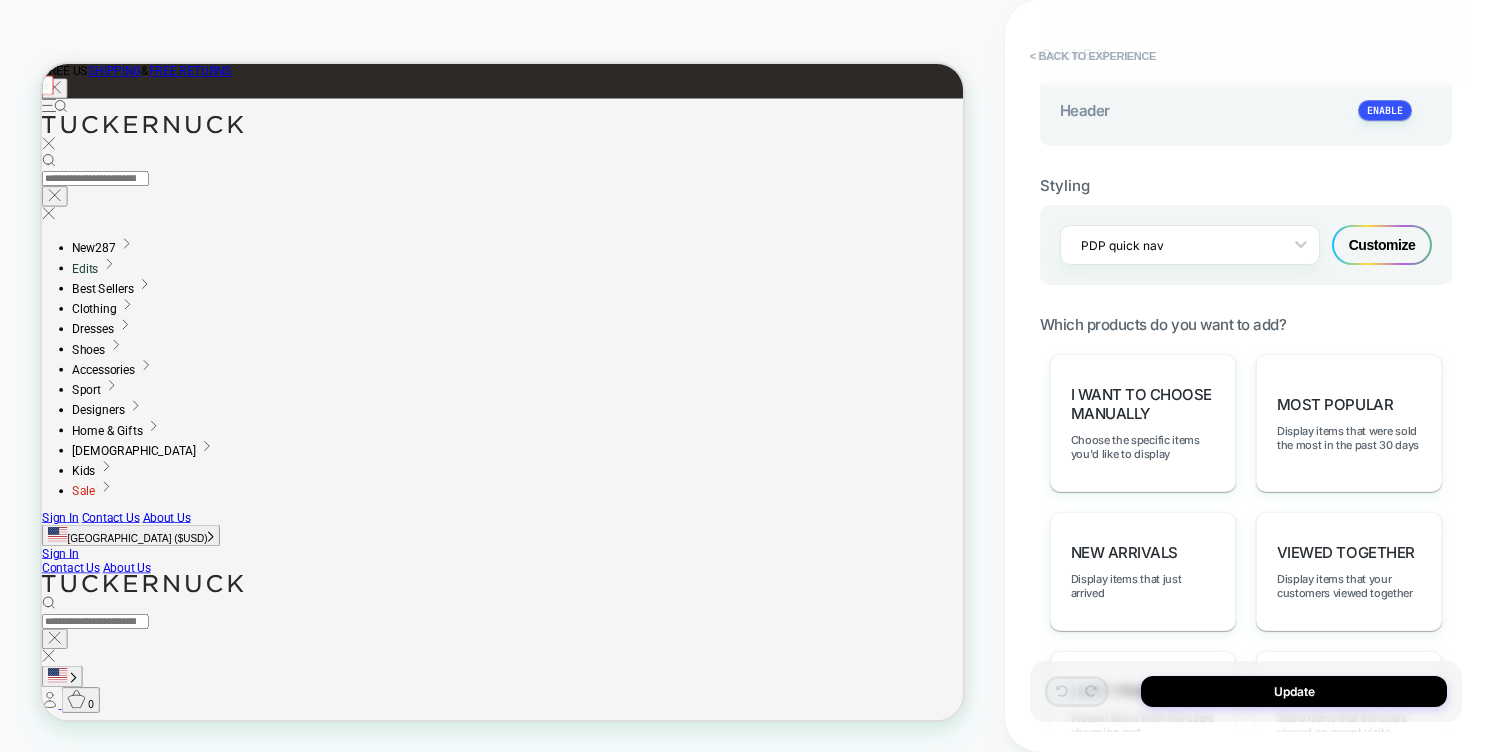 click on "Customize" at bounding box center [1382, 245] 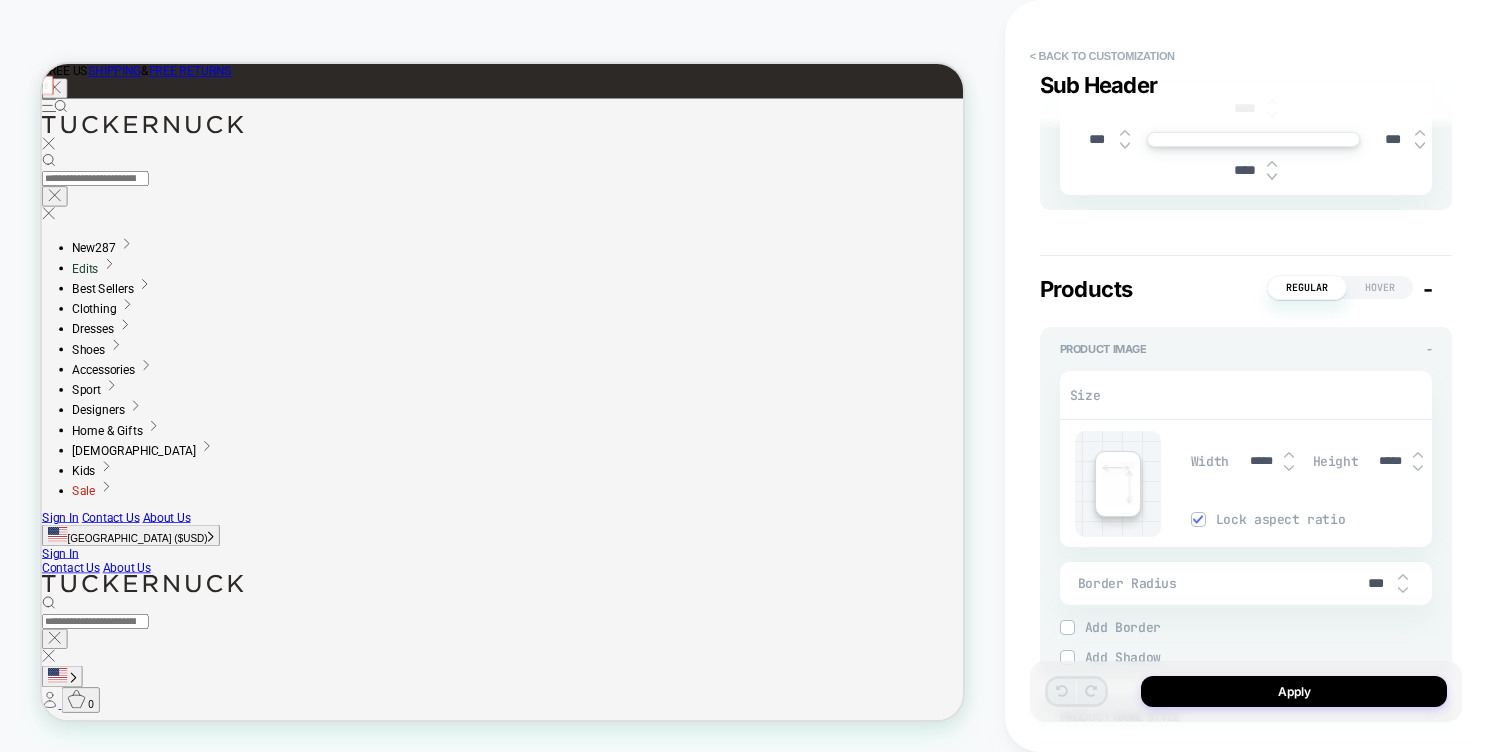 type on "*" 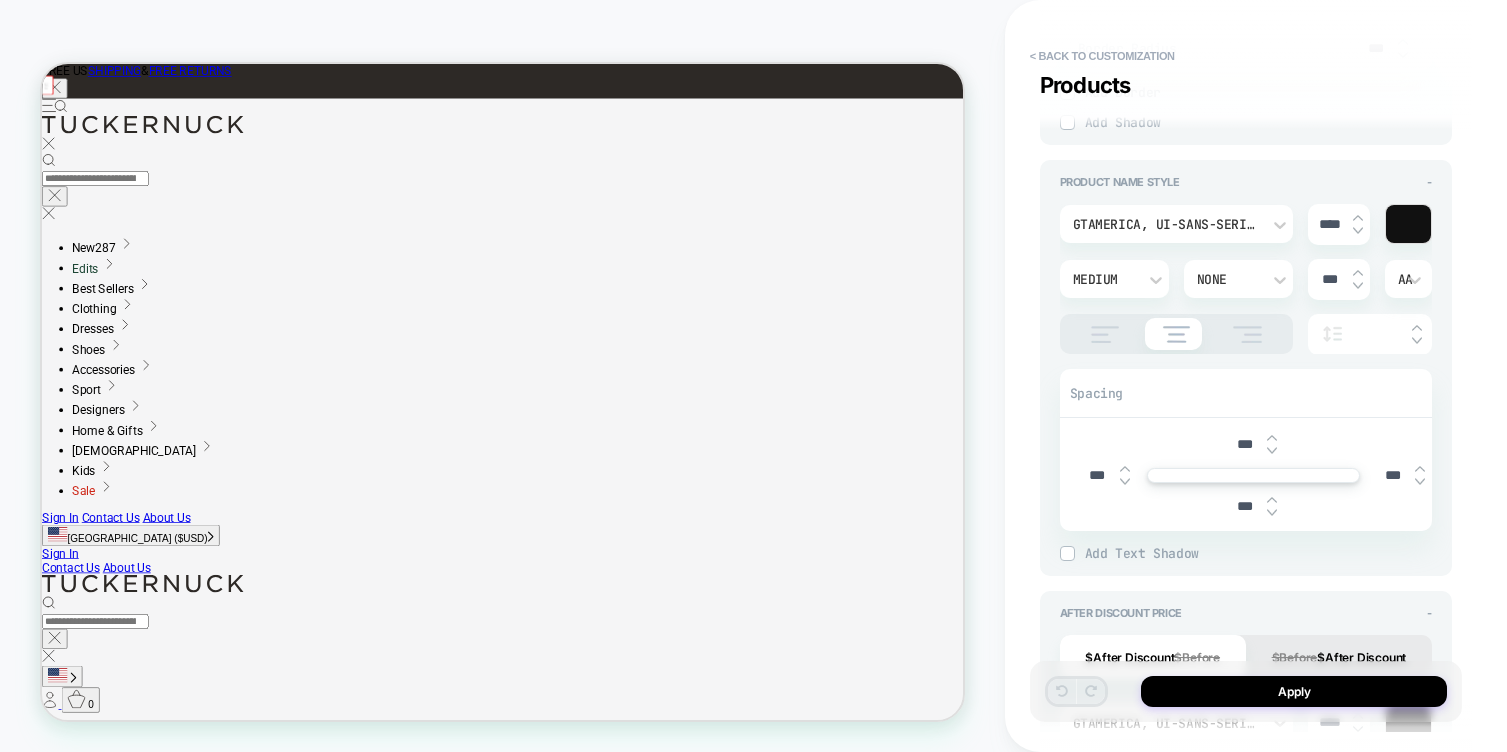 scroll, scrollTop: 1224, scrollLeft: 0, axis: vertical 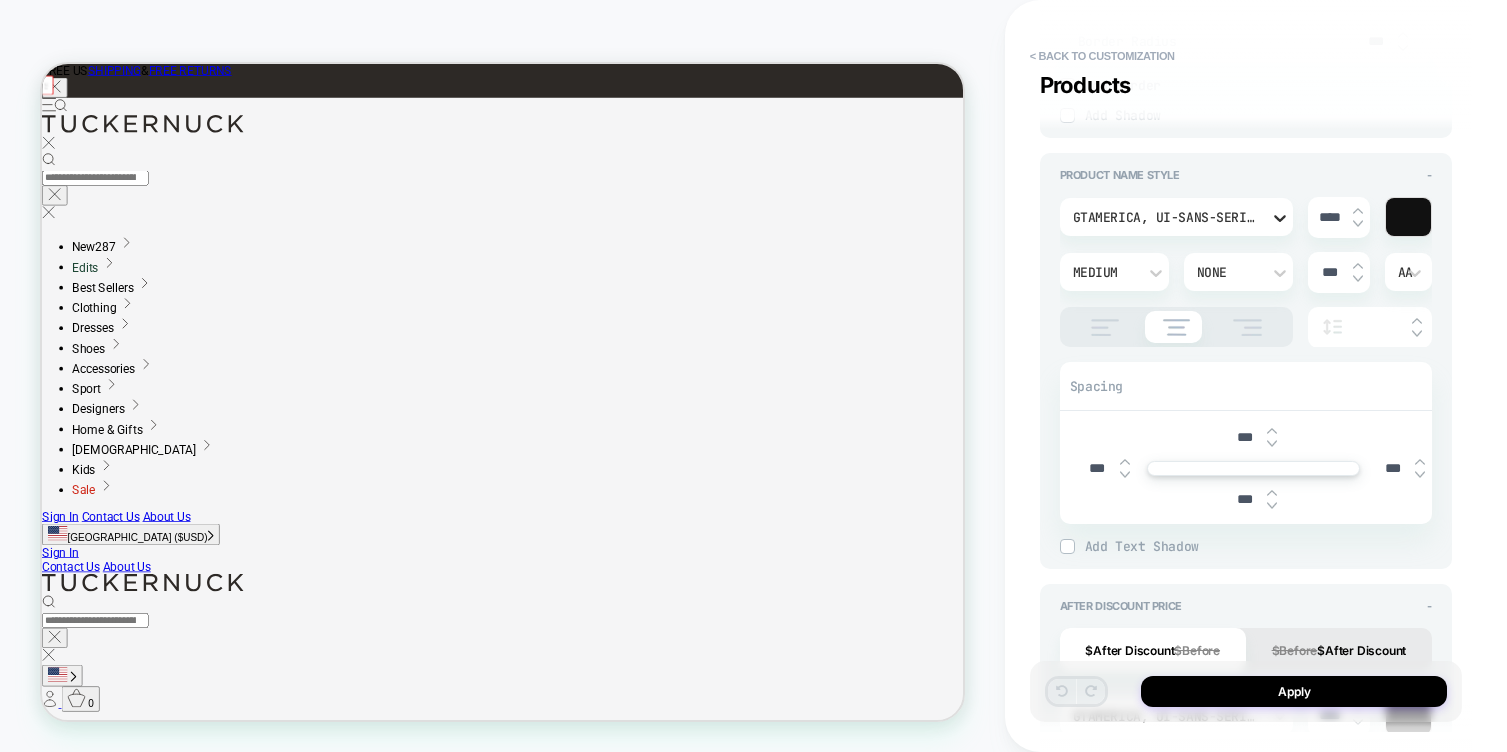 click 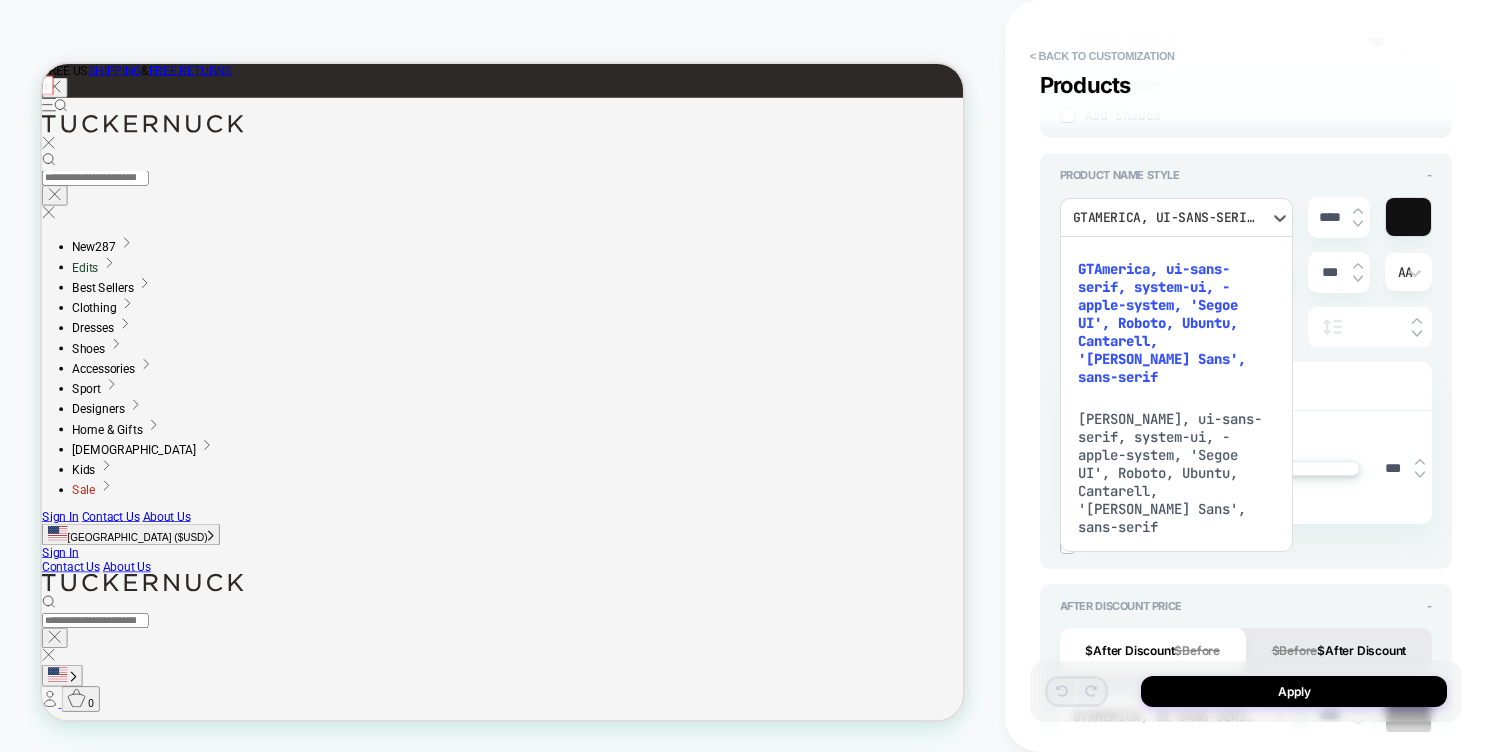 scroll, scrollTop: 12, scrollLeft: 0, axis: vertical 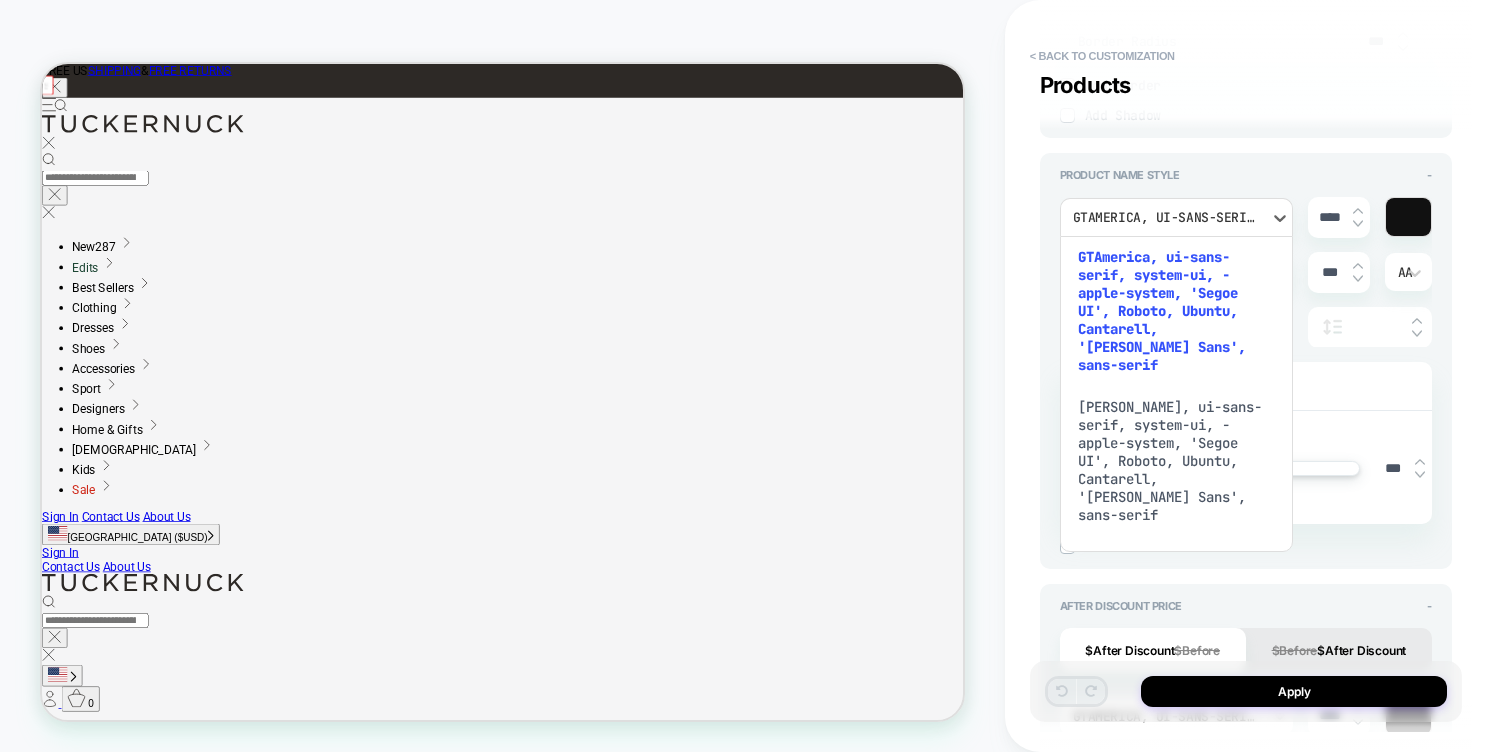click on "[PERSON_NAME], ui-sans-serif, system-ui, -apple-system, 'Segoe UI', Roboto, Ubuntu, Cantarell, '[PERSON_NAME] Sans', sans-serif" at bounding box center (1176, 461) 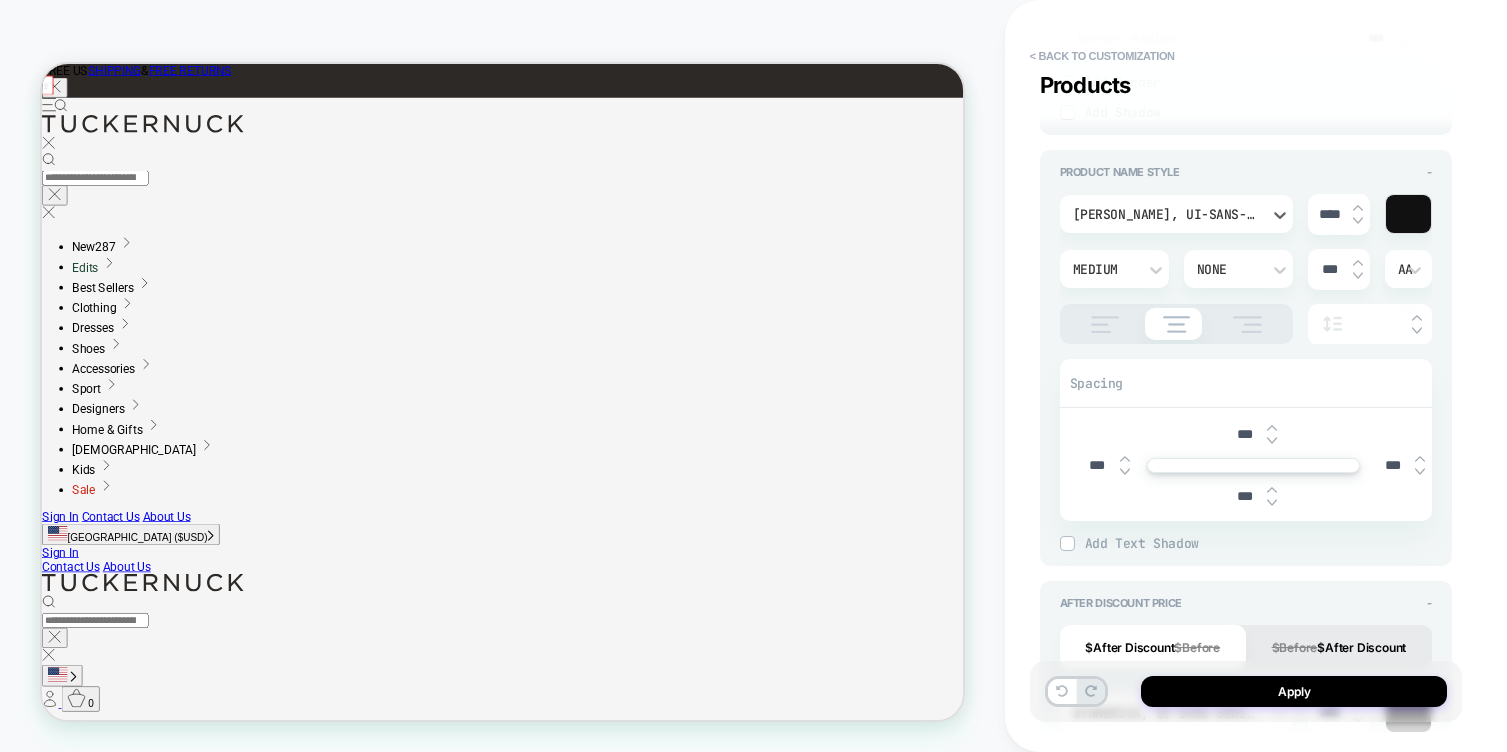 scroll, scrollTop: 1229, scrollLeft: 0, axis: vertical 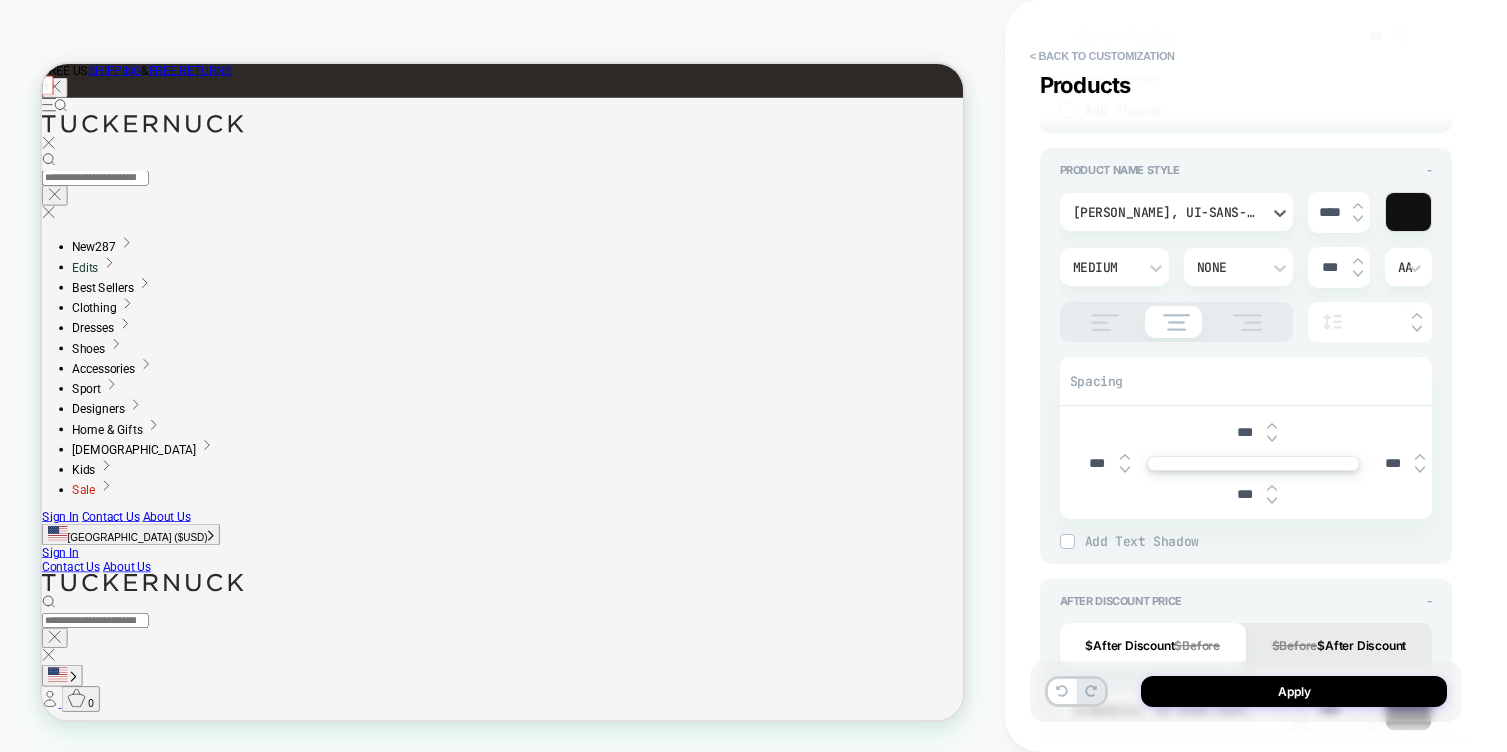 click on "[PERSON_NAME], ui-sans-serif, system-ui, -apple-system, 'Segoe UI', Roboto, Ubuntu, Cantarell, '[PERSON_NAME] Sans', sans-serif" at bounding box center [1166, 212] 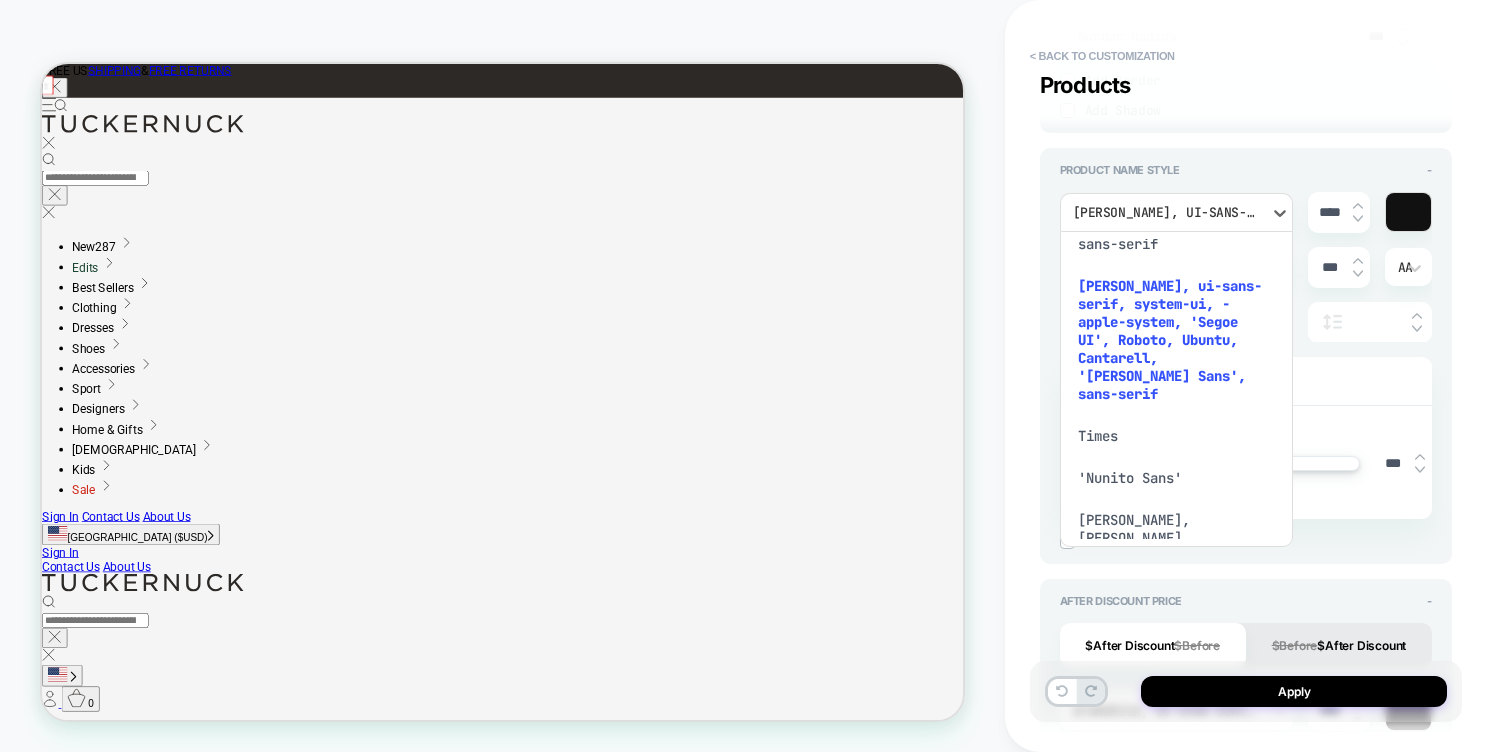 scroll, scrollTop: 135, scrollLeft: 0, axis: vertical 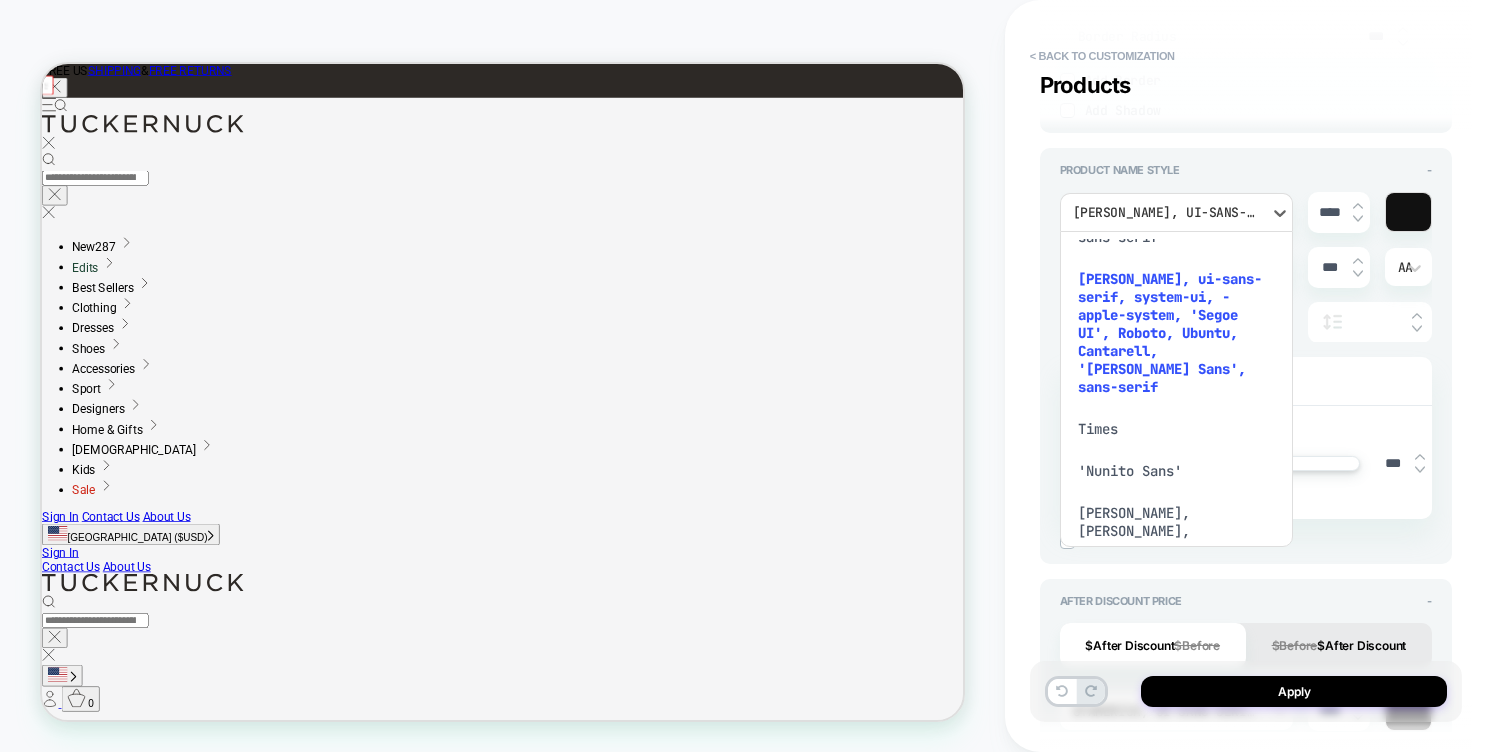 click on "'Nunito Sans'" at bounding box center [1176, 471] 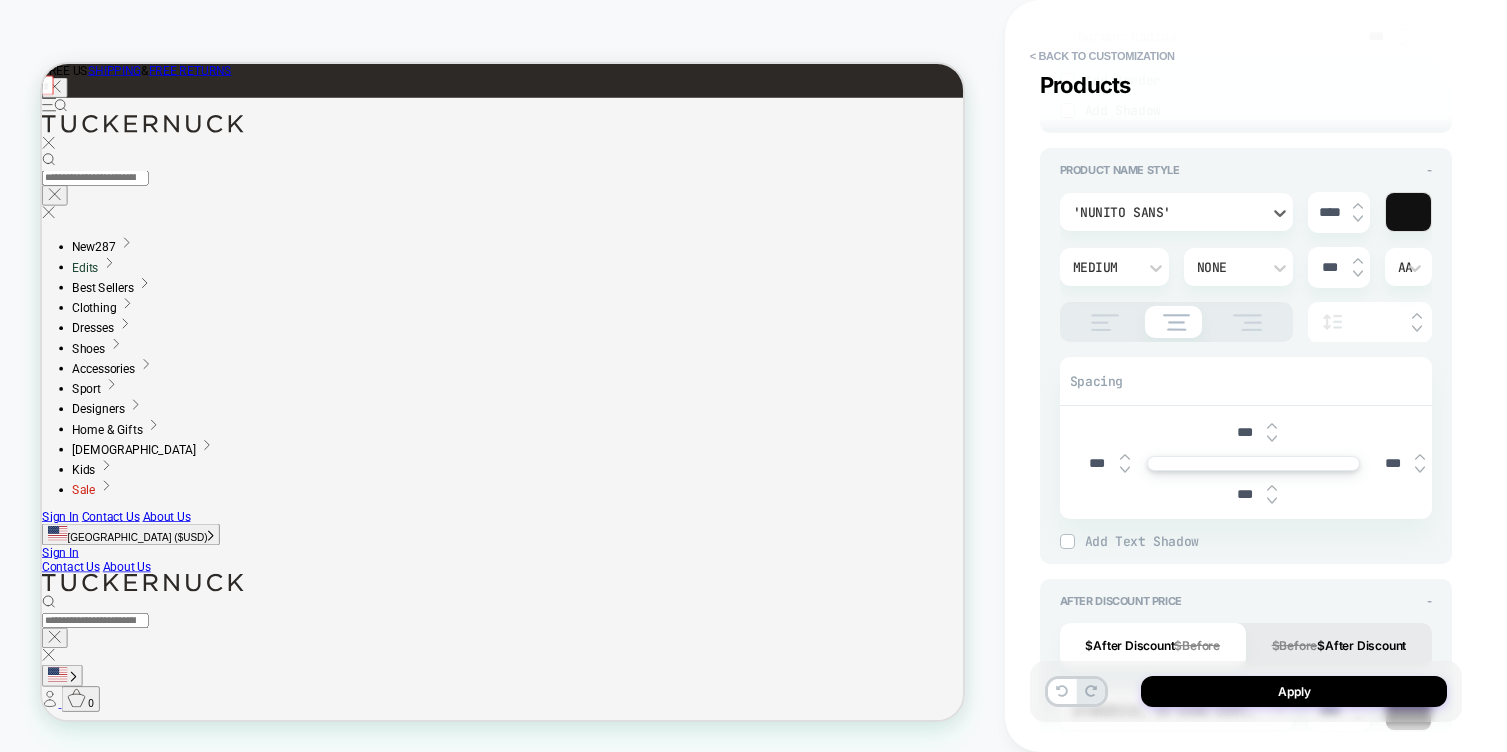 click on "'Nunito Sans'" at bounding box center [1166, 212] 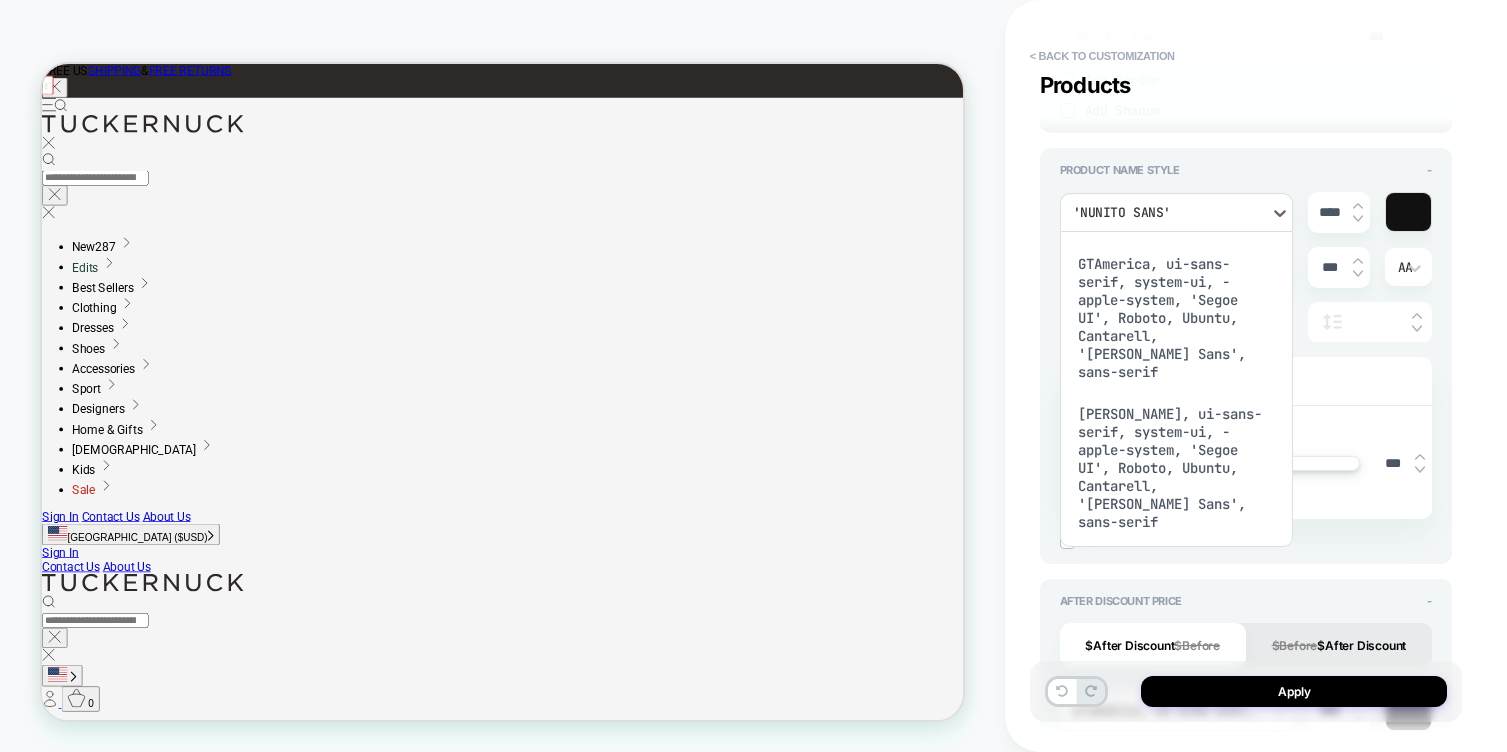 scroll, scrollTop: 7, scrollLeft: 0, axis: vertical 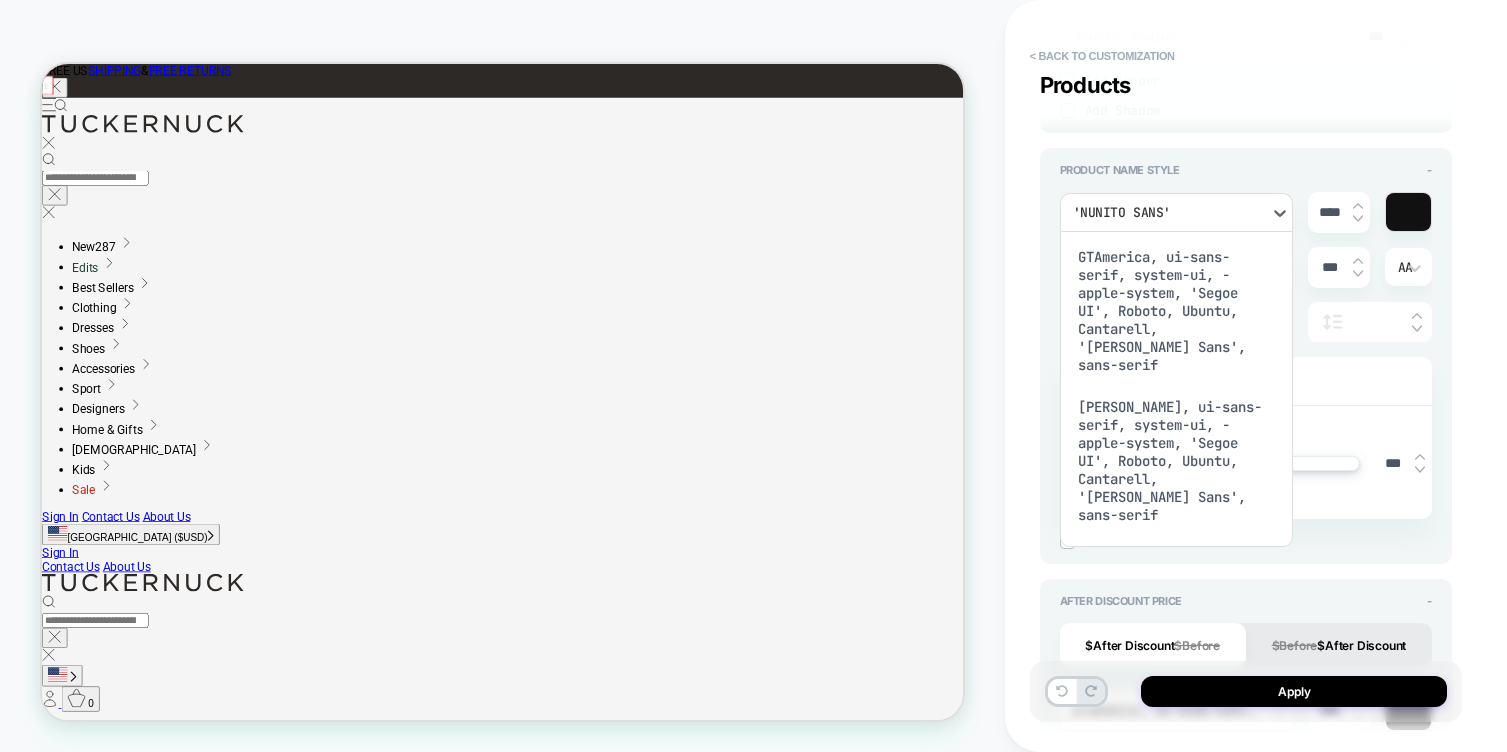 click on "GTAmerica, ui-sans-serif, system-ui, -apple-system, 'Segoe UI', Roboto, Ubuntu, Cantarell, '[PERSON_NAME] Sans', sans-serif" at bounding box center (1176, 311) 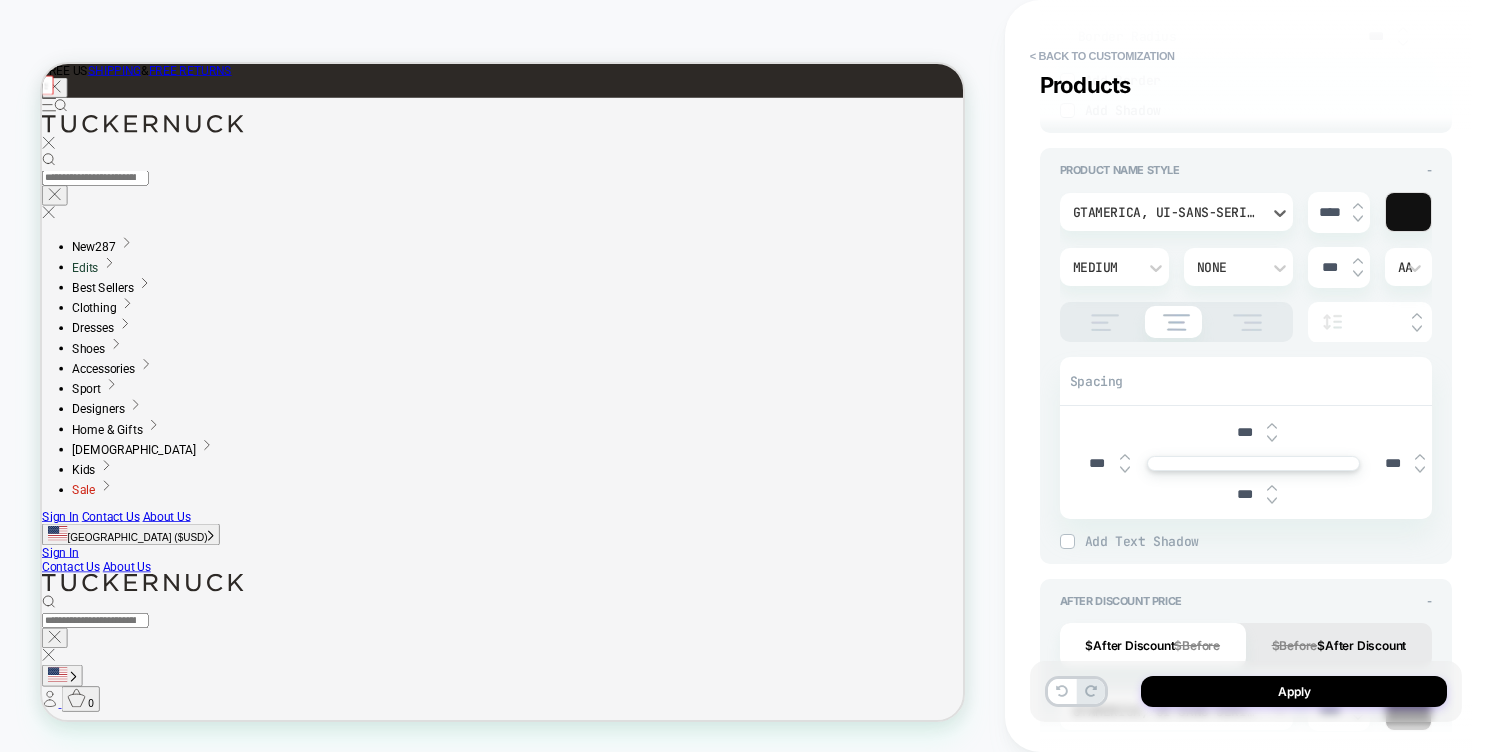 click on "Medium" at bounding box center [1104, 267] 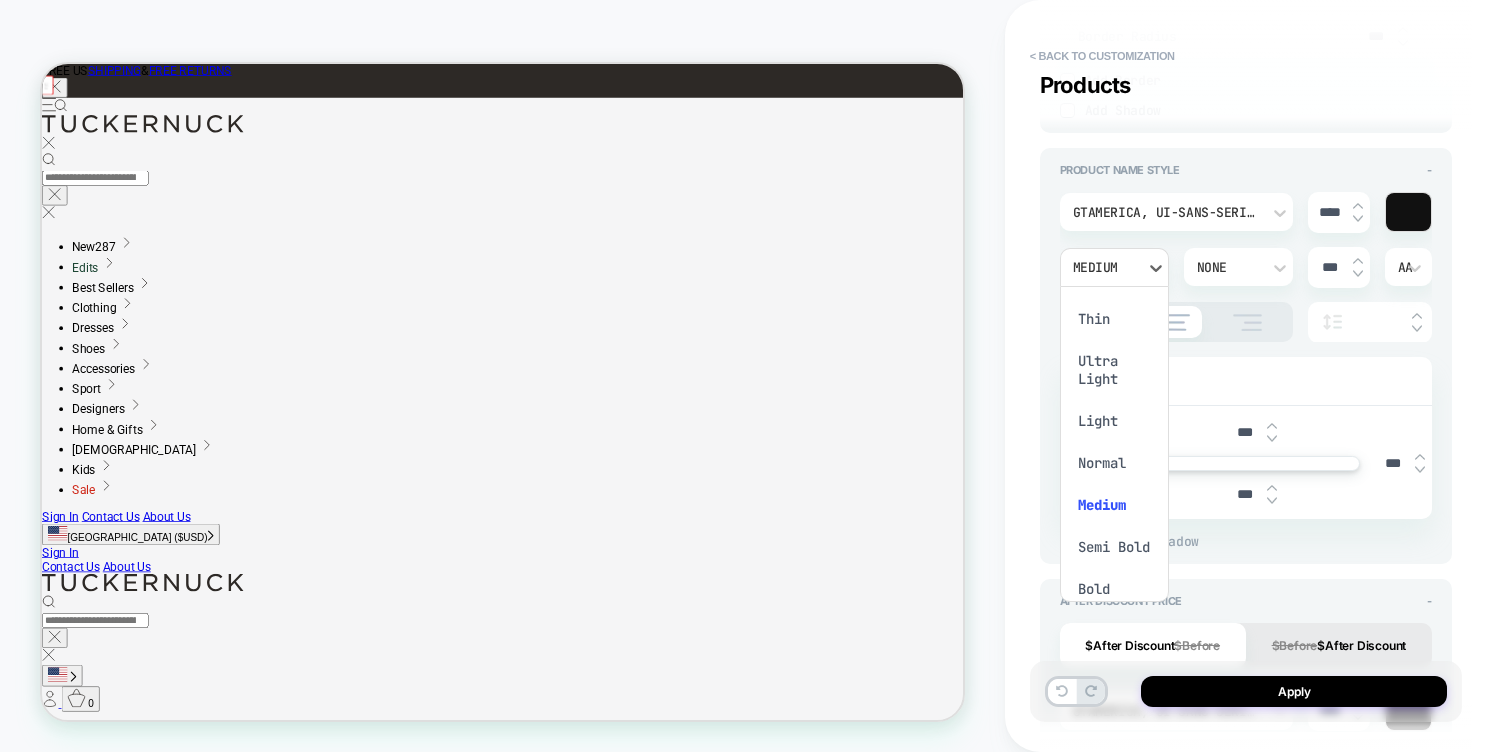 click on "Thin" at bounding box center (1114, 319) 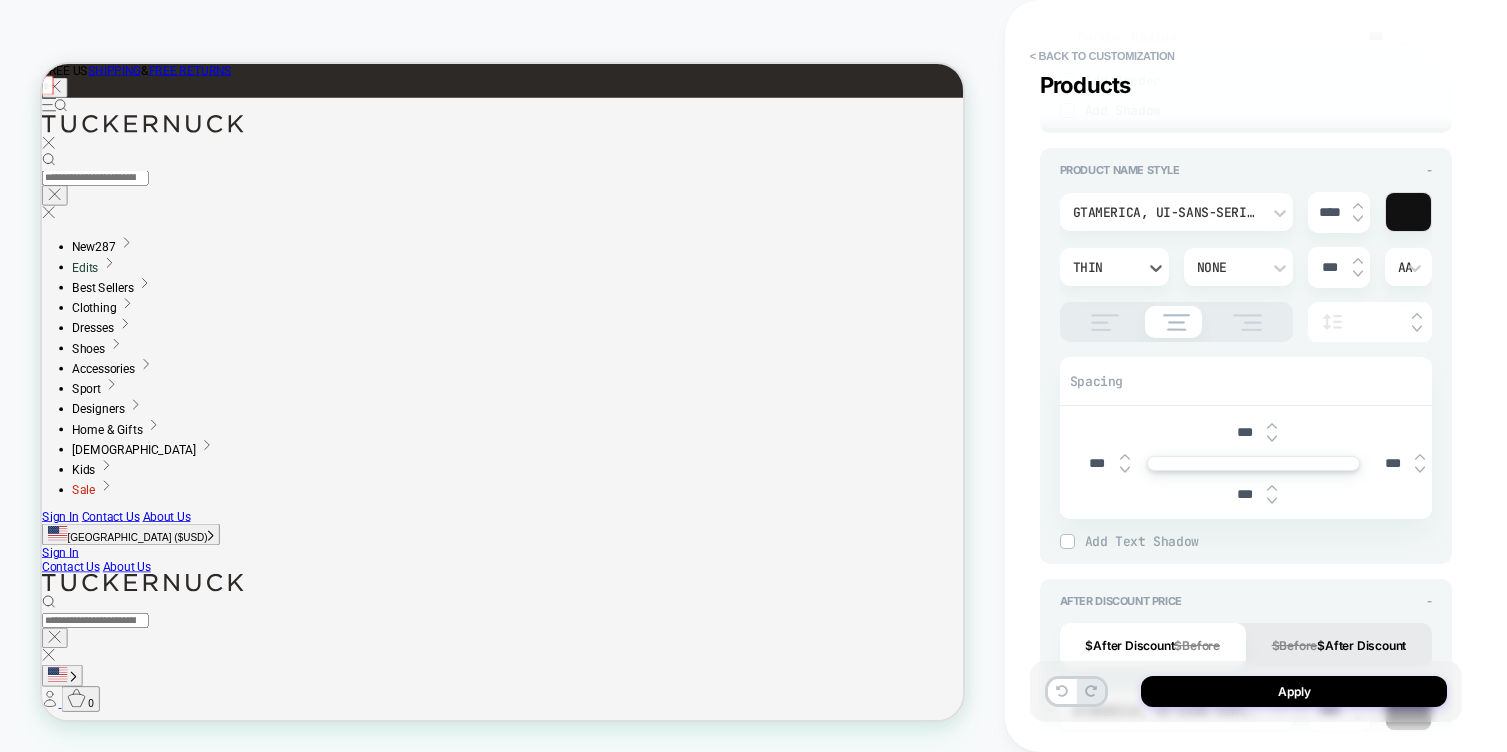 click on "AA" at bounding box center [1408, 267] 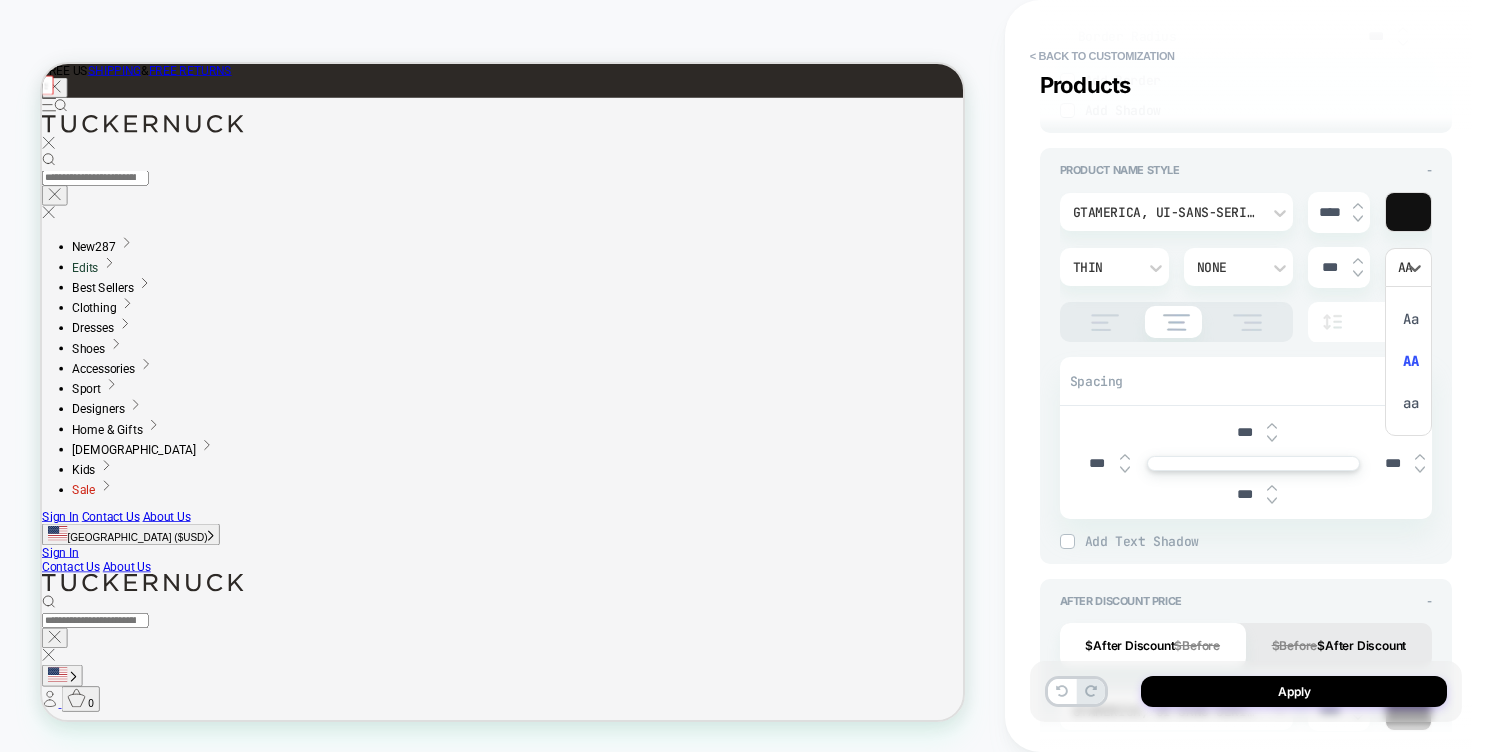 click on "Aa" at bounding box center (1408, 319) 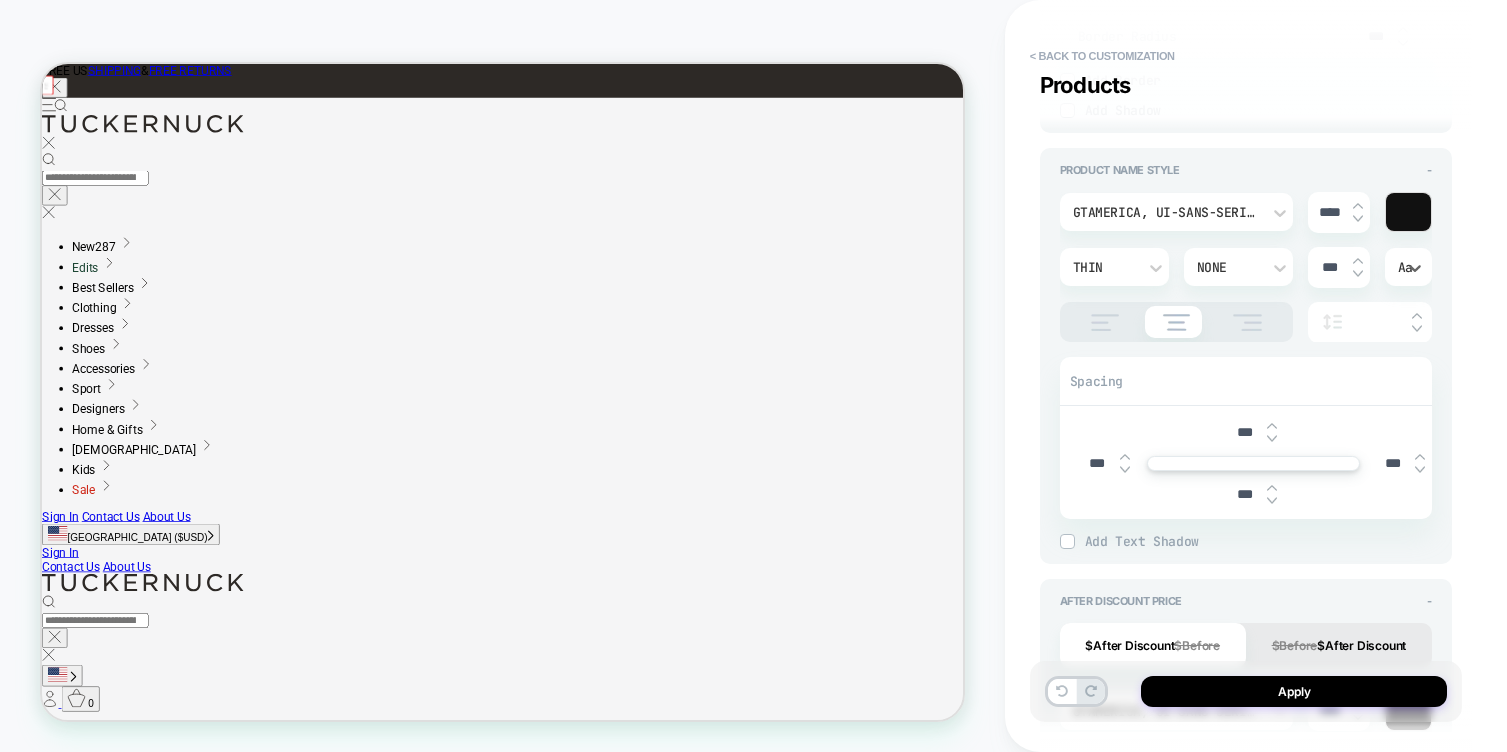 click on "GTAmerica, ui-sans-serif, system-ui, -apple-system, 'Segoe UI', Roboto, Ubuntu, Cantarell, '[PERSON_NAME] Sans', sans-serif" at bounding box center [1166, 212] 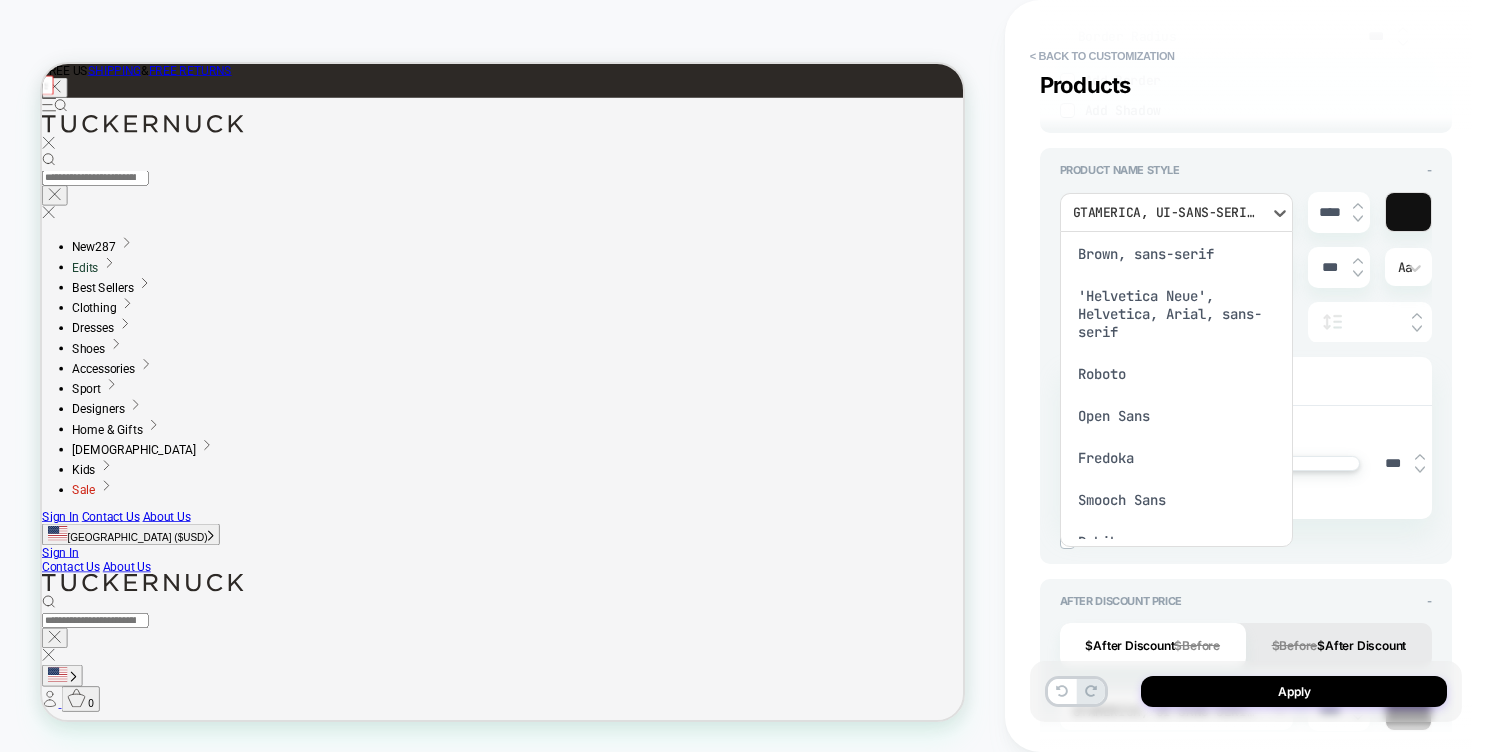 scroll, scrollTop: 0, scrollLeft: 0, axis: both 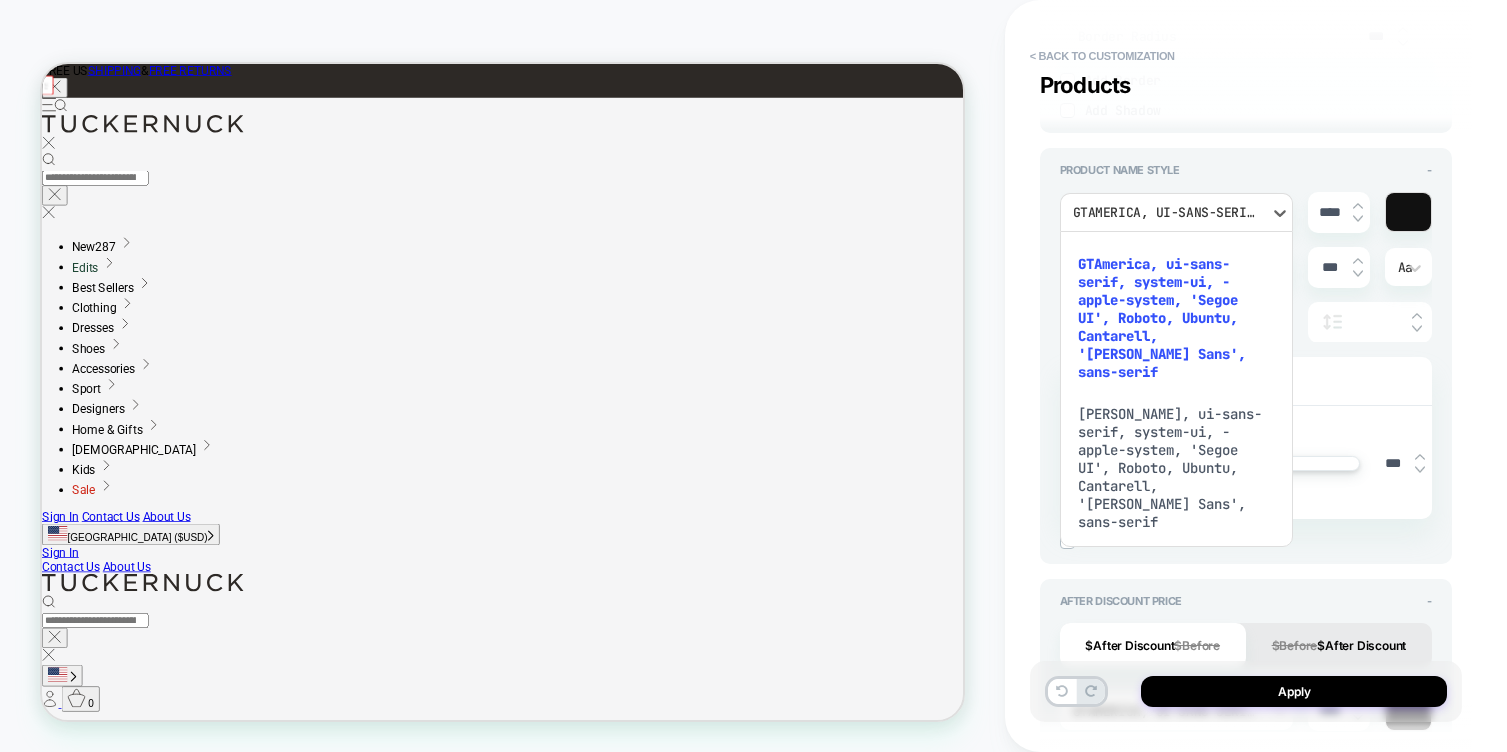 click at bounding box center [753, 376] 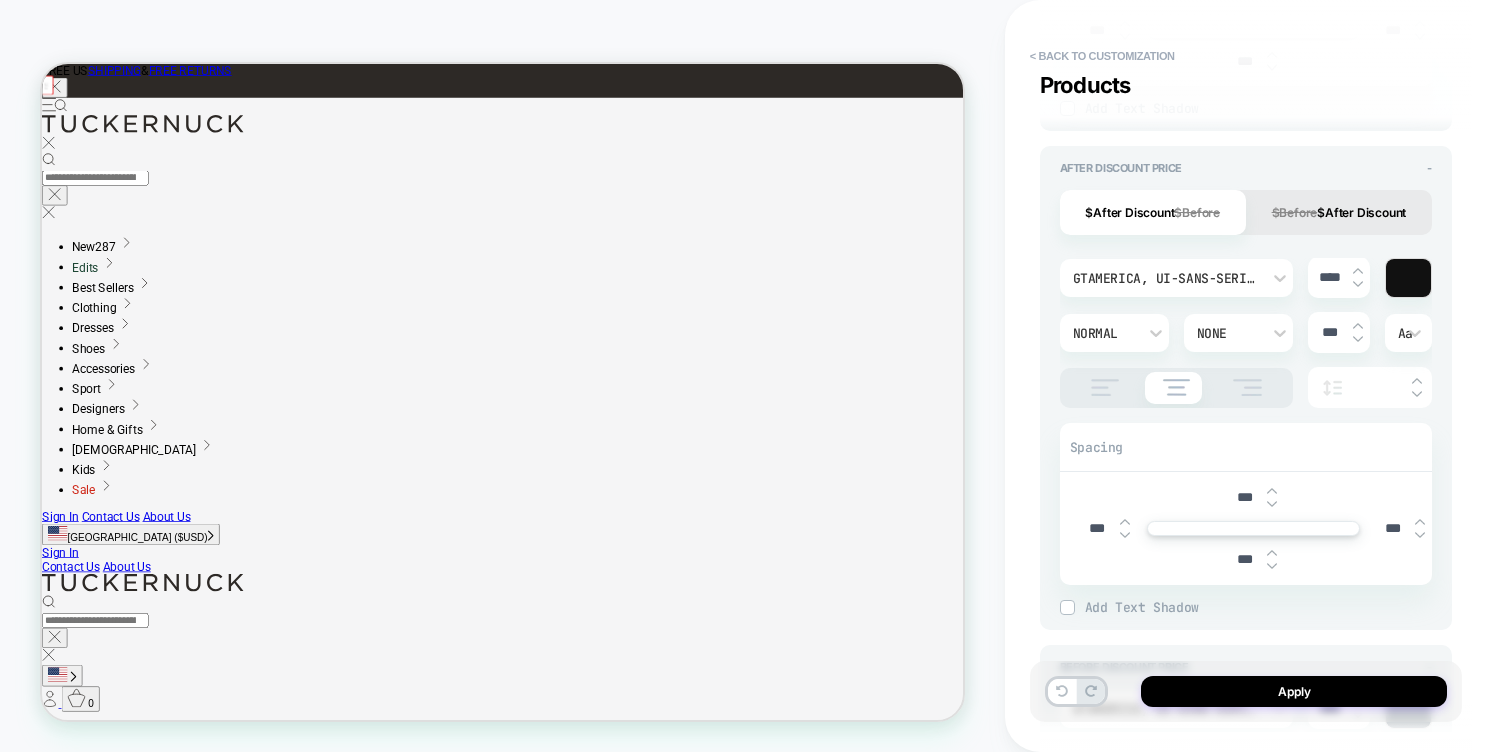 scroll, scrollTop: 1665, scrollLeft: 0, axis: vertical 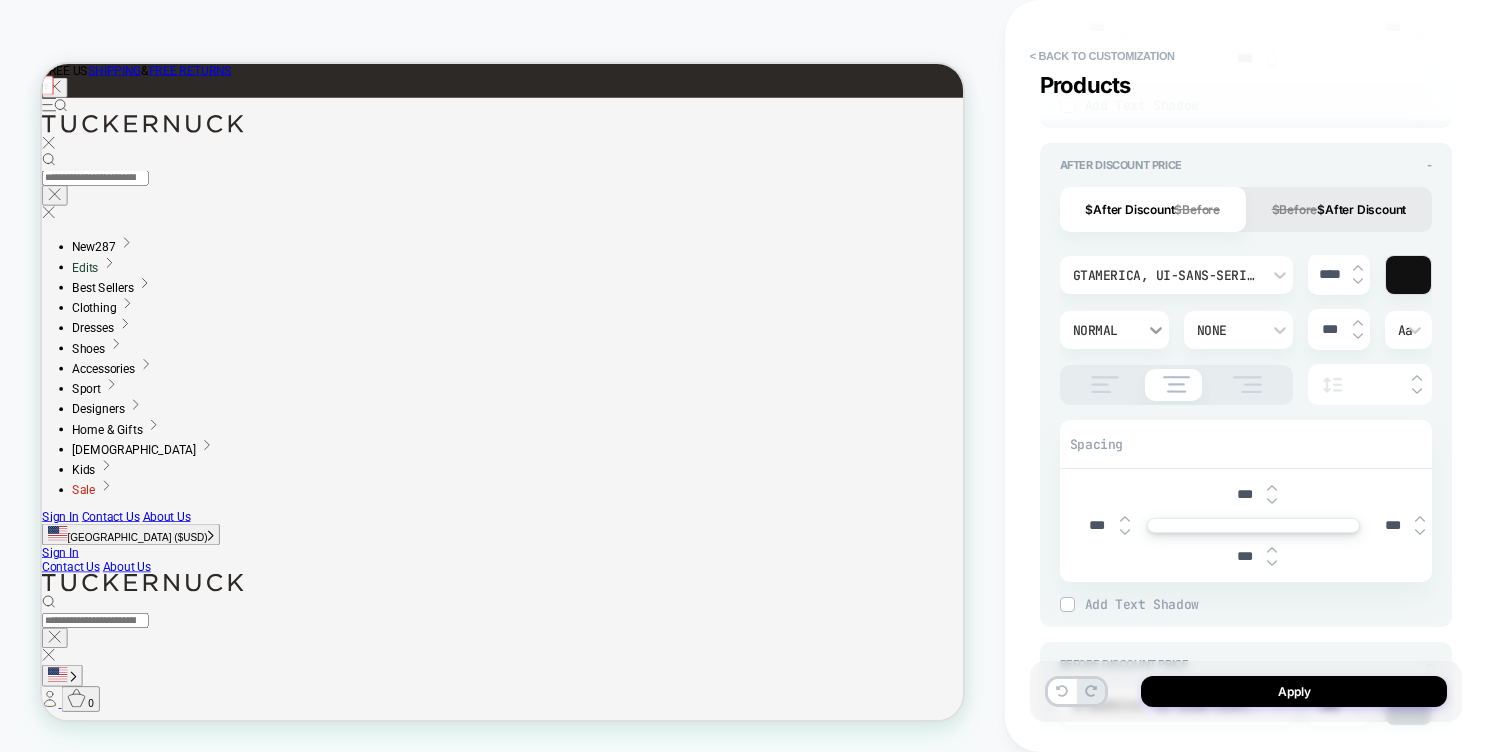 click 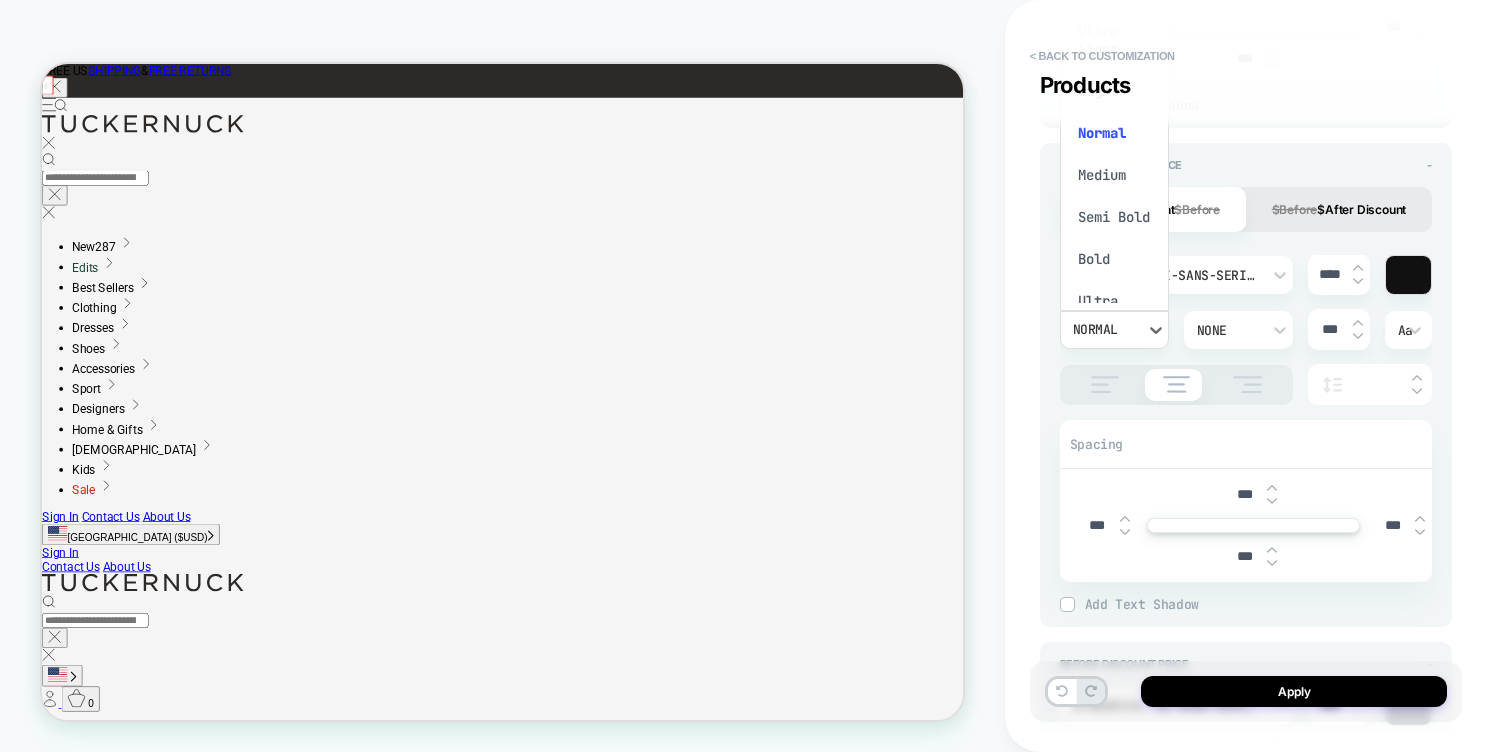 scroll, scrollTop: 0, scrollLeft: 0, axis: both 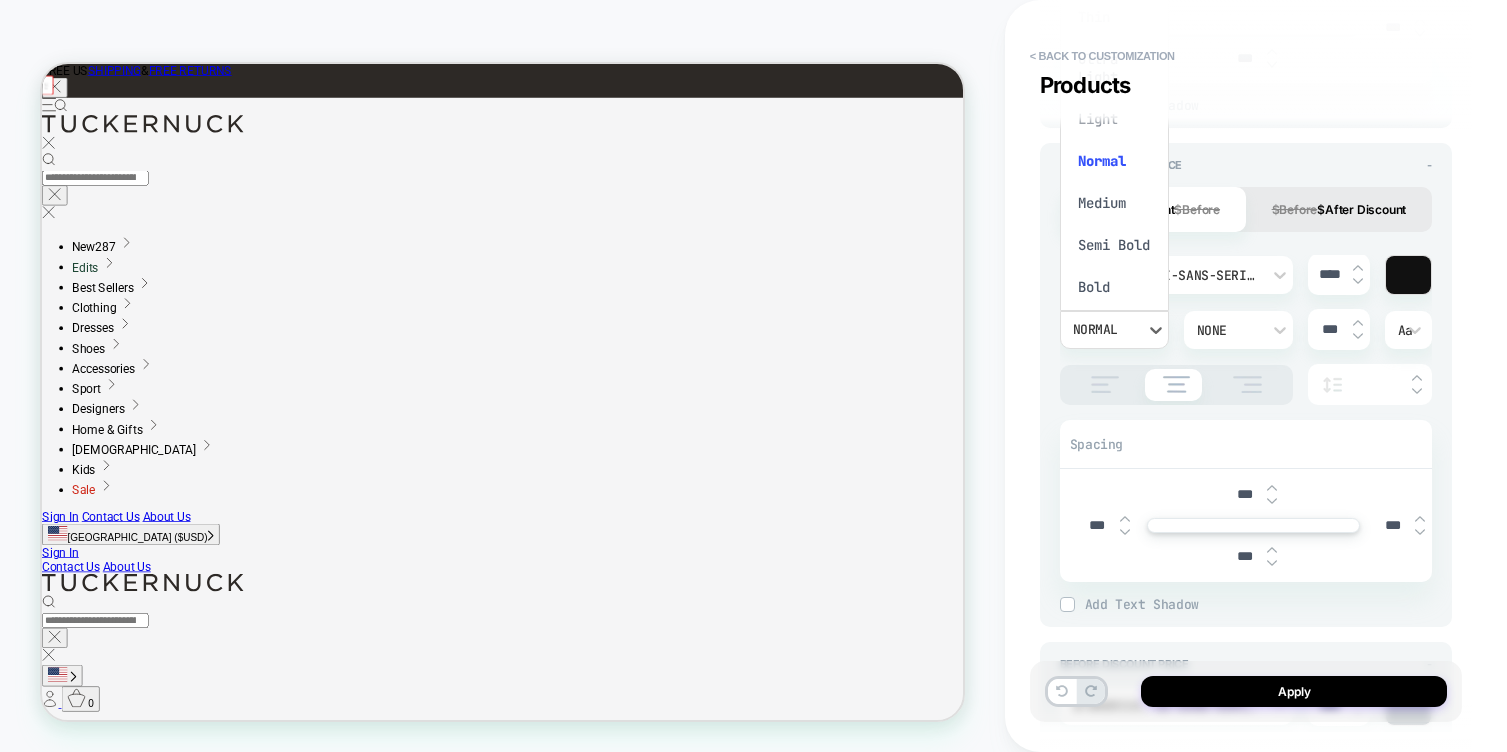 click on "Light" at bounding box center [1114, 119] 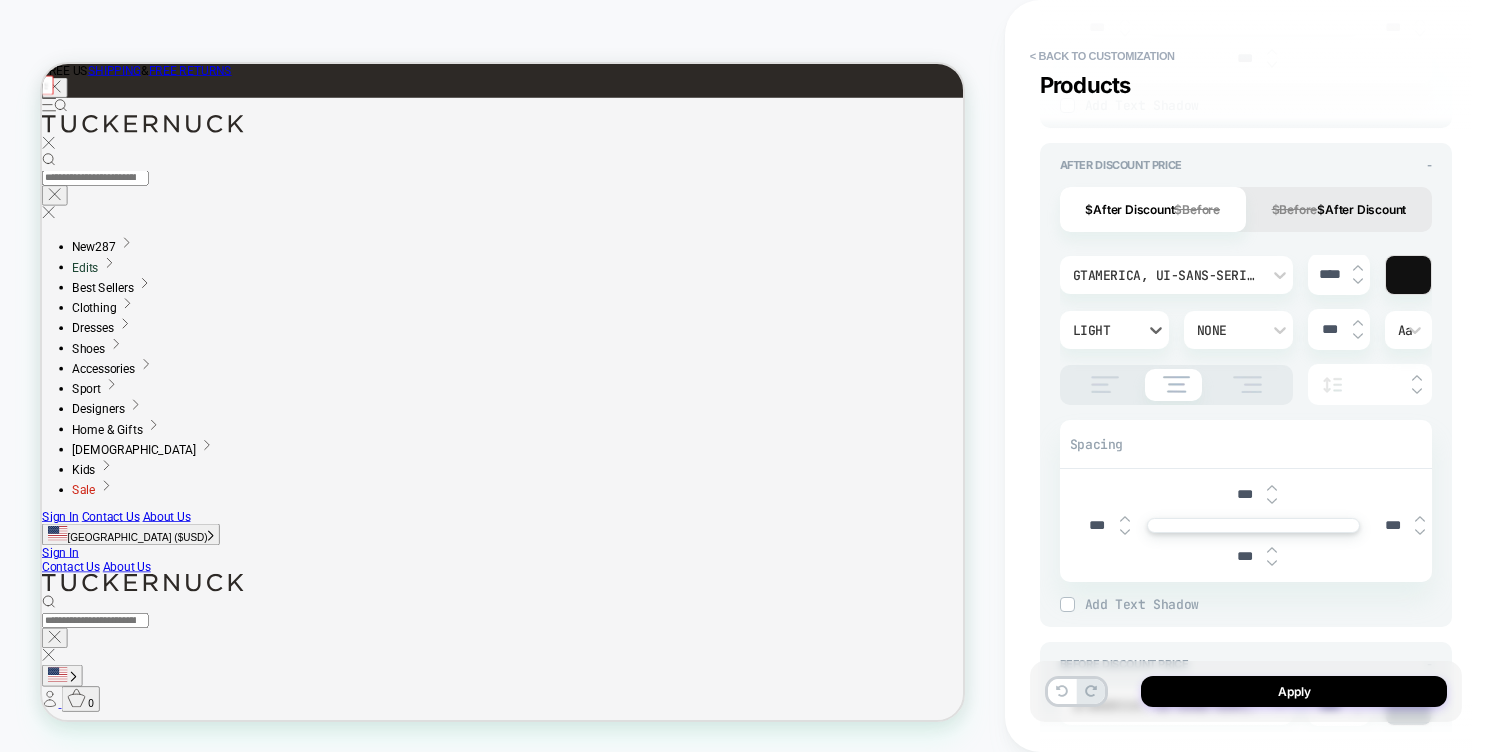 type on "*" 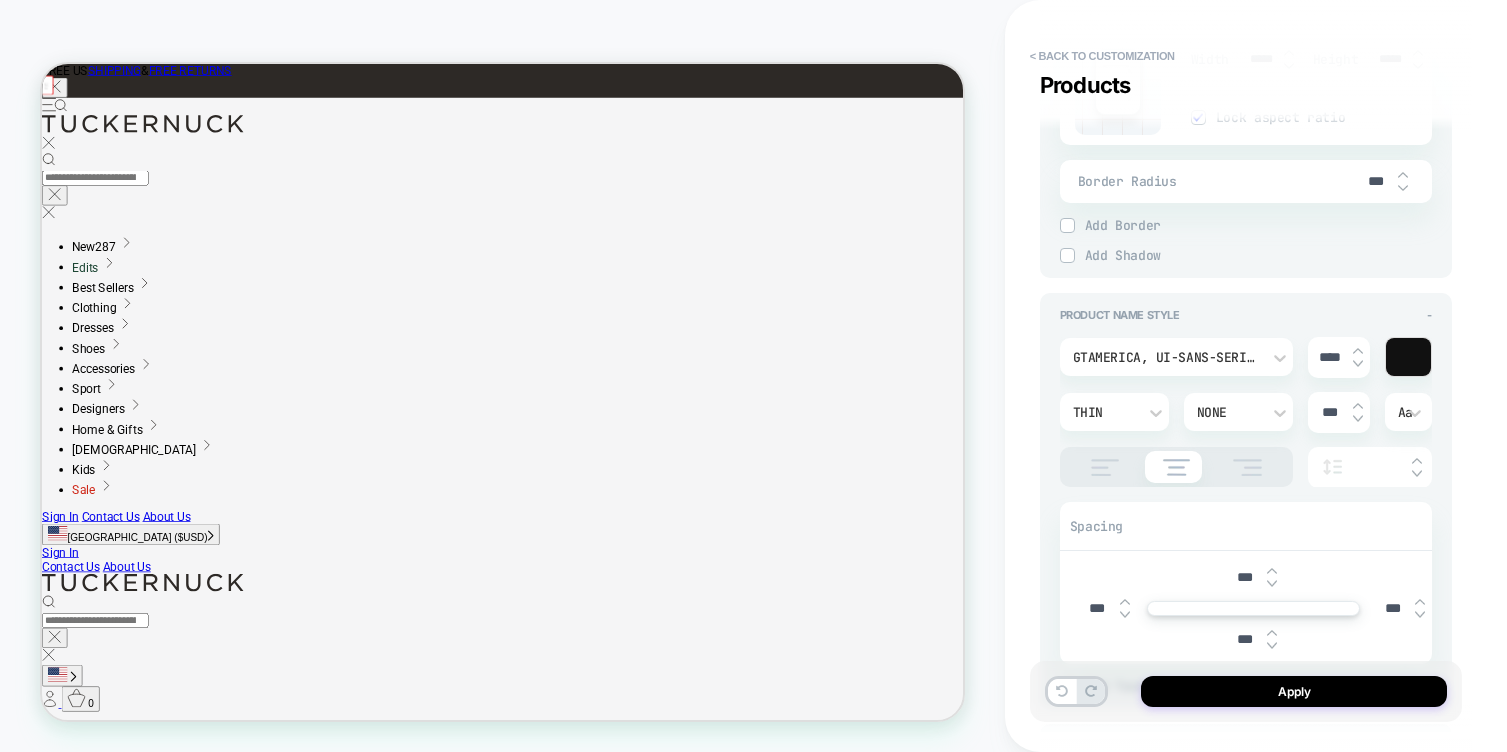 scroll, scrollTop: 1655, scrollLeft: 0, axis: vertical 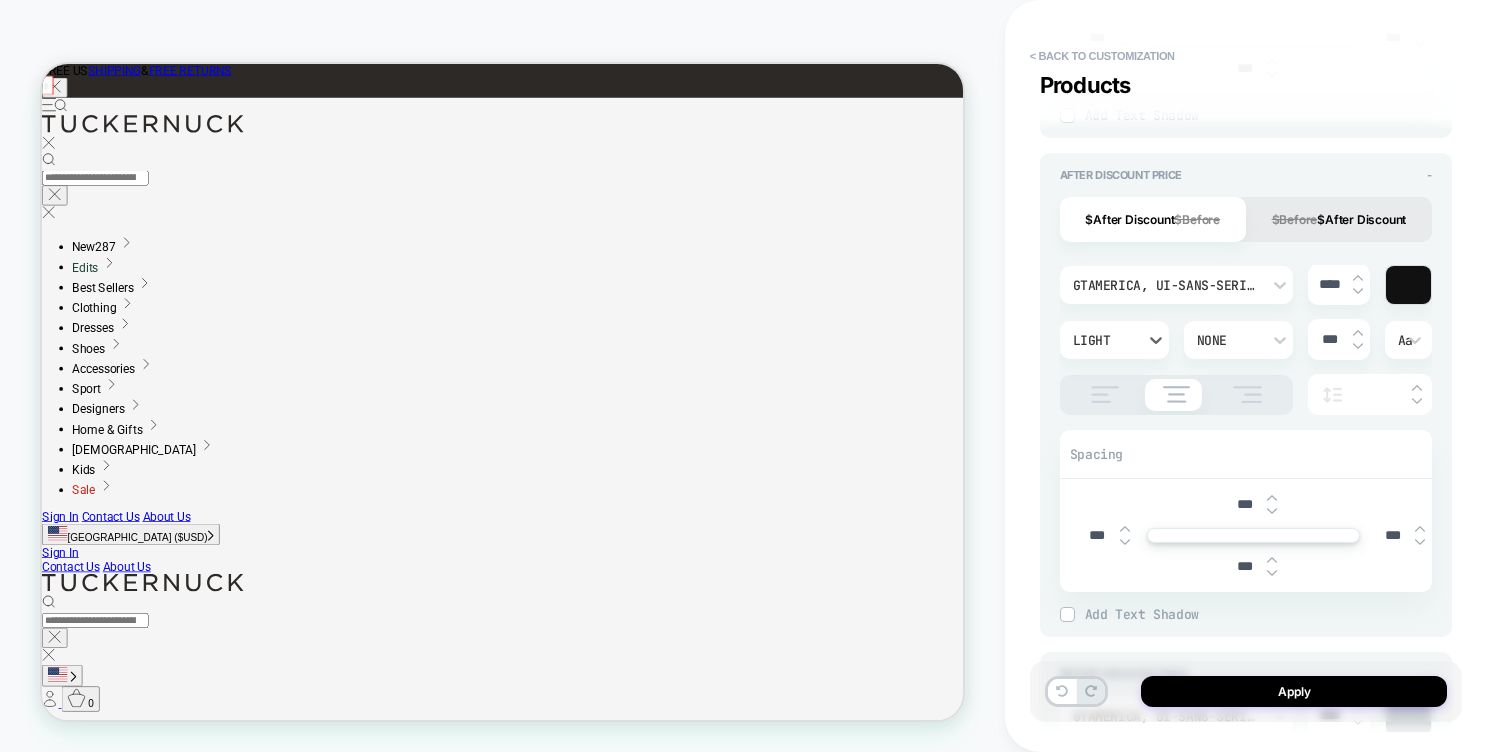click at bounding box center (1358, 278) 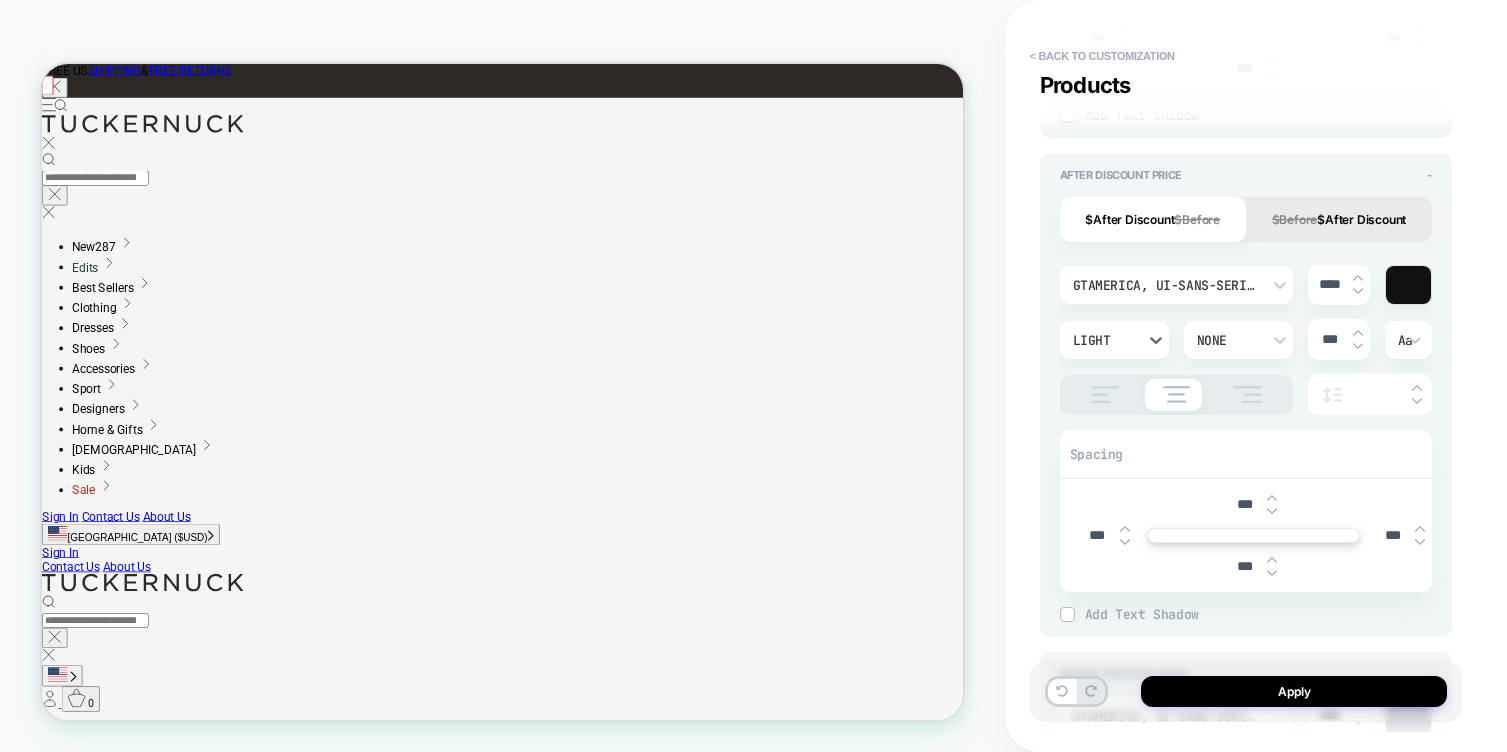 type on "****" 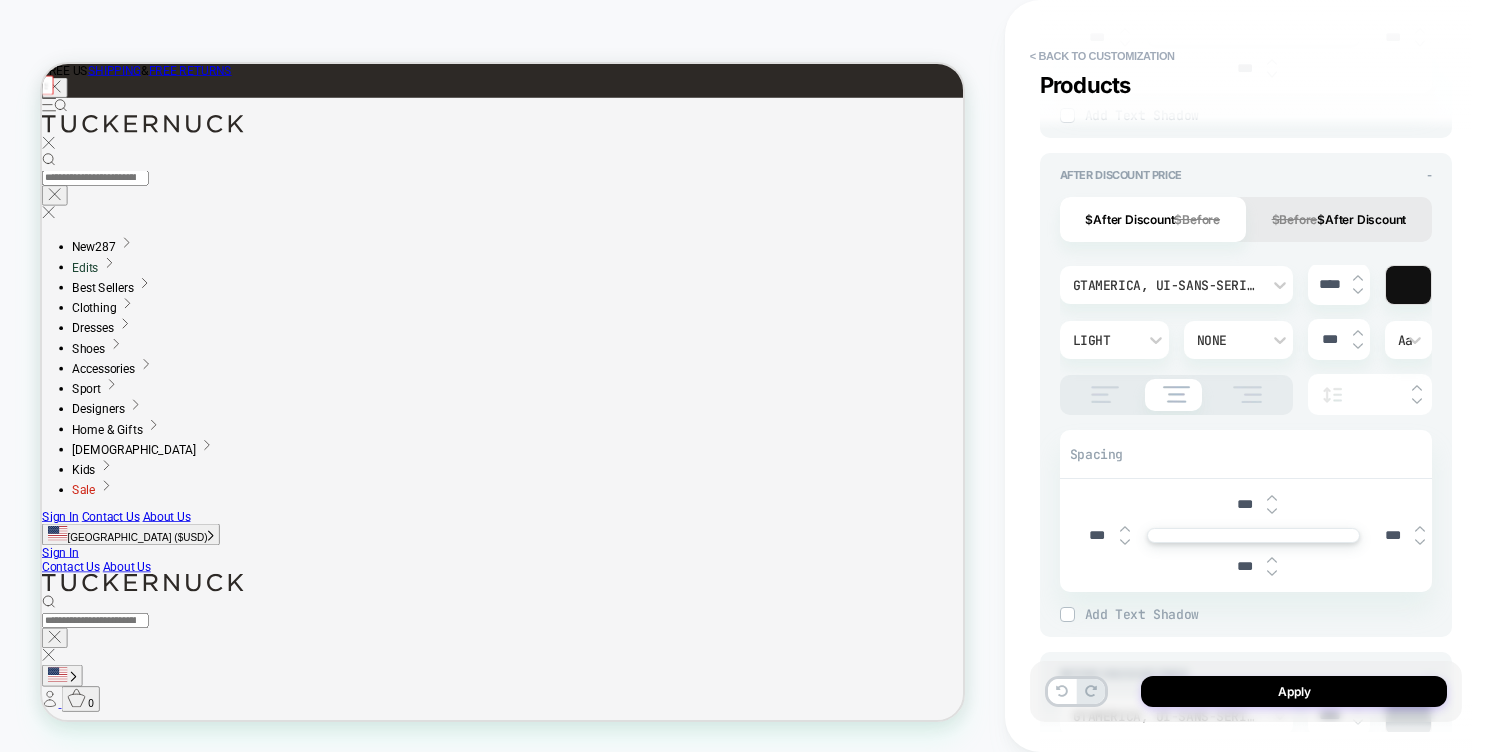 type on "*" 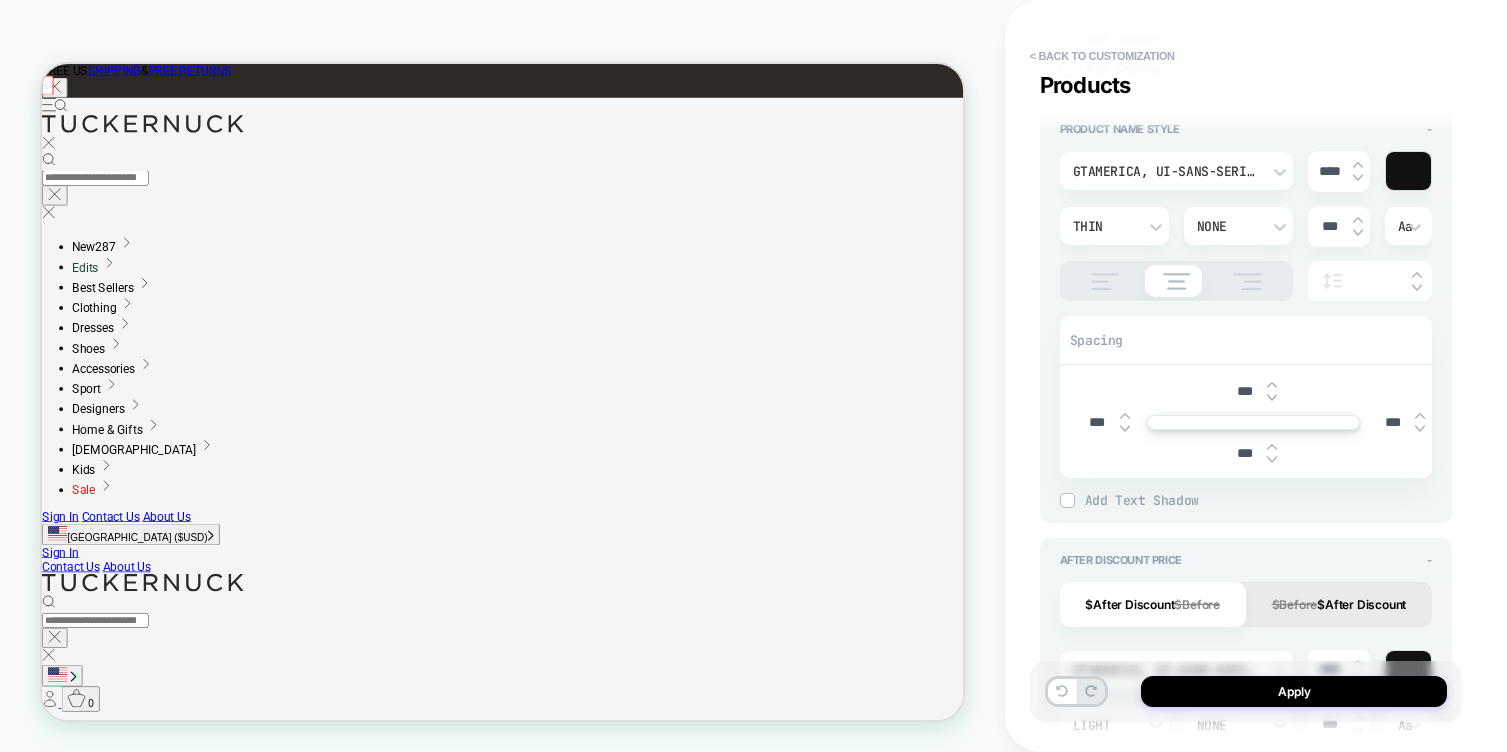 scroll, scrollTop: 1244, scrollLeft: 0, axis: vertical 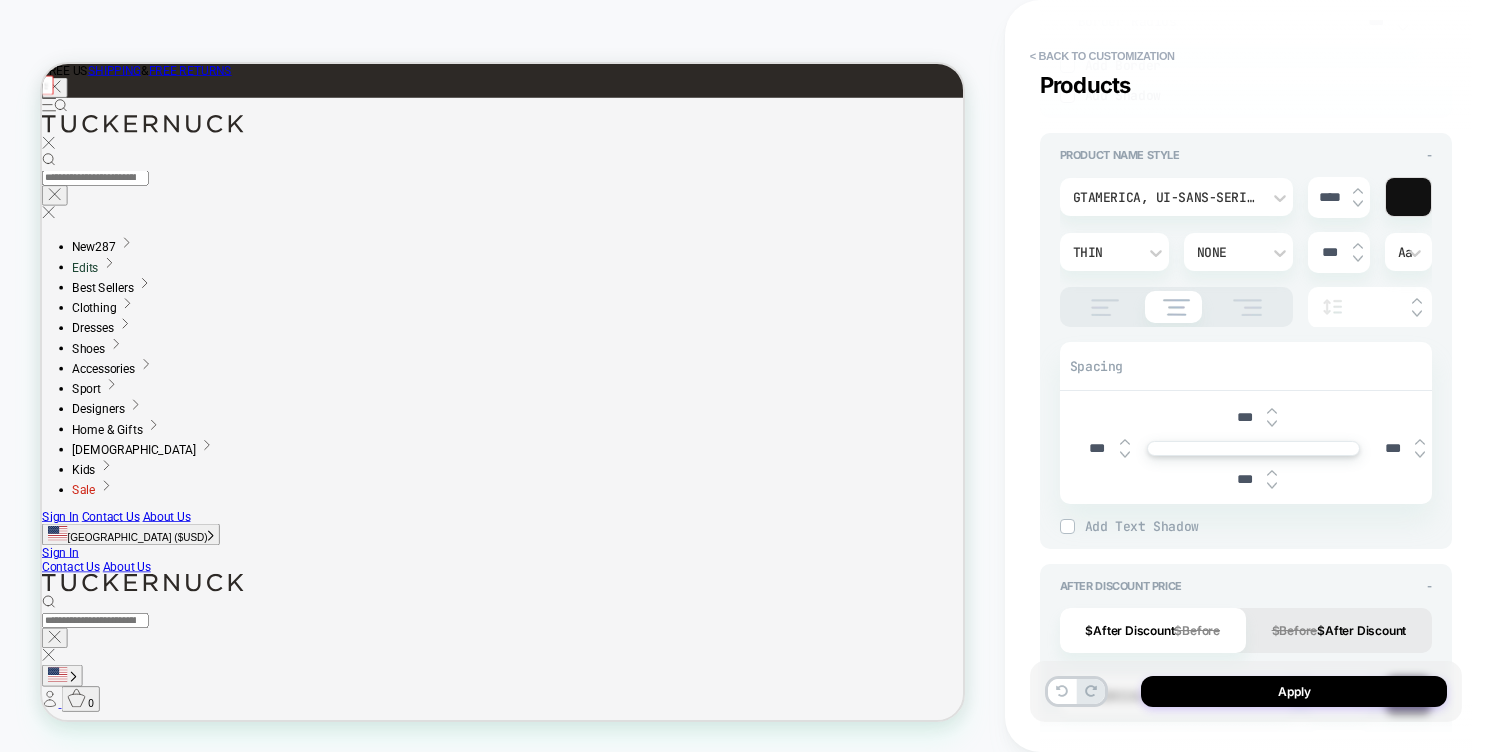 click at bounding box center (1272, 486) 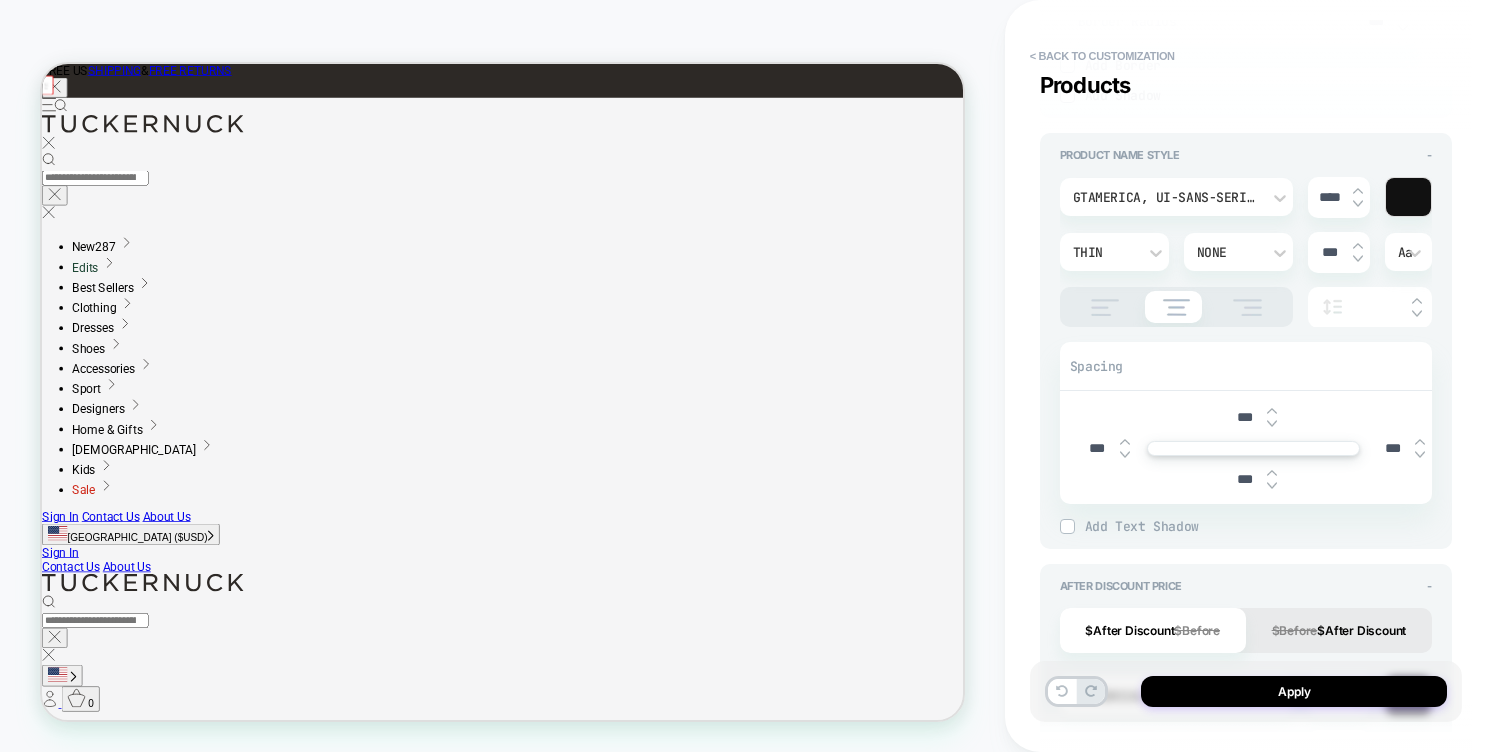 type on "****" 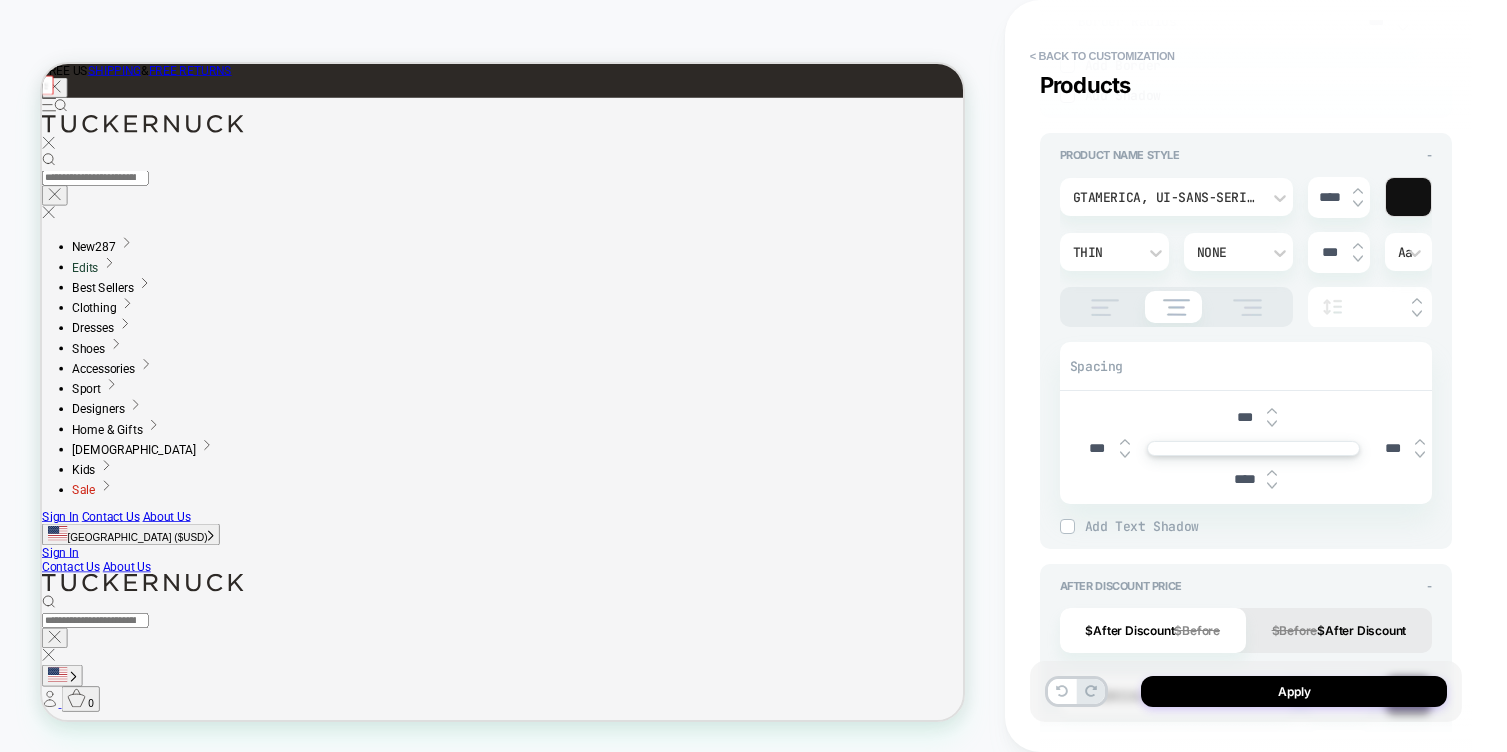 type on "*" 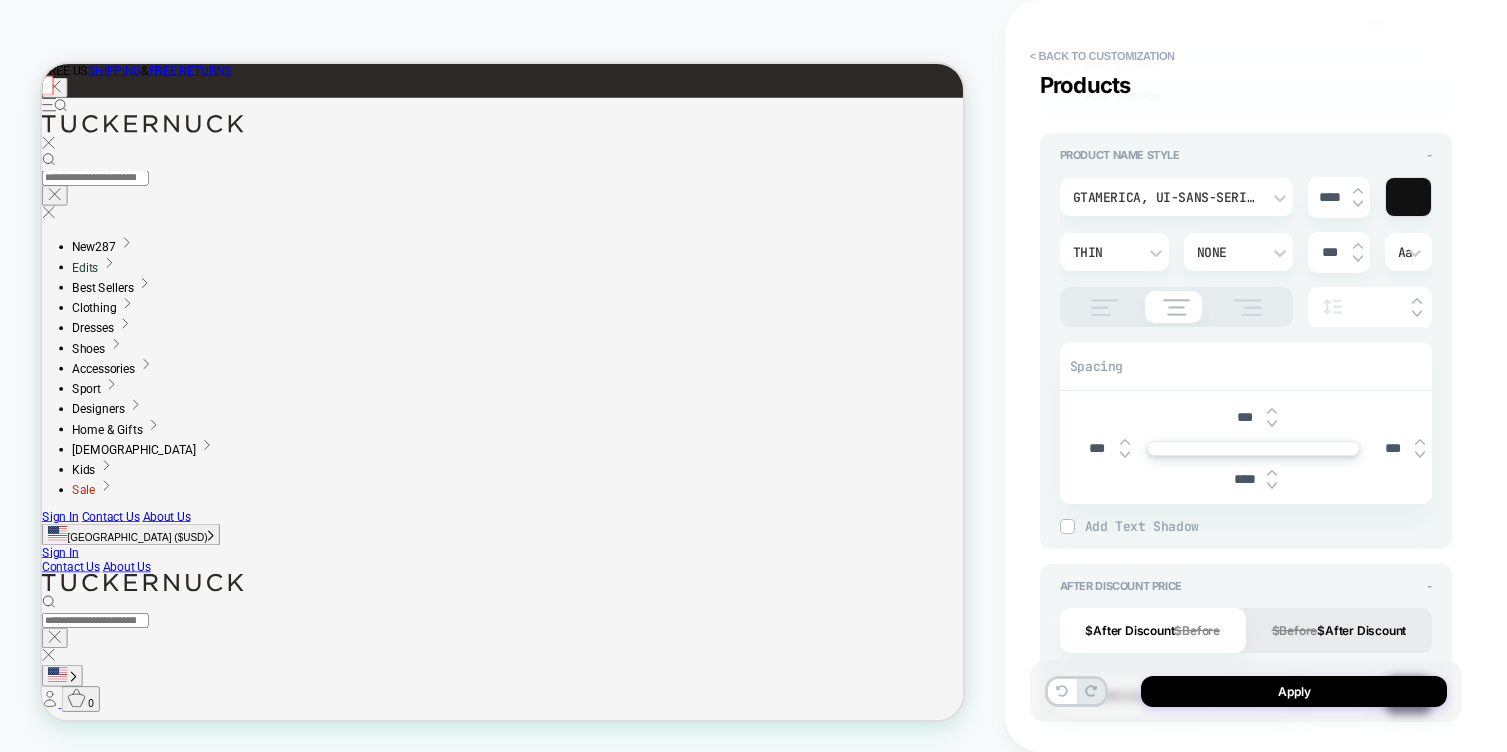 click at bounding box center (1417, 301) 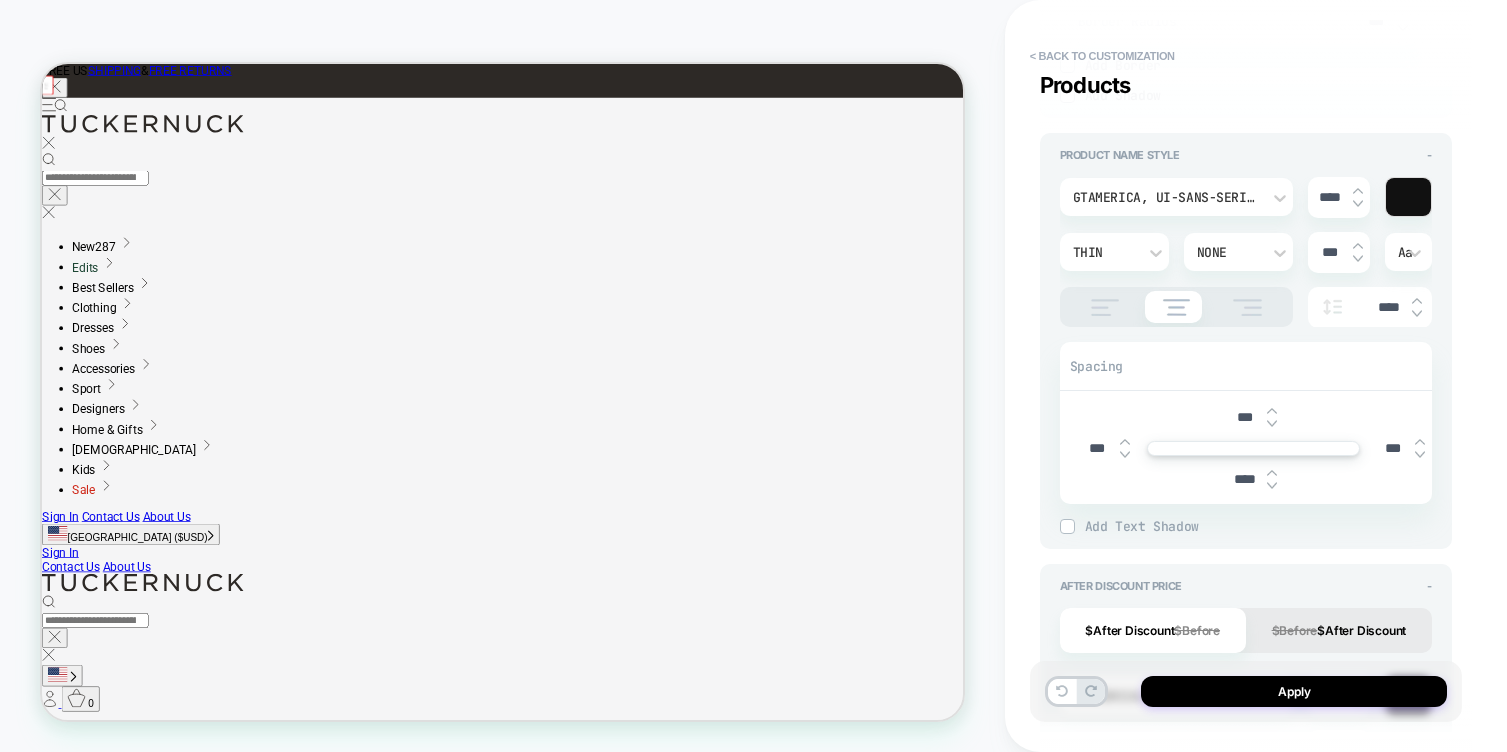 type on "*" 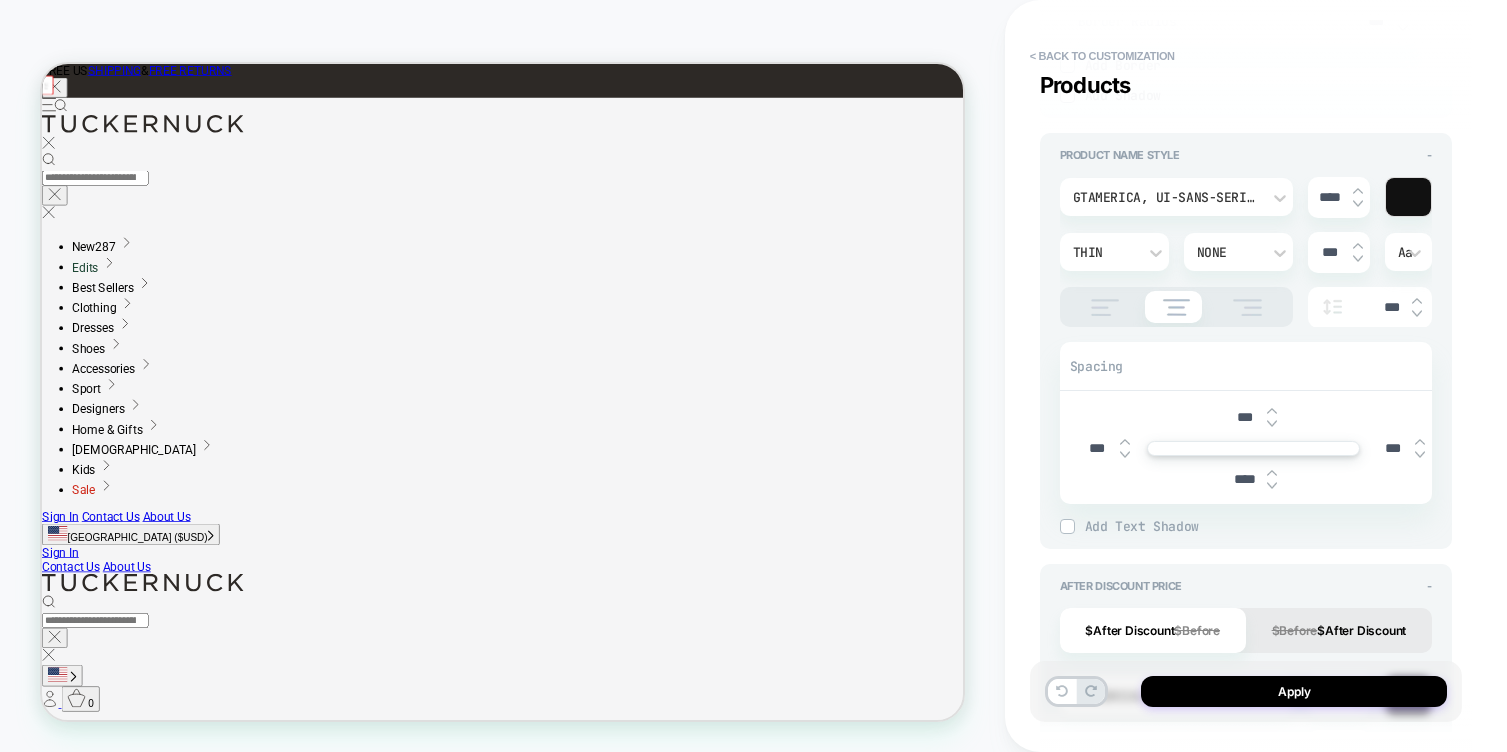 click at bounding box center [1417, 314] 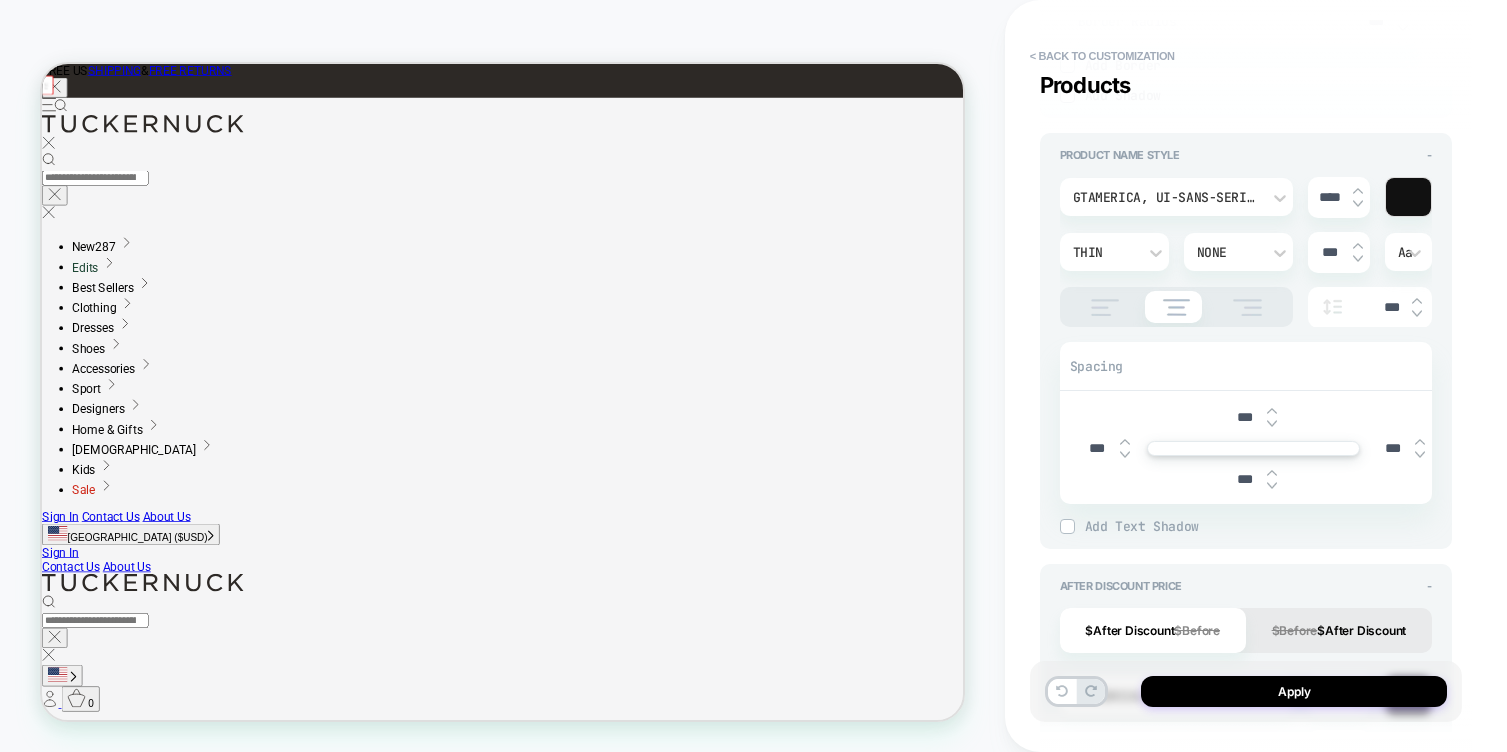 type on "*" 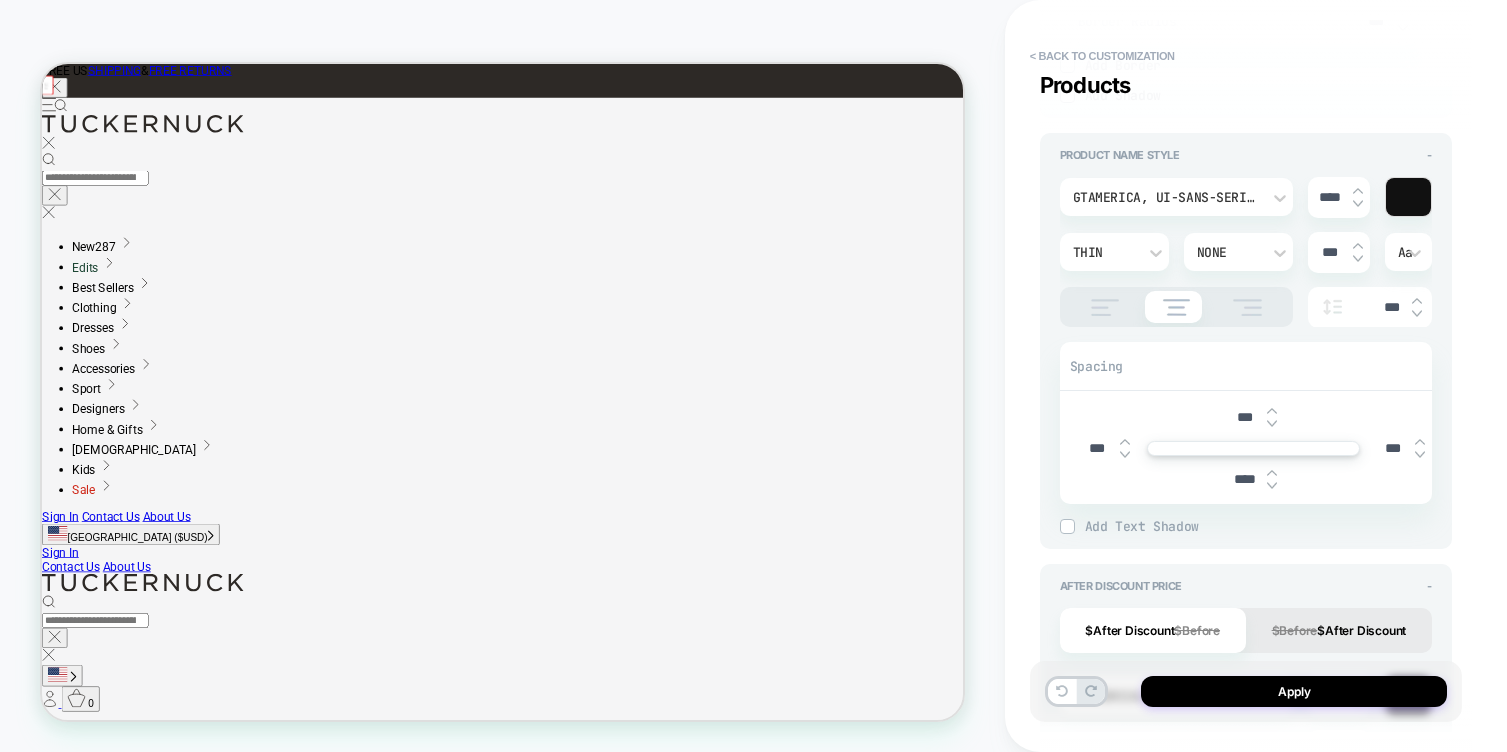 click at bounding box center (1272, 486) 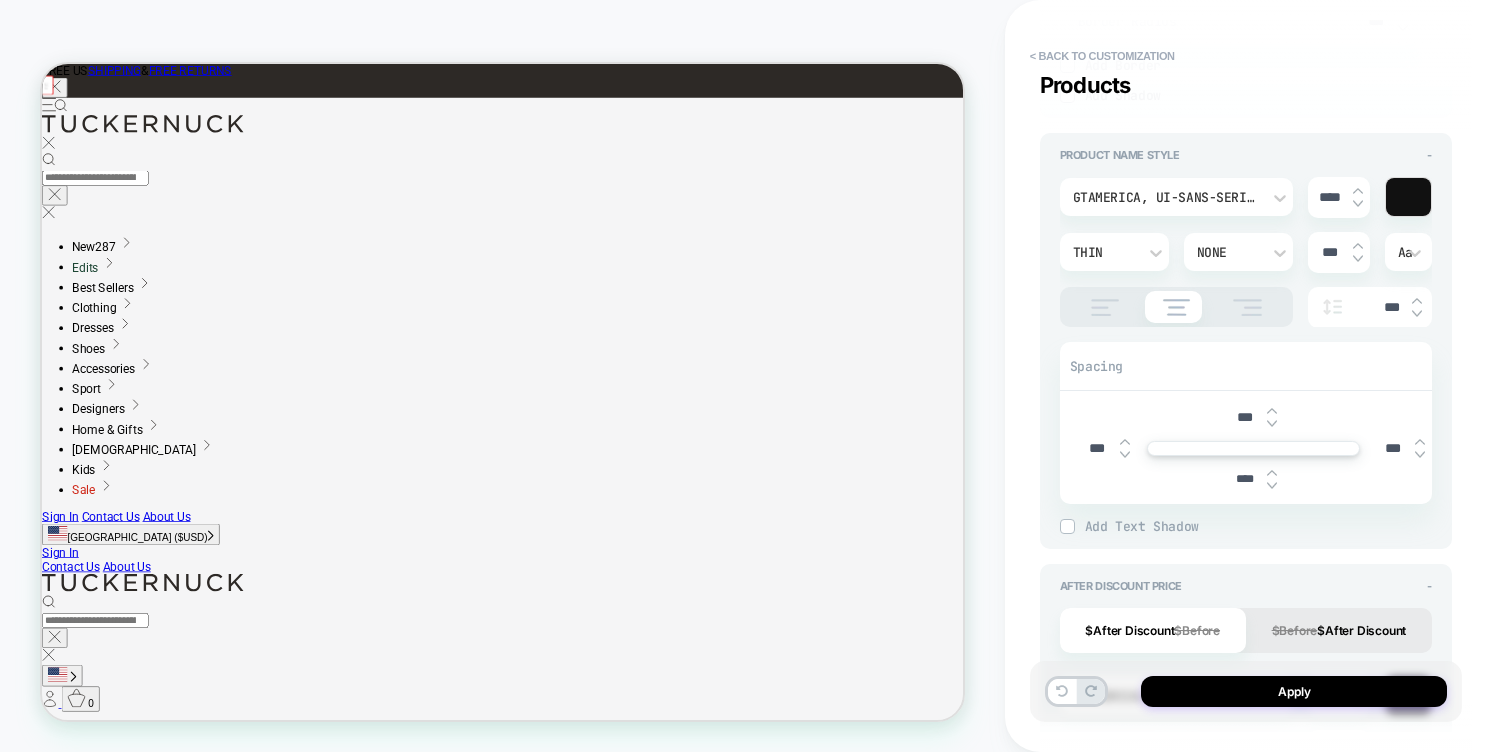 type on "*****" 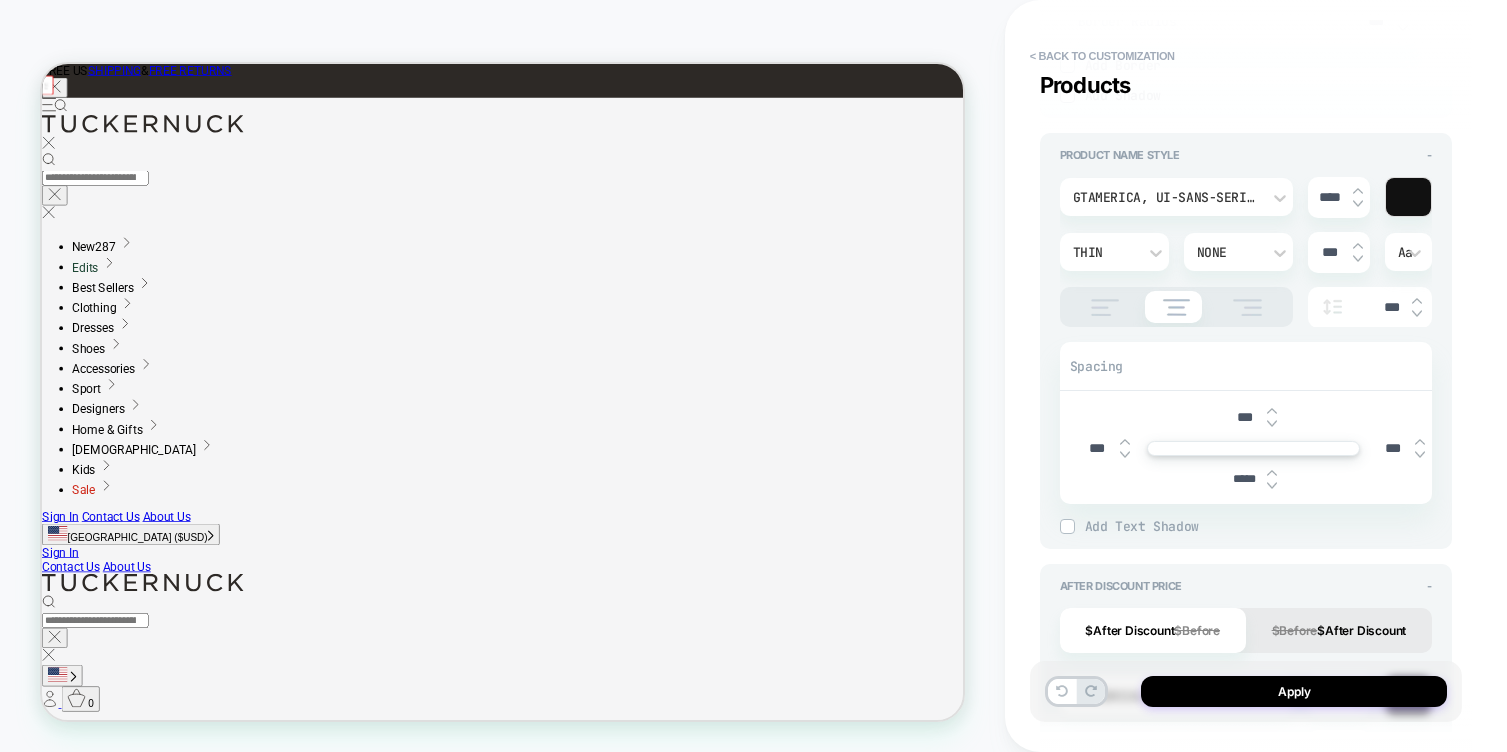 click at bounding box center (1272, 486) 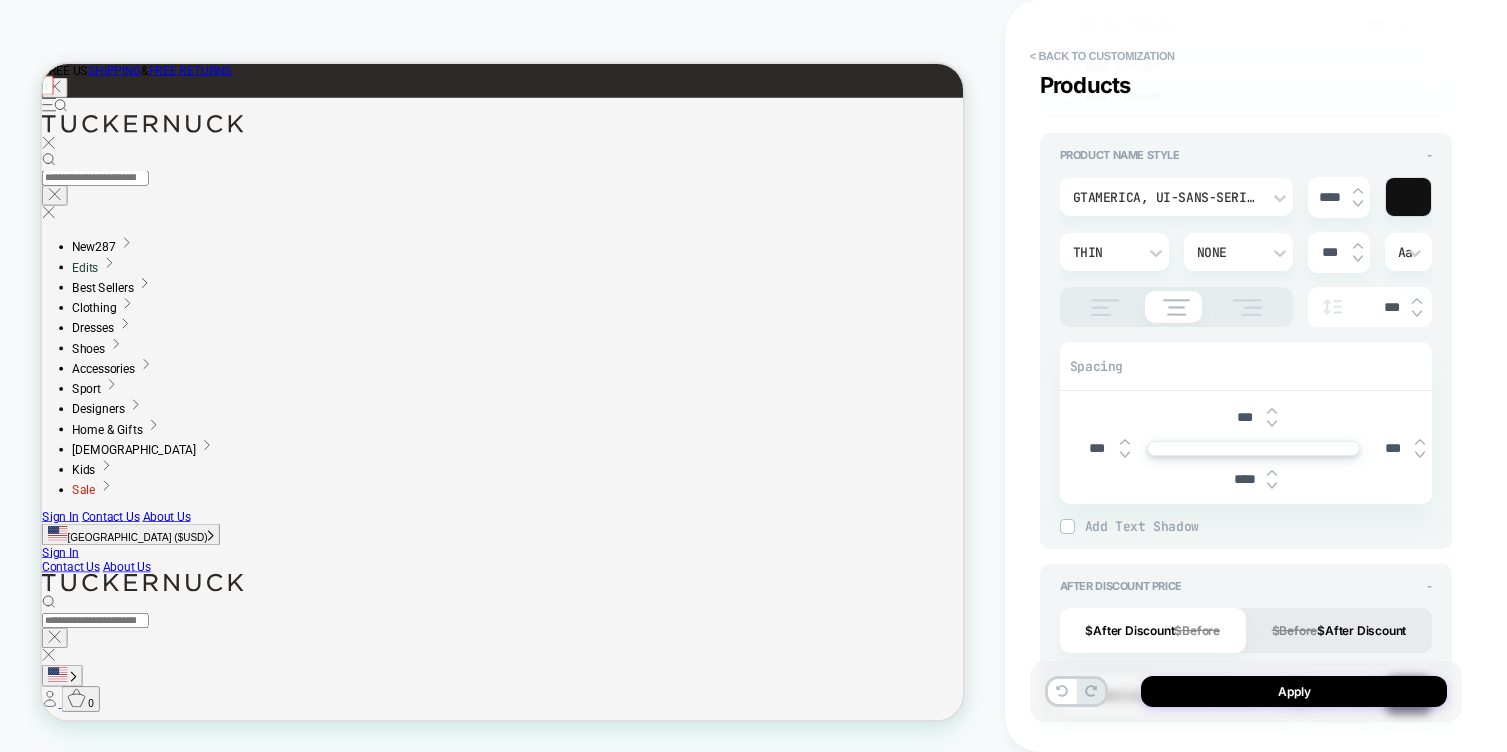 click at bounding box center [1272, 473] 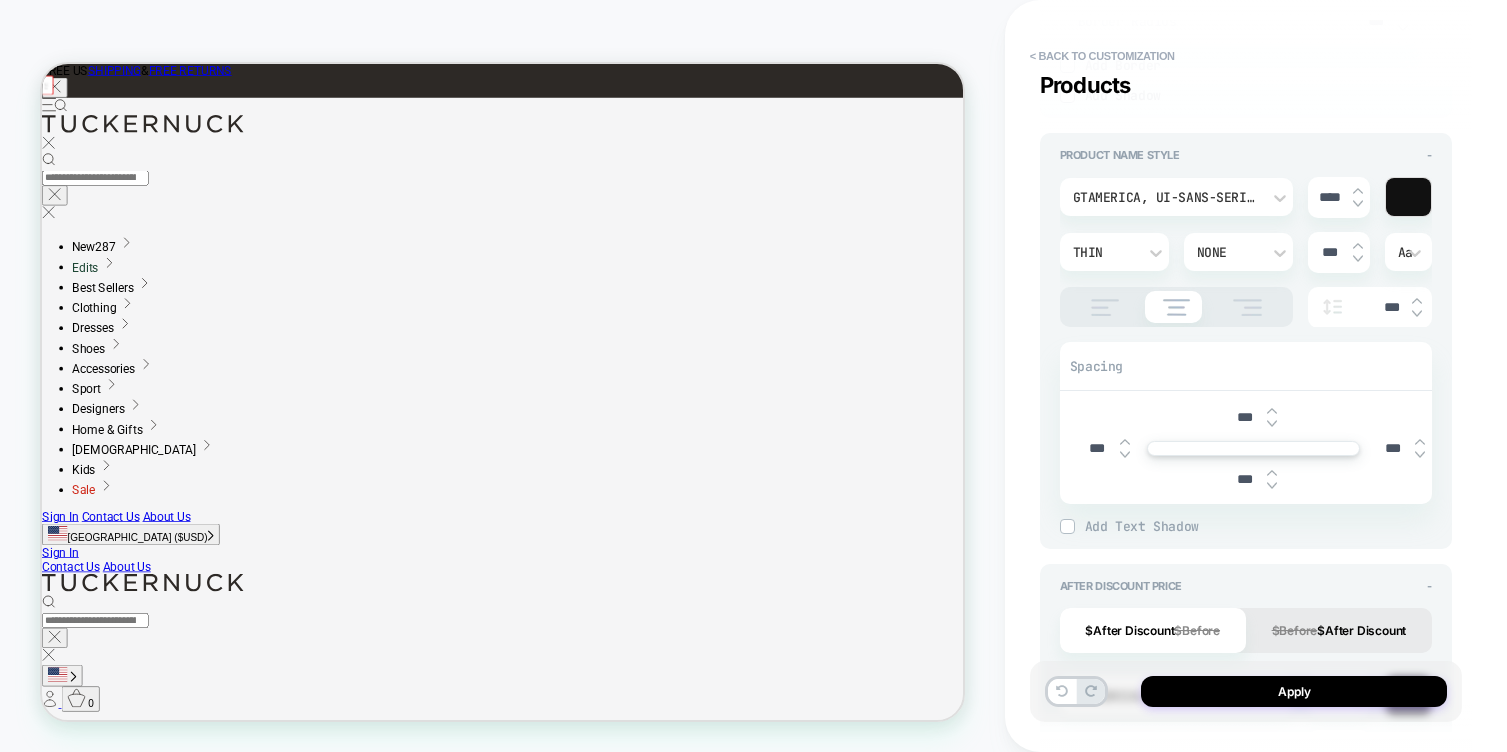 type on "*" 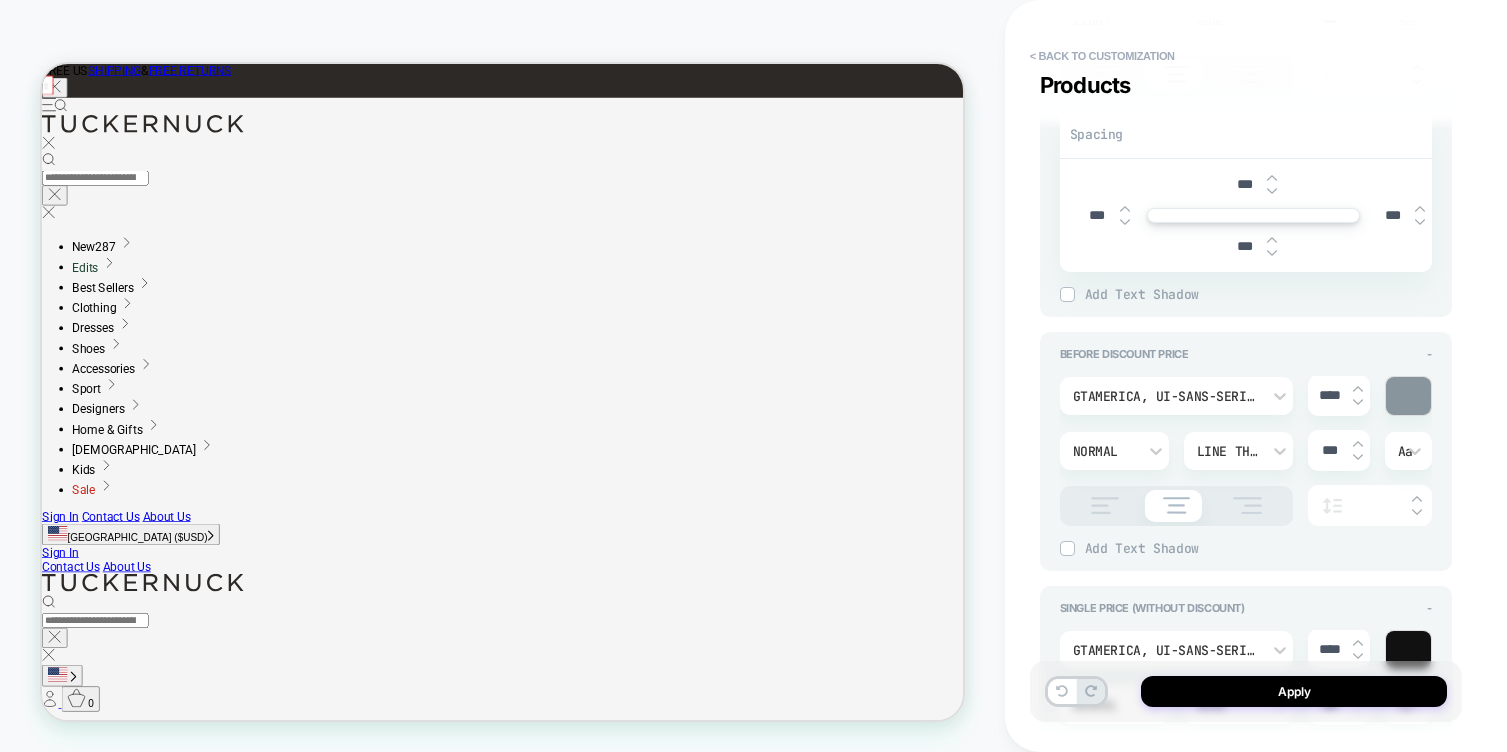 scroll, scrollTop: 1990, scrollLeft: 0, axis: vertical 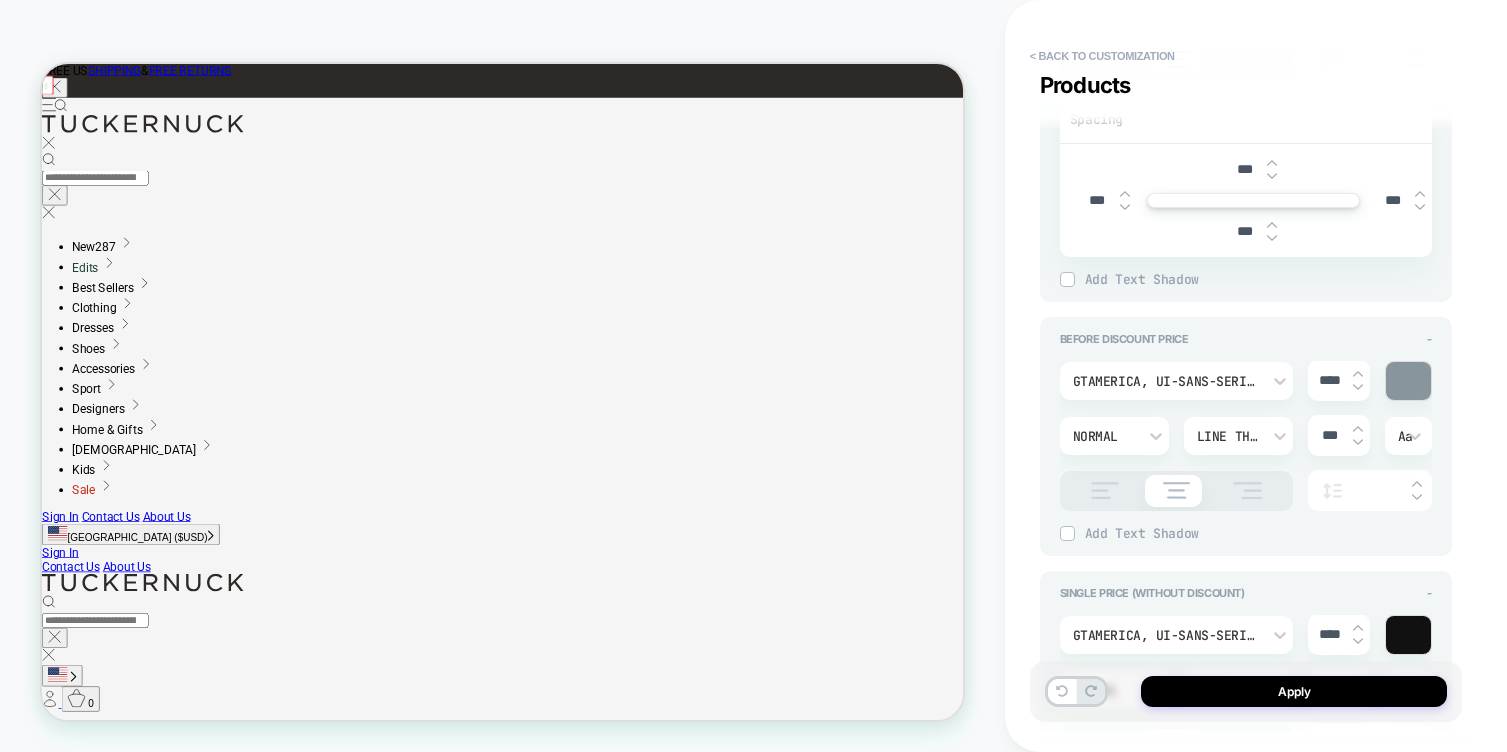 click at bounding box center [1358, 374] 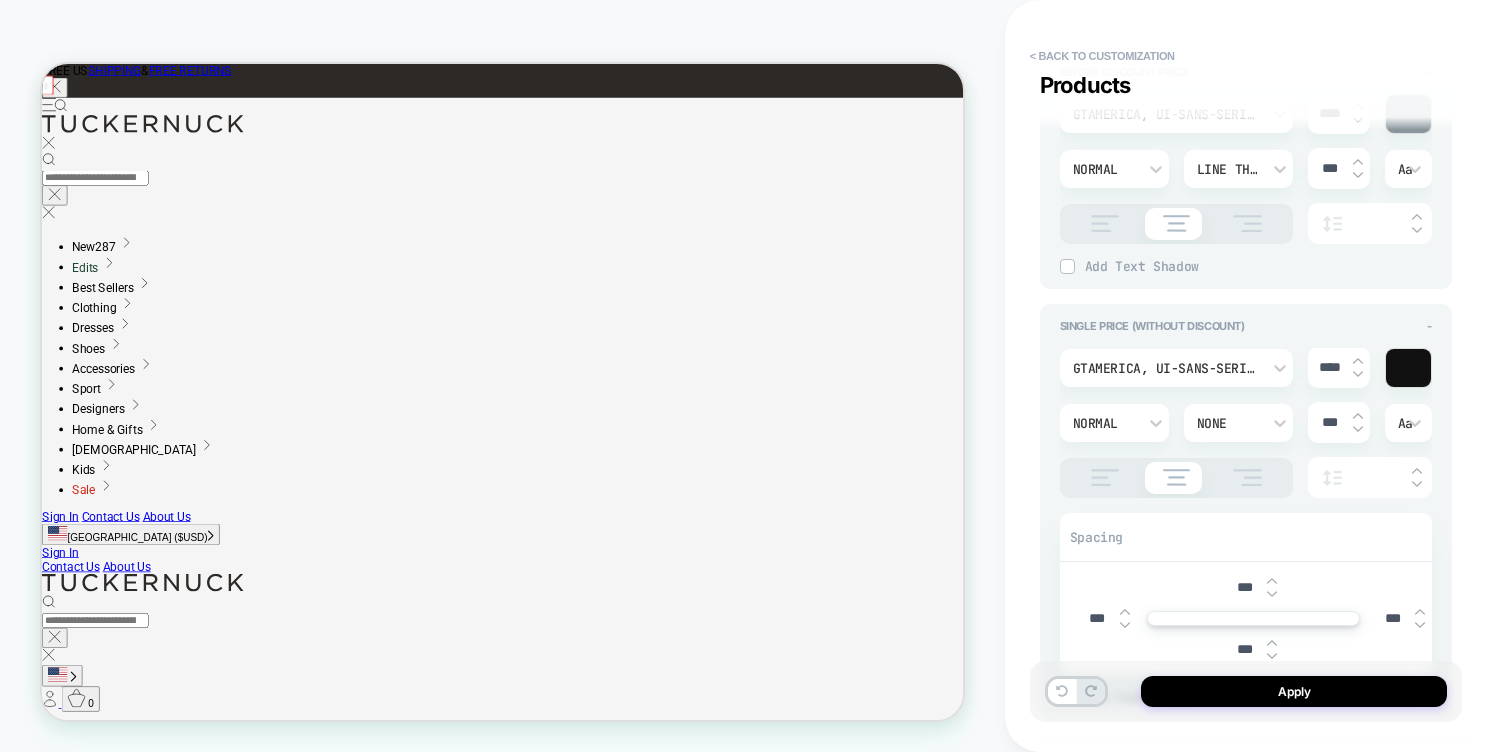 scroll, scrollTop: 2258, scrollLeft: 0, axis: vertical 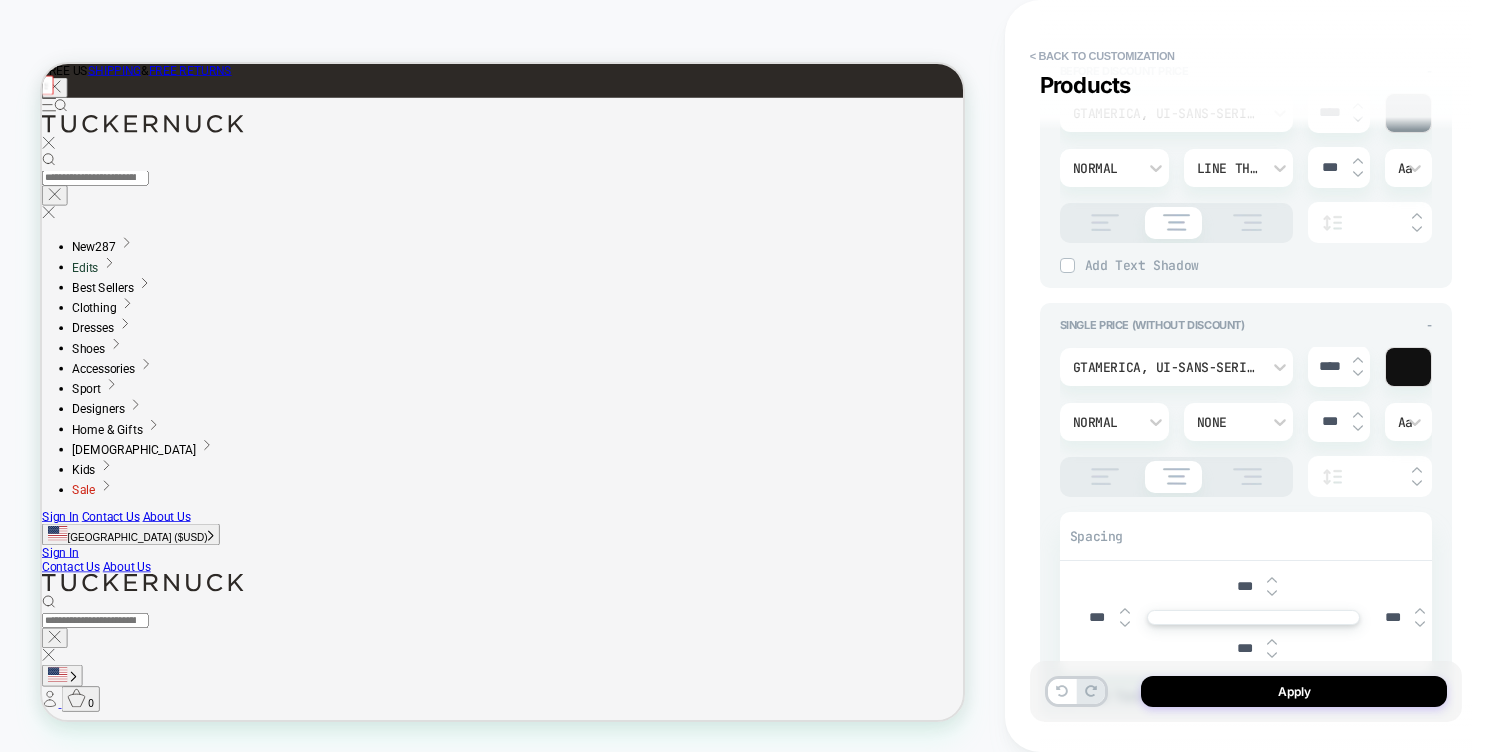 click at bounding box center [1358, 360] 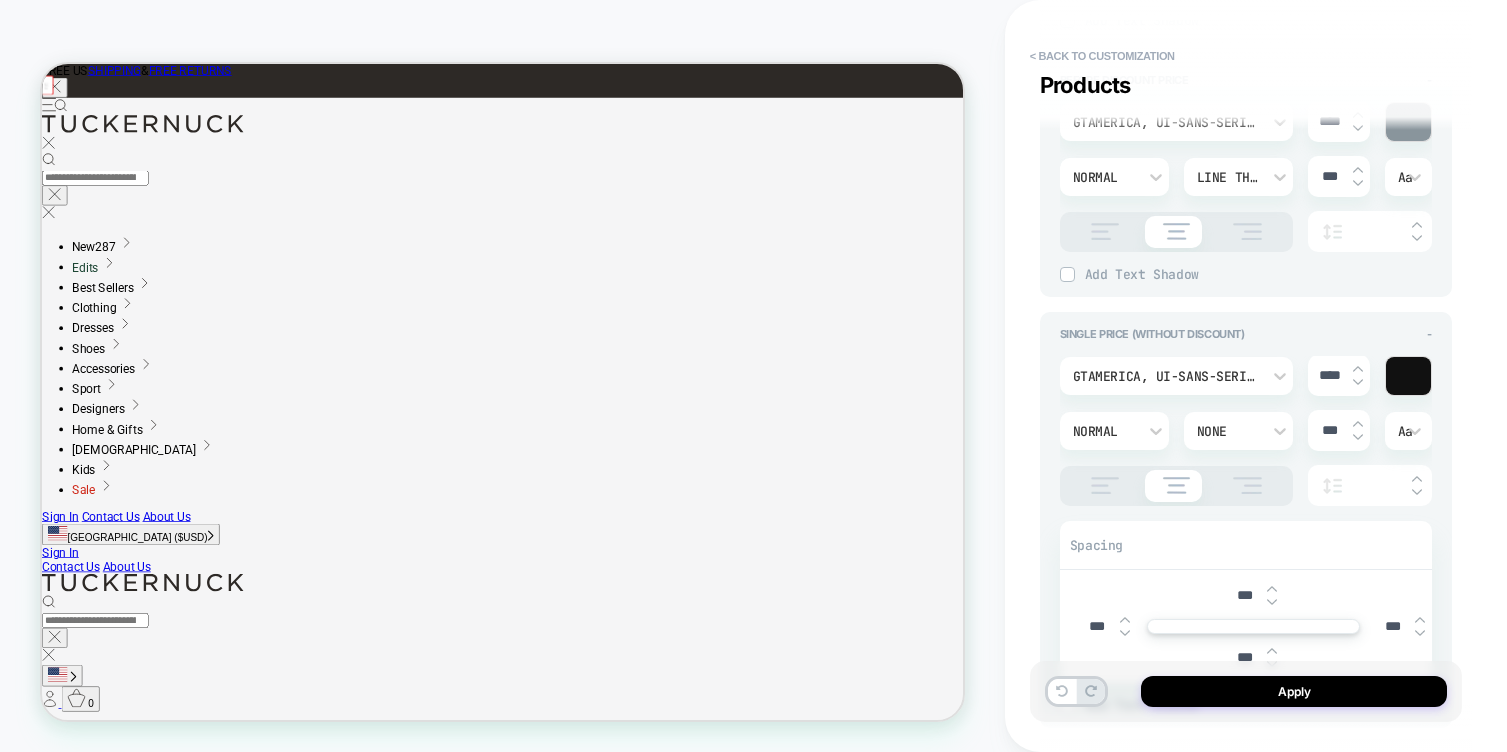 click at bounding box center [1125, 633] 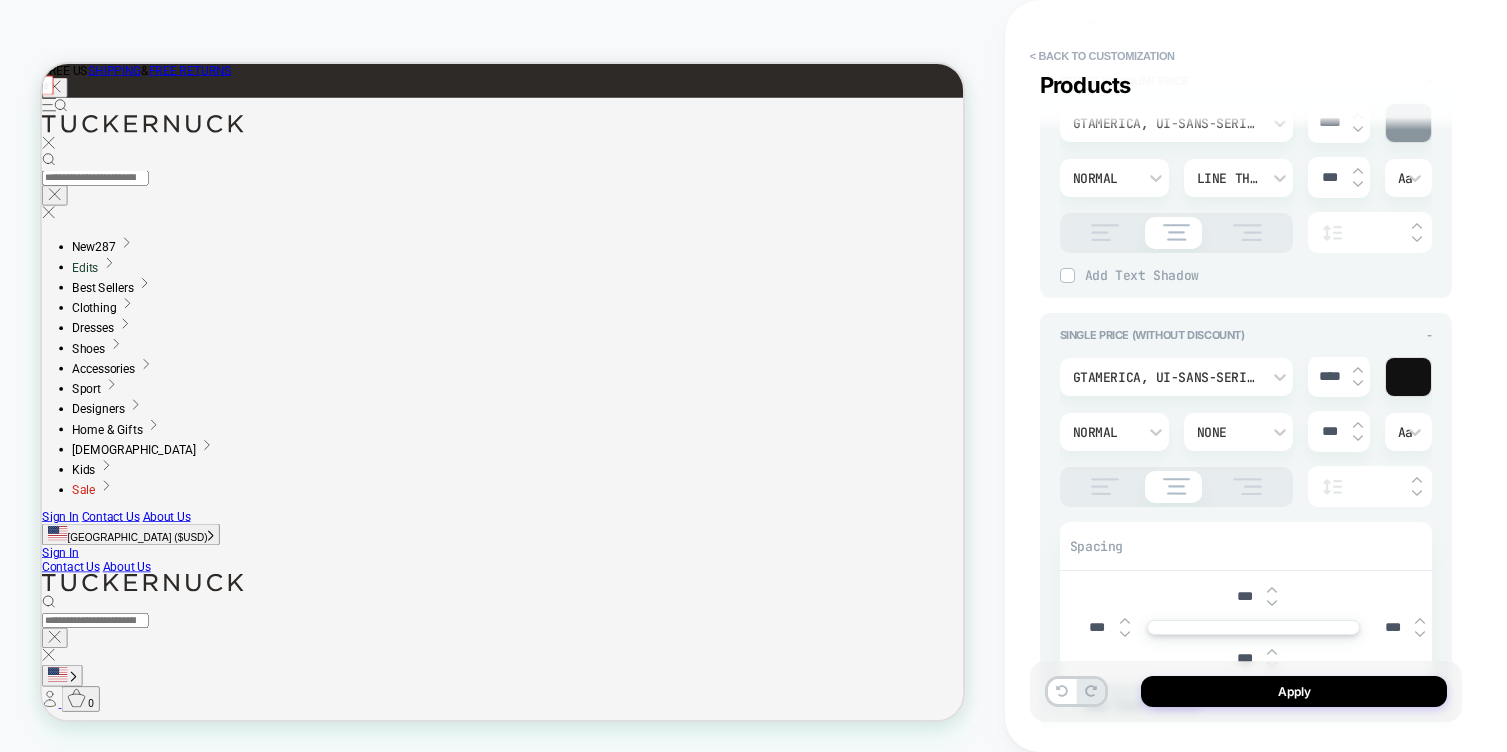 type on "***" 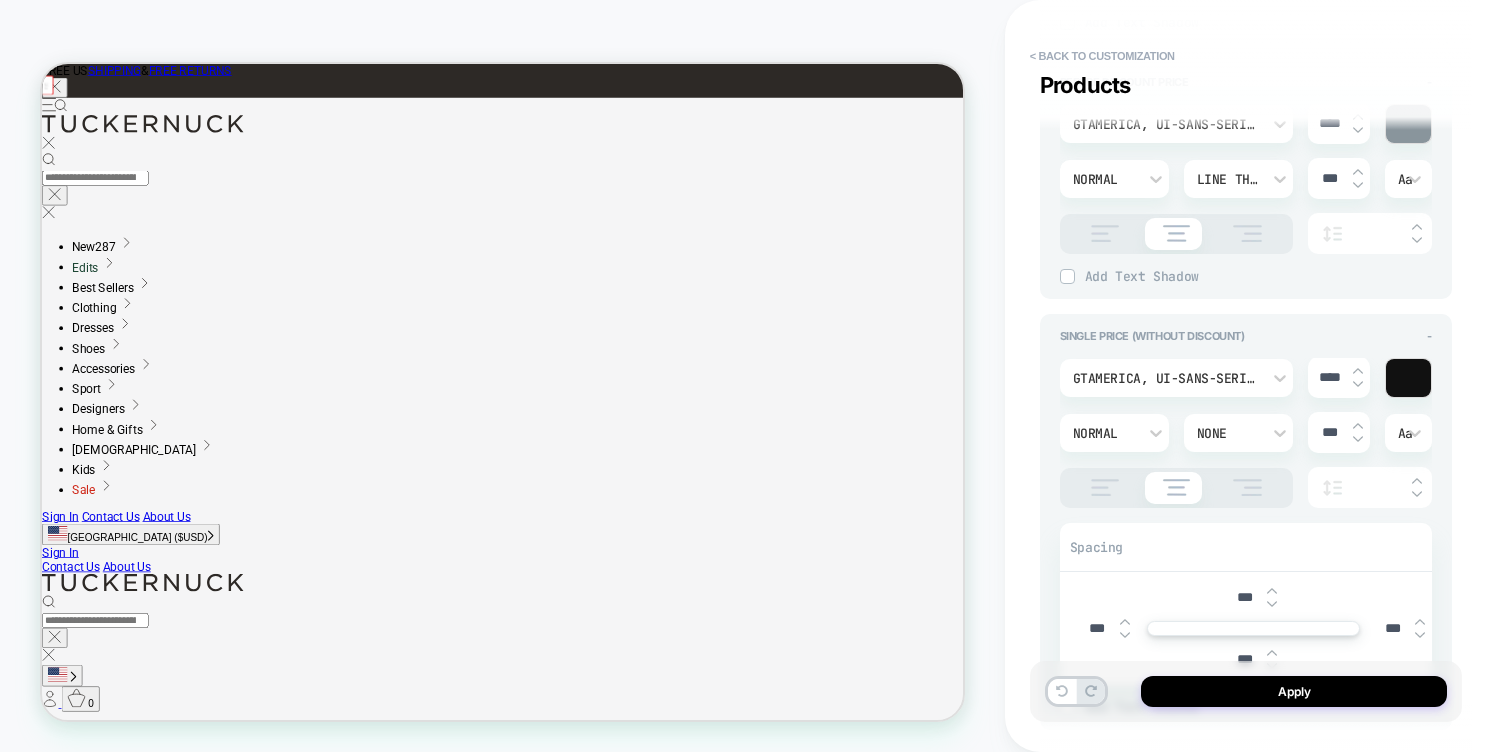 type on "*" 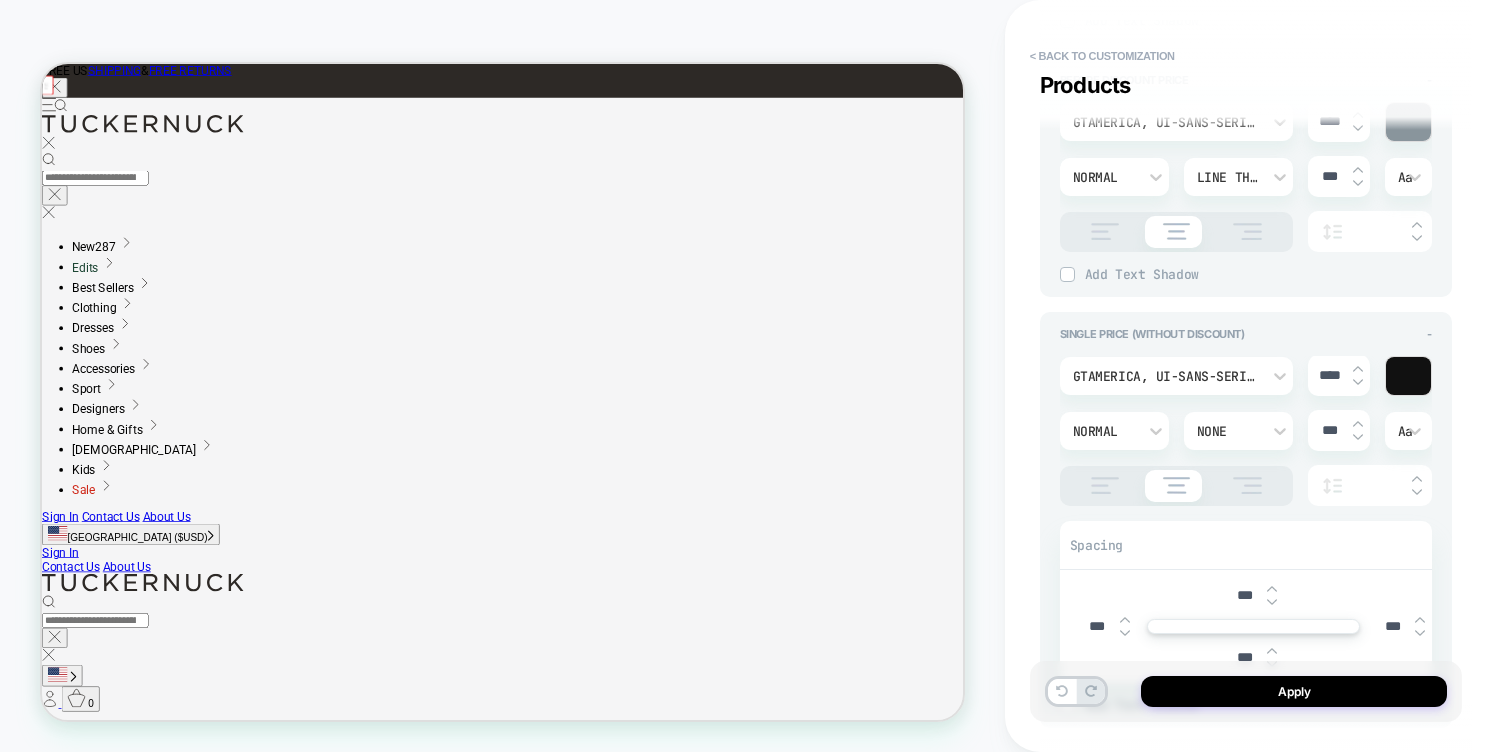 click at bounding box center [1125, 633] 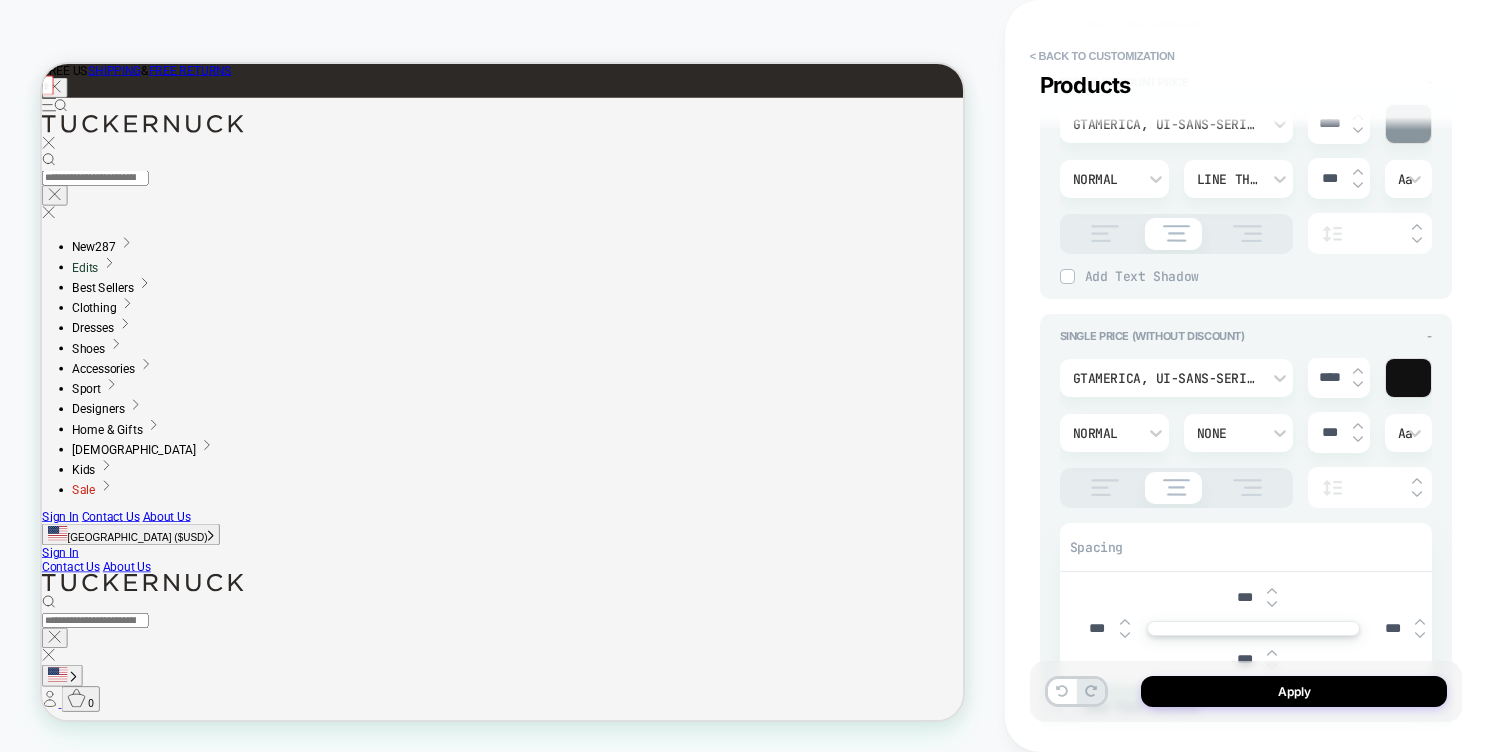 type on "*" 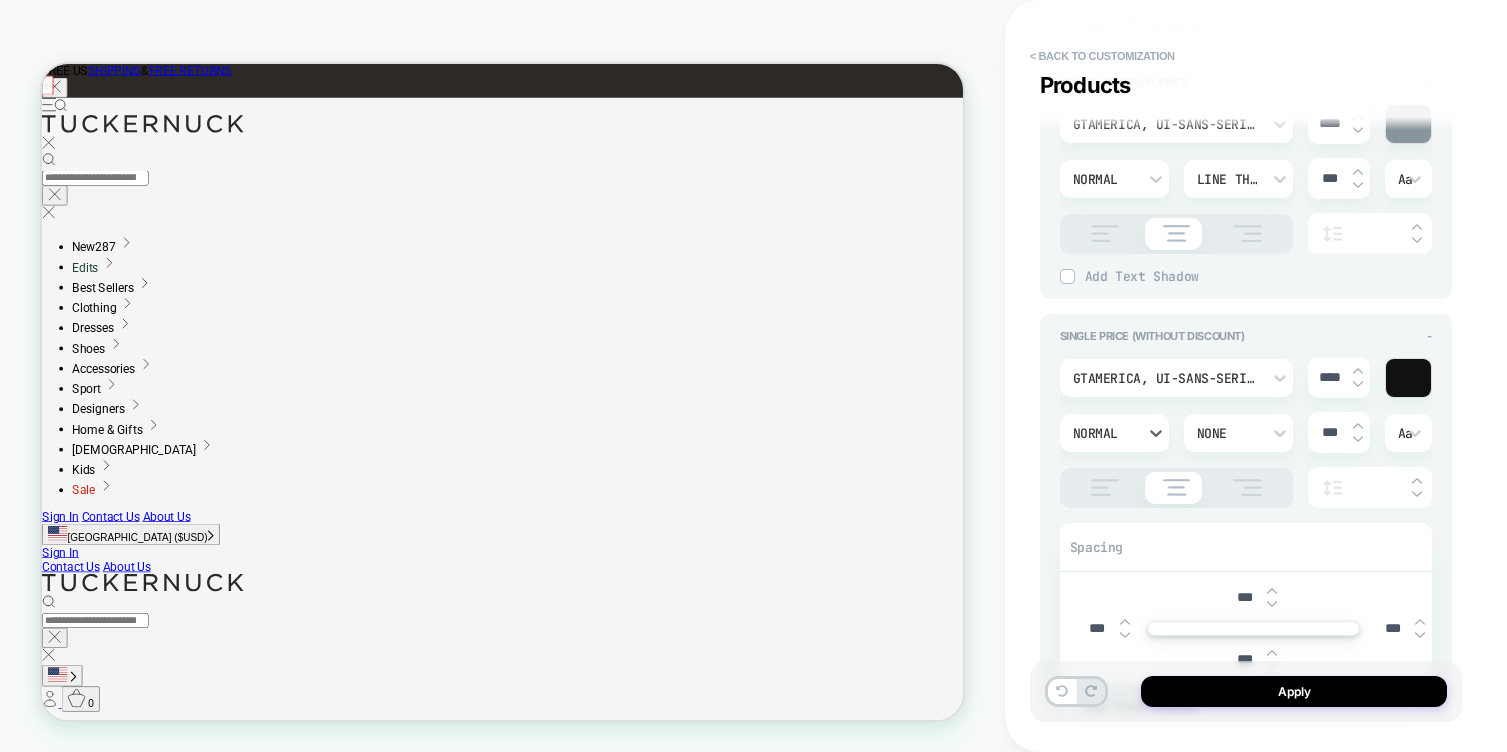 click on "Normal" at bounding box center [1104, 433] 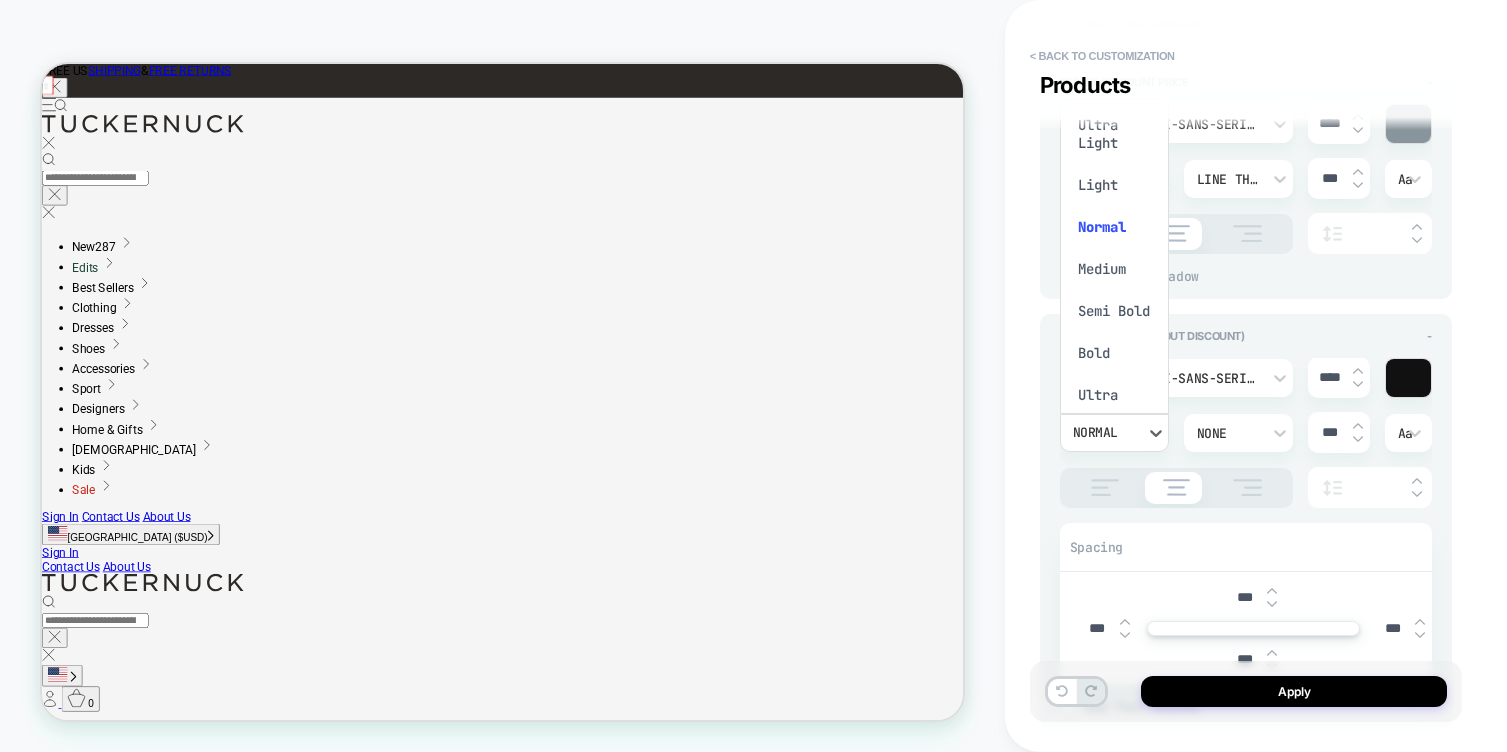 scroll, scrollTop: 0, scrollLeft: 0, axis: both 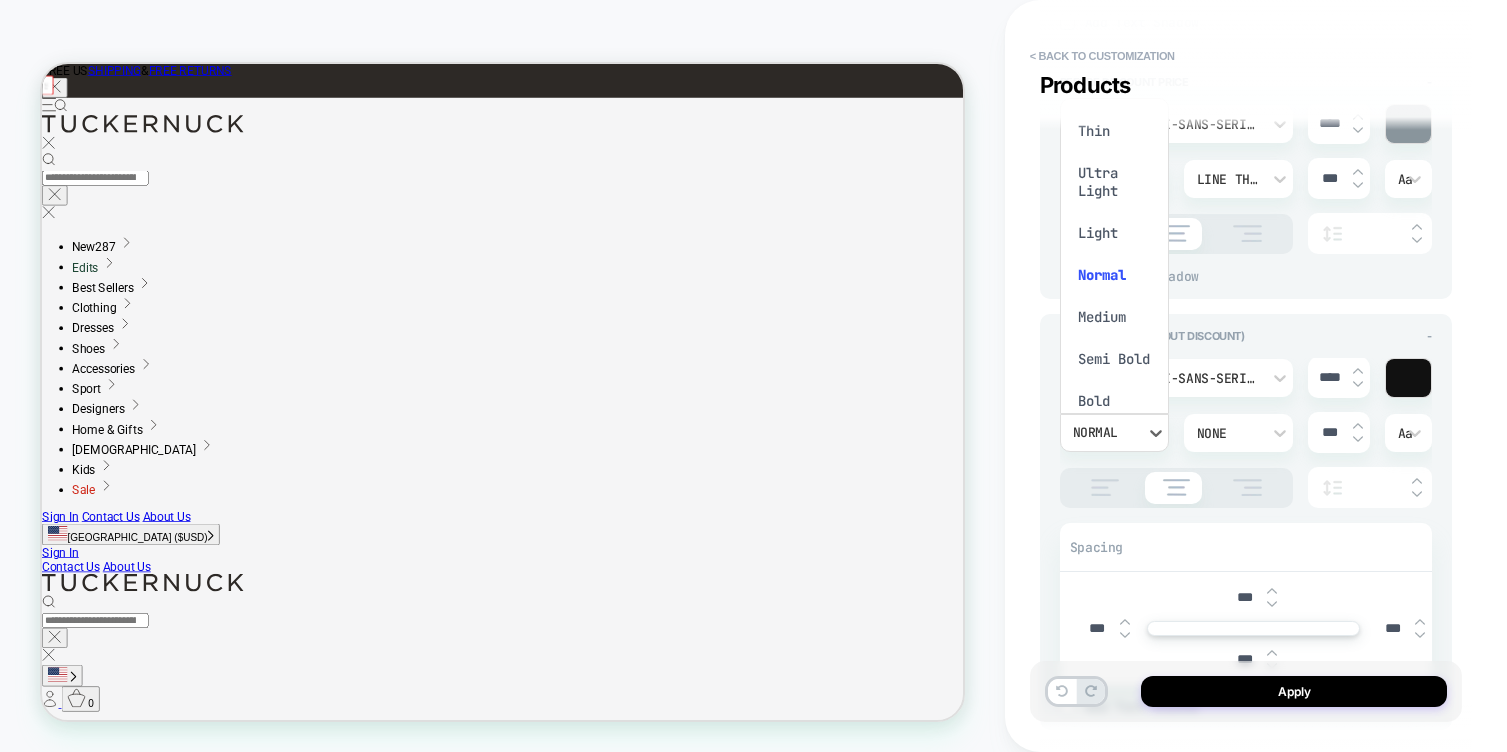 click on "Thin" at bounding box center (1114, 131) 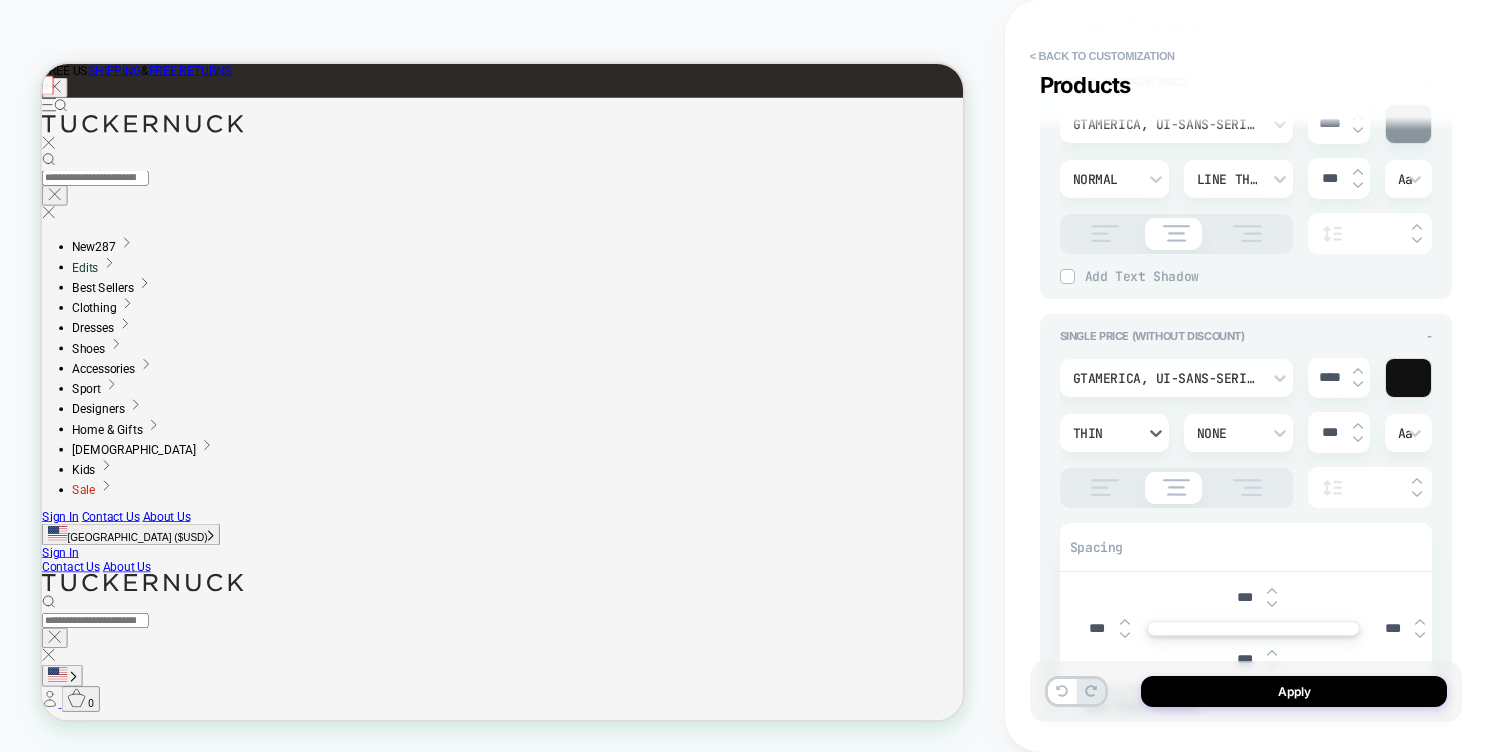 type on "*" 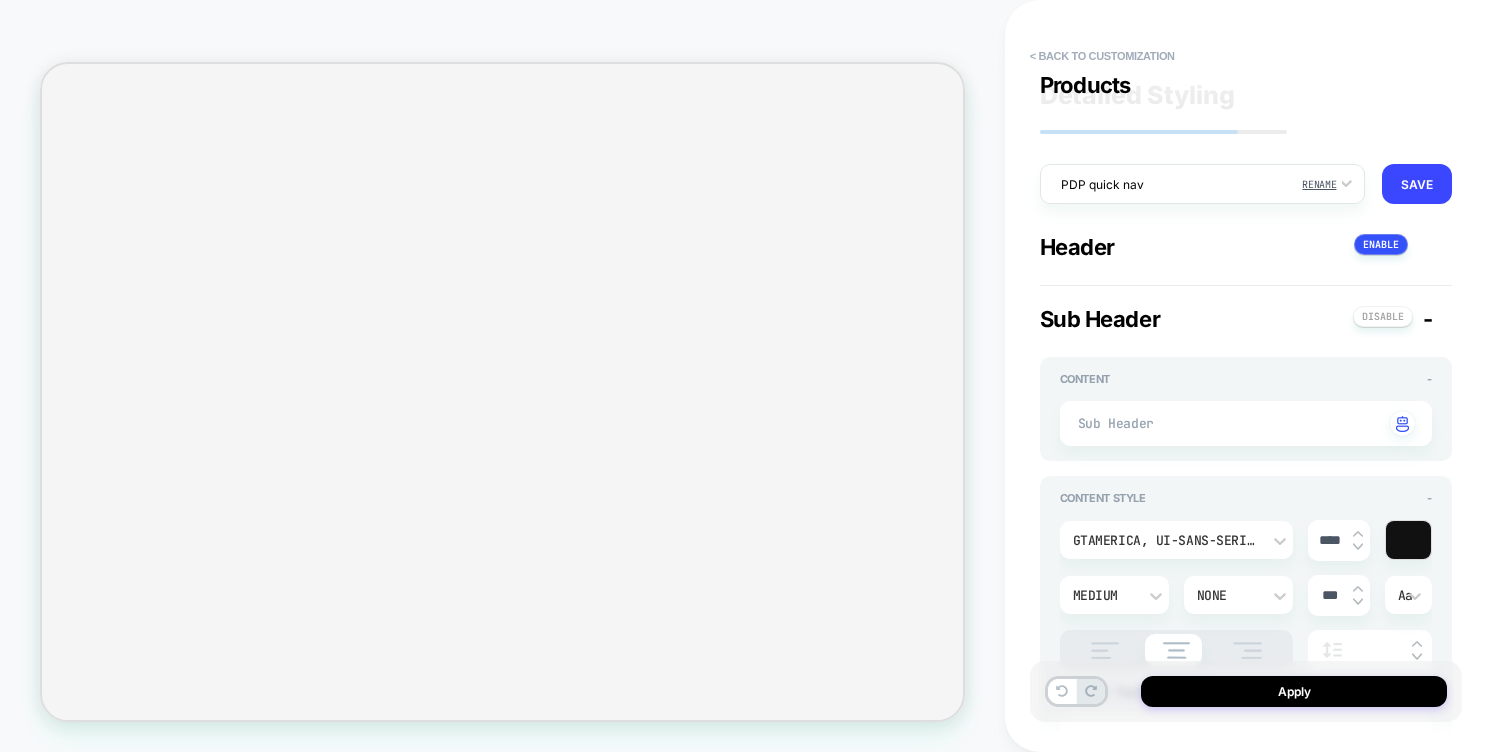 scroll, scrollTop: 0, scrollLeft: 0, axis: both 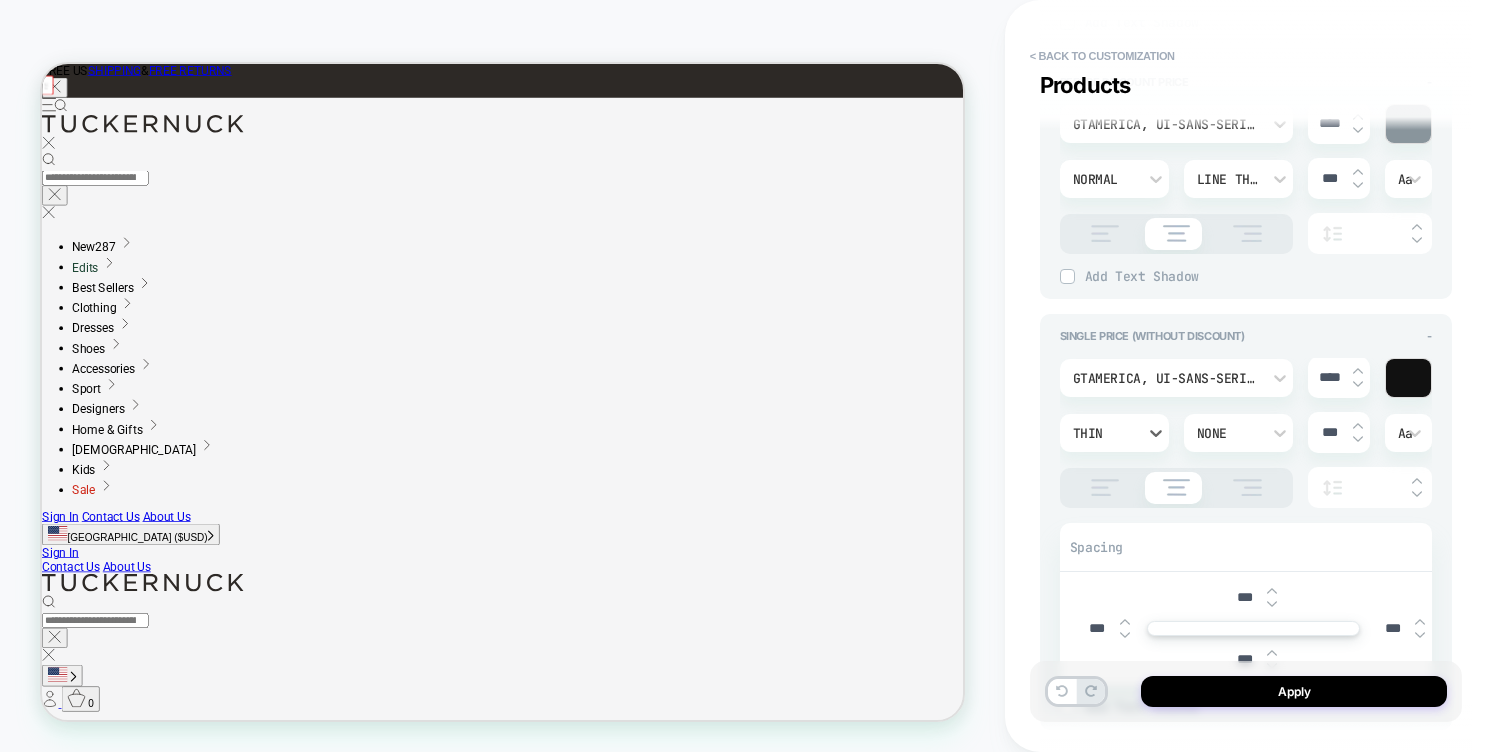 click on "Thin" at bounding box center [1104, 433] 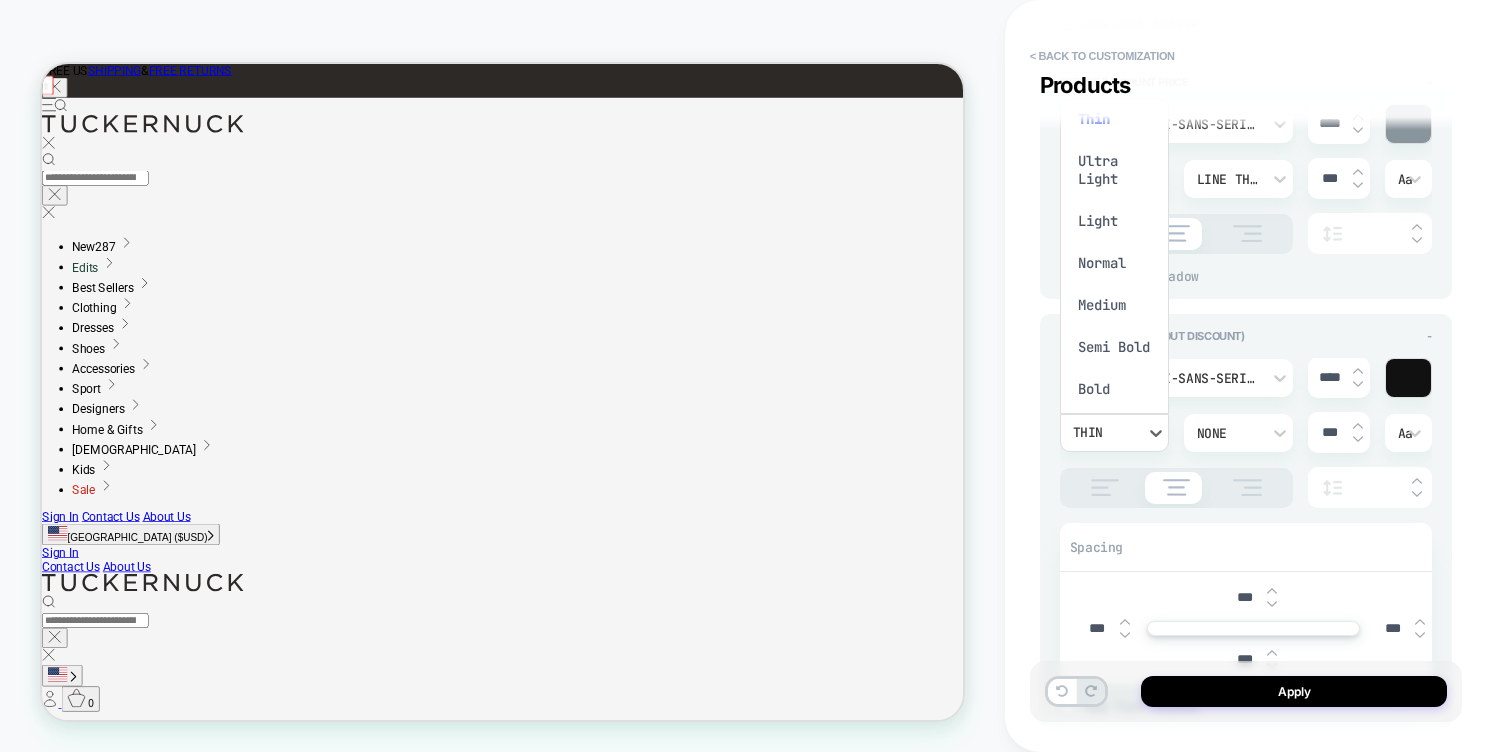 scroll, scrollTop: 0, scrollLeft: 0, axis: both 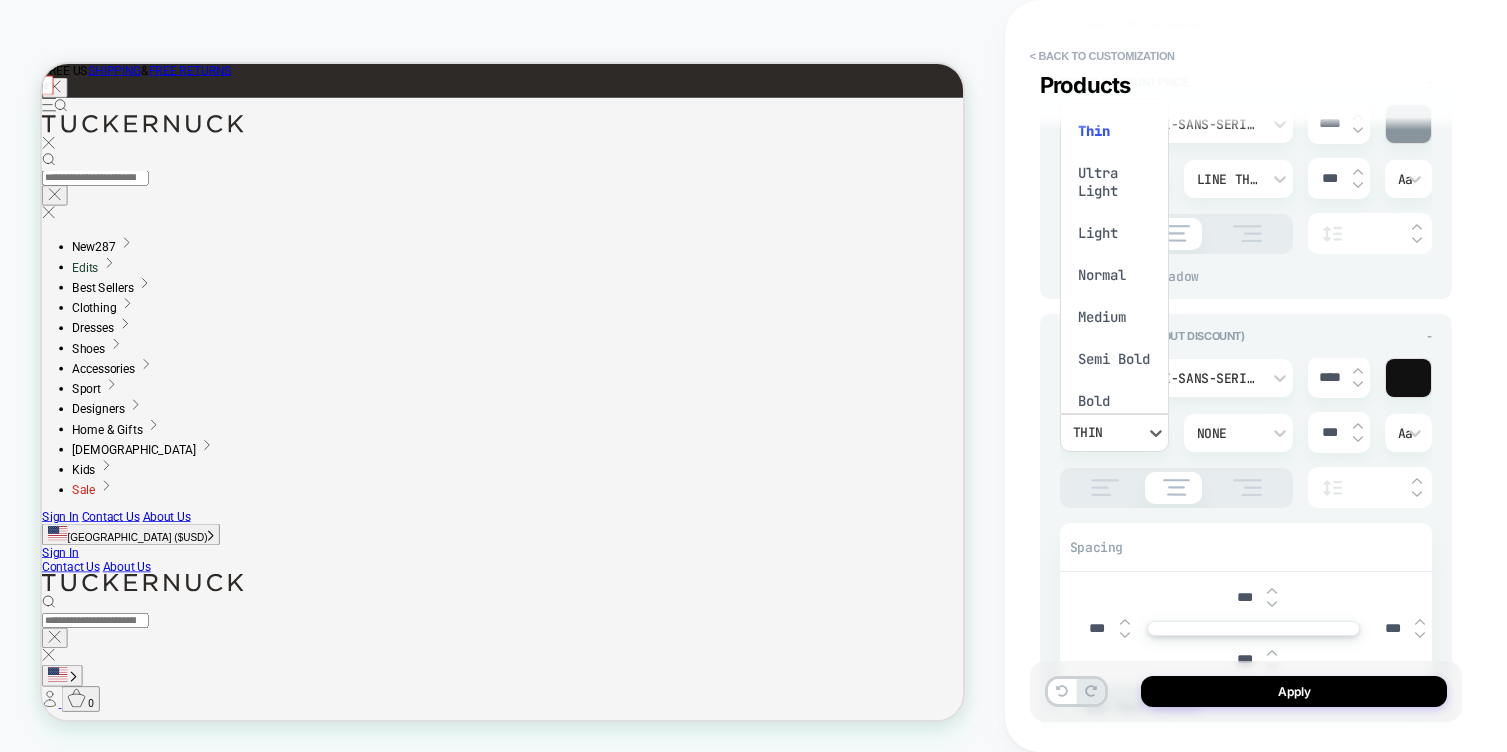 click on "Light" at bounding box center [1114, 233] 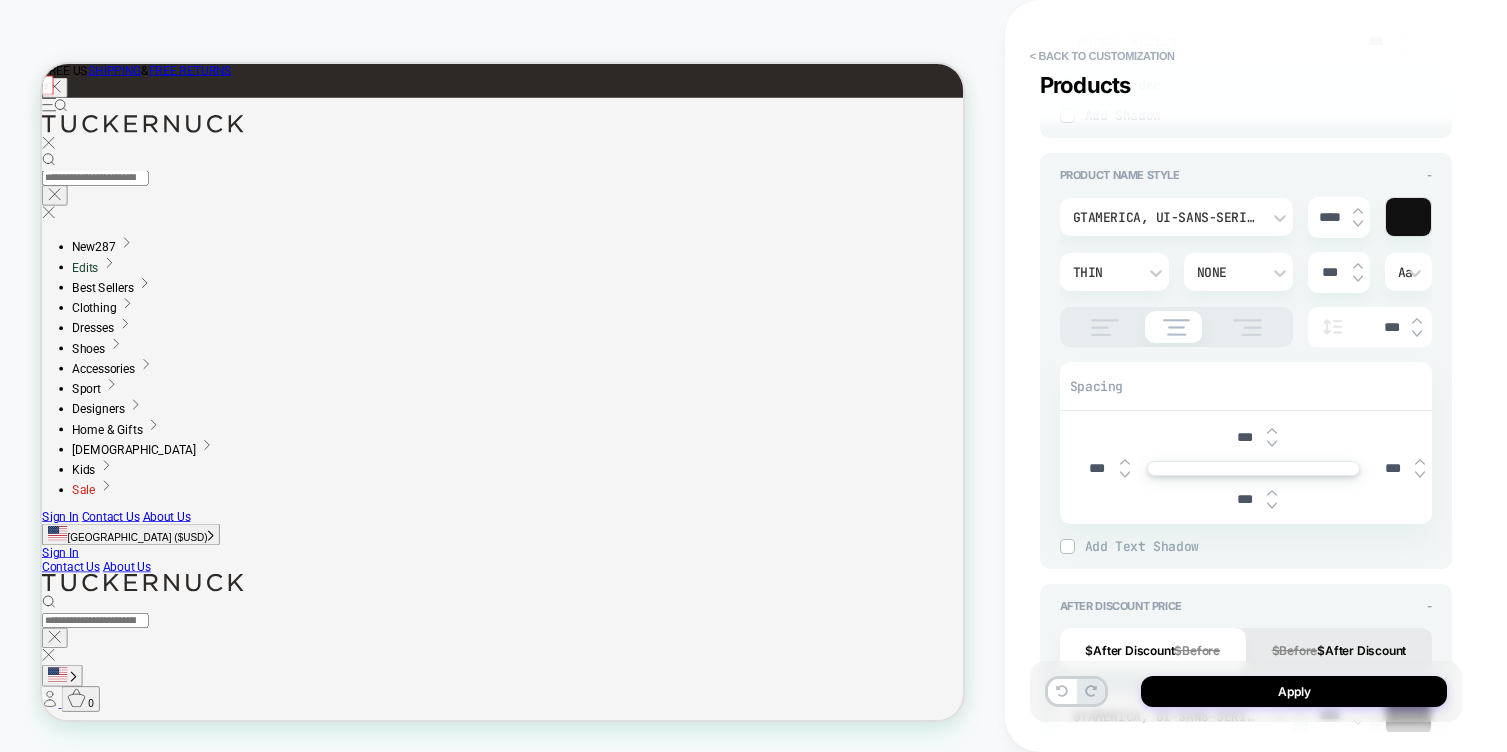 scroll, scrollTop: 1221, scrollLeft: 0, axis: vertical 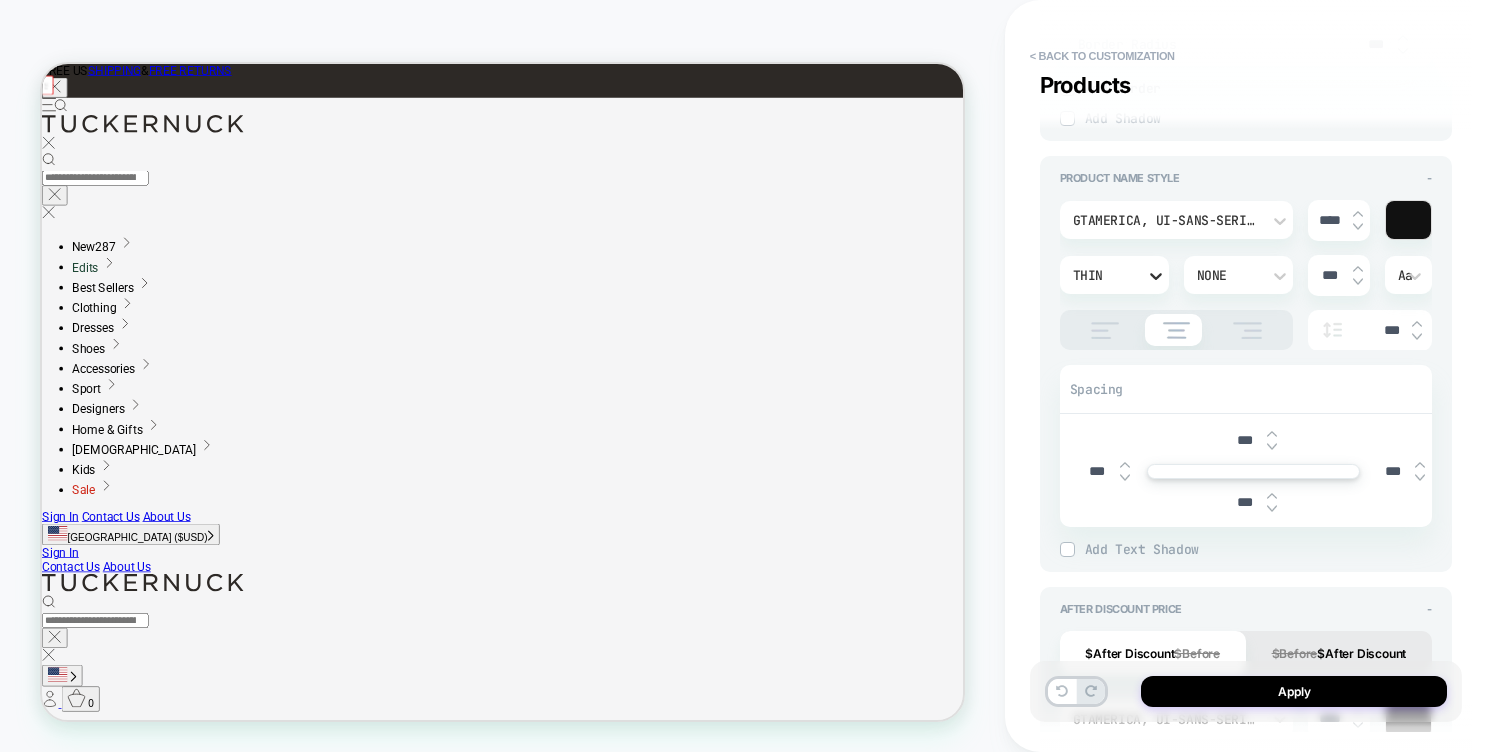 click 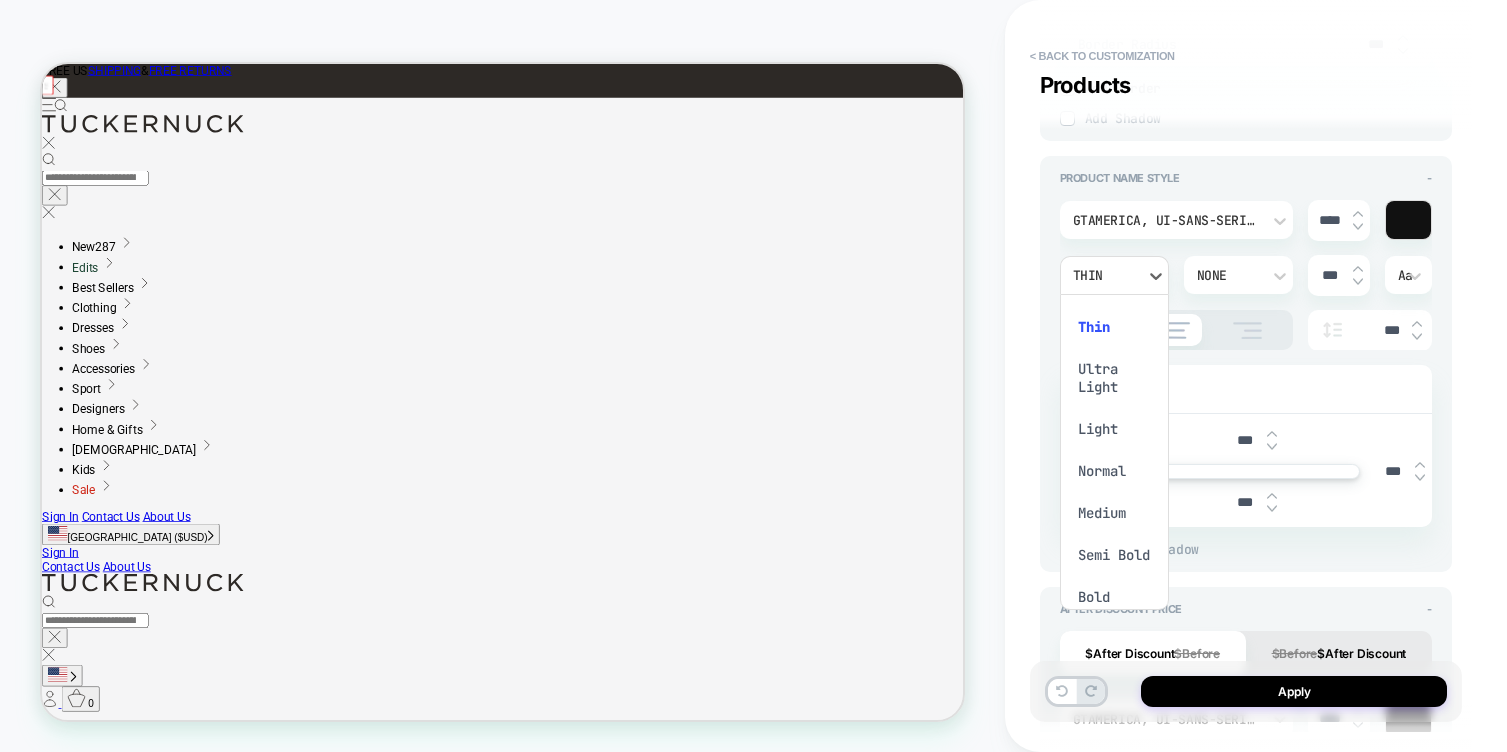 click on "Light" at bounding box center [1114, 429] 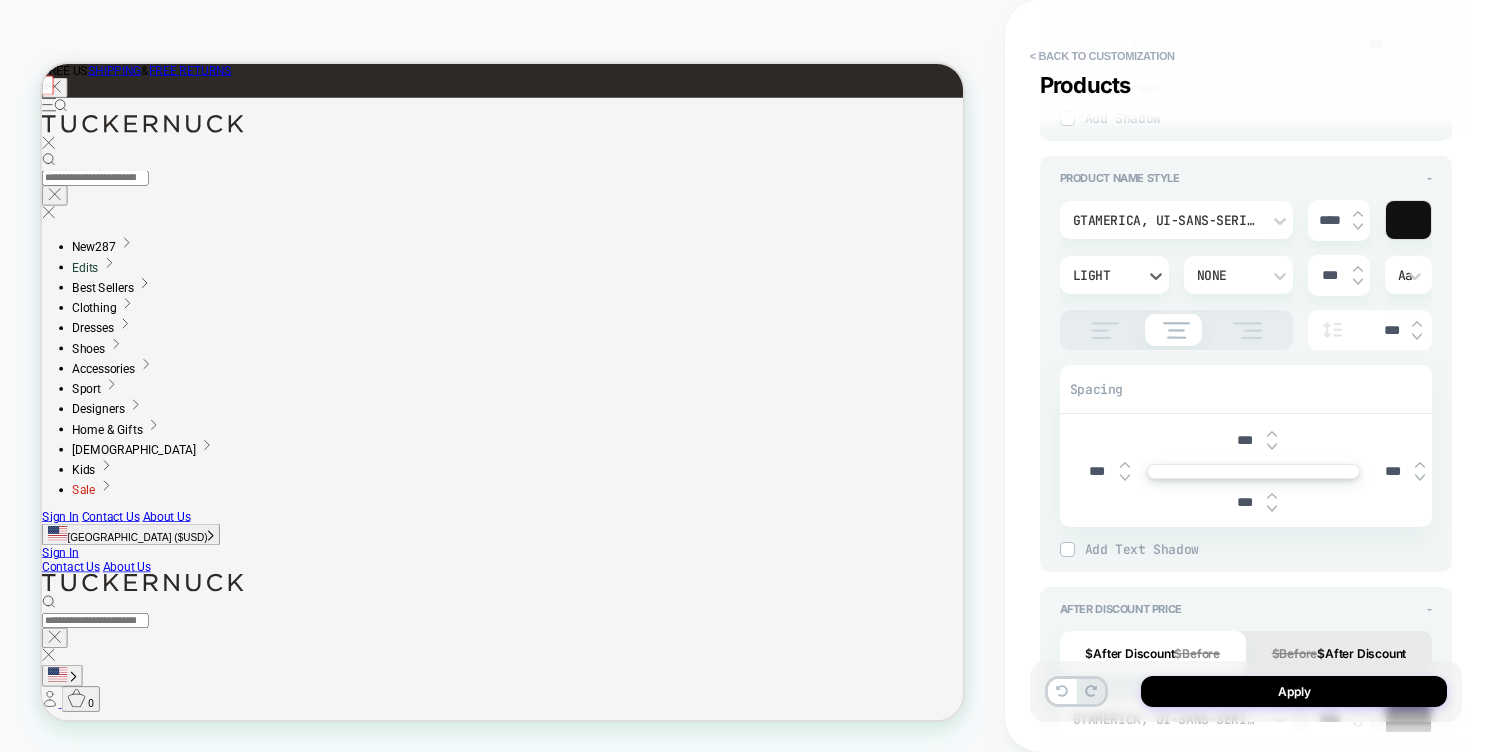 click on "Light" at bounding box center (1104, 275) 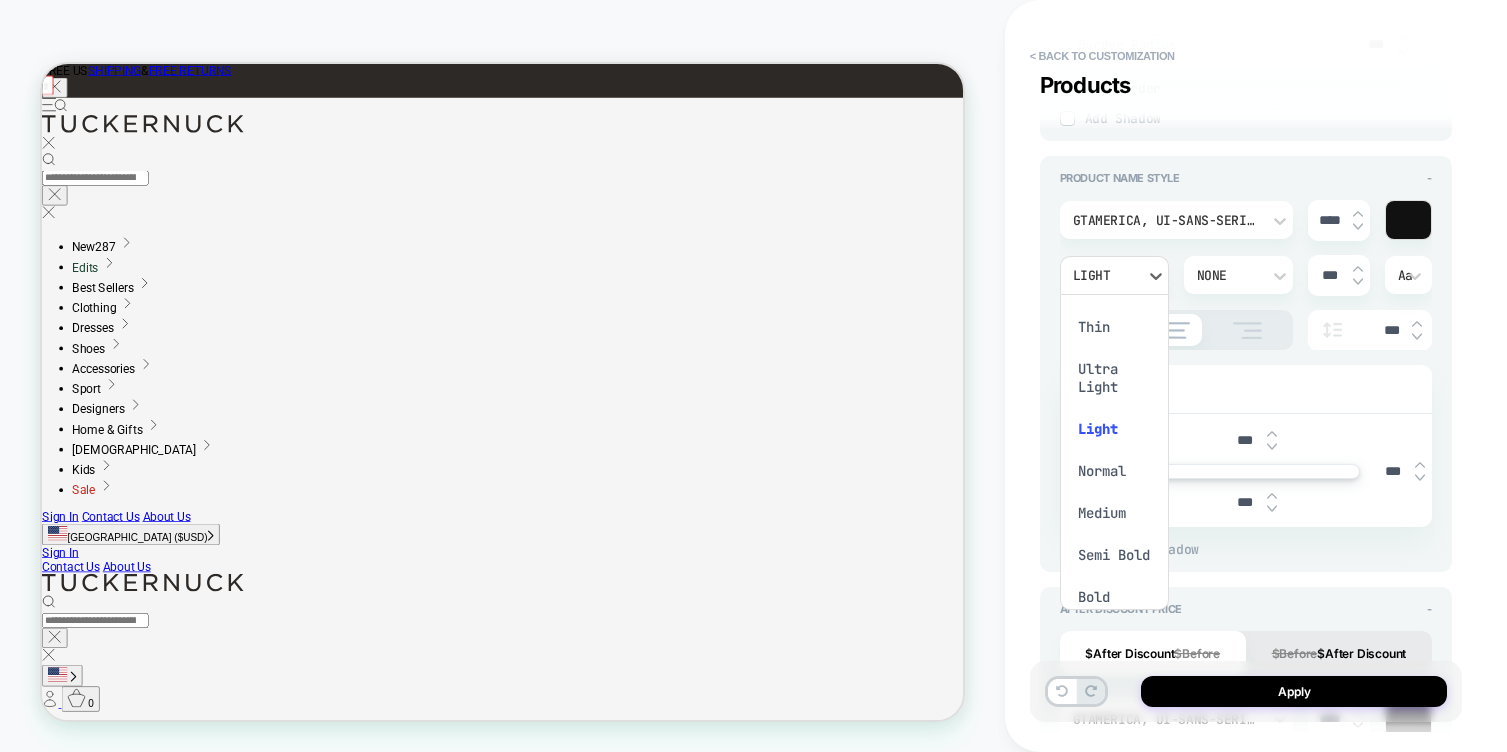 click on "Ultra Light" at bounding box center (1114, 378) 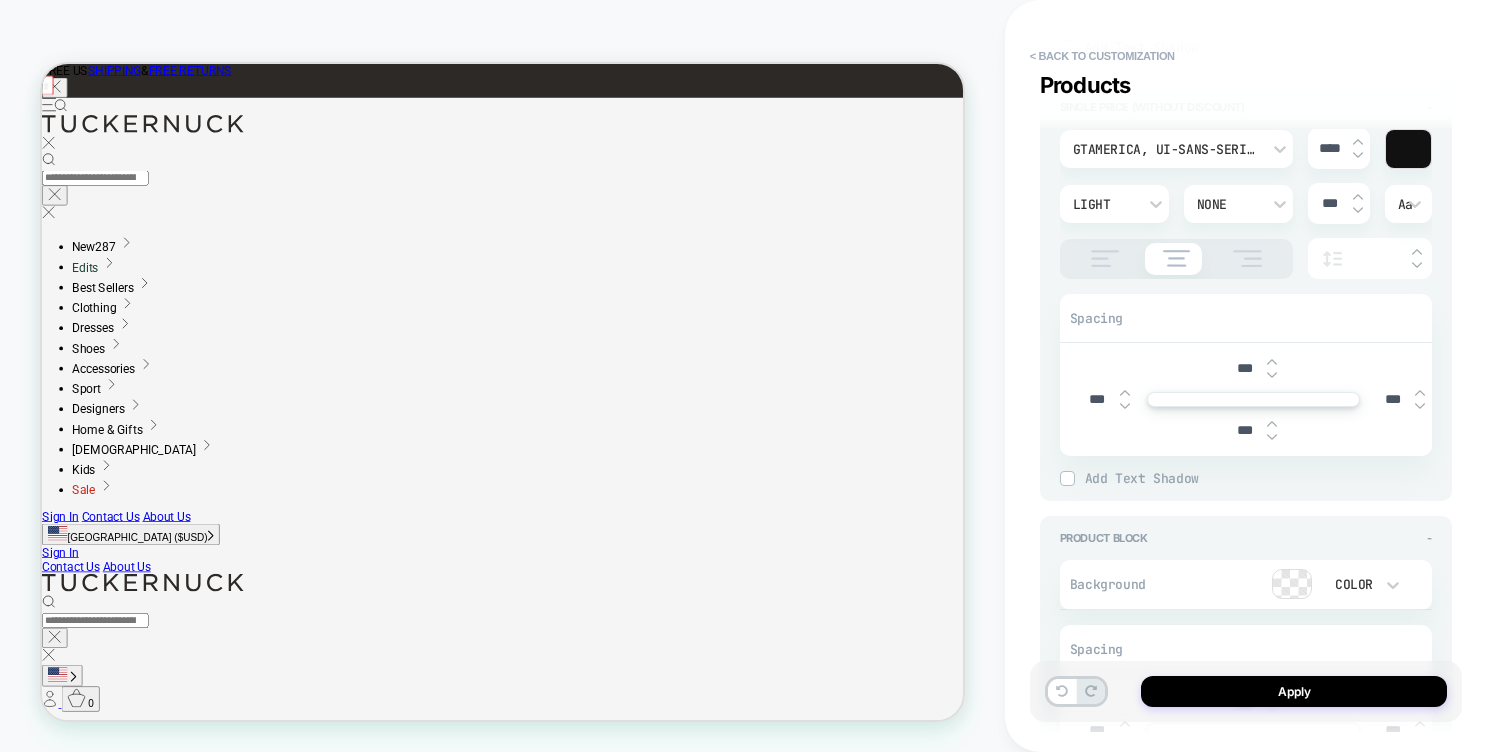 scroll, scrollTop: 2488, scrollLeft: 0, axis: vertical 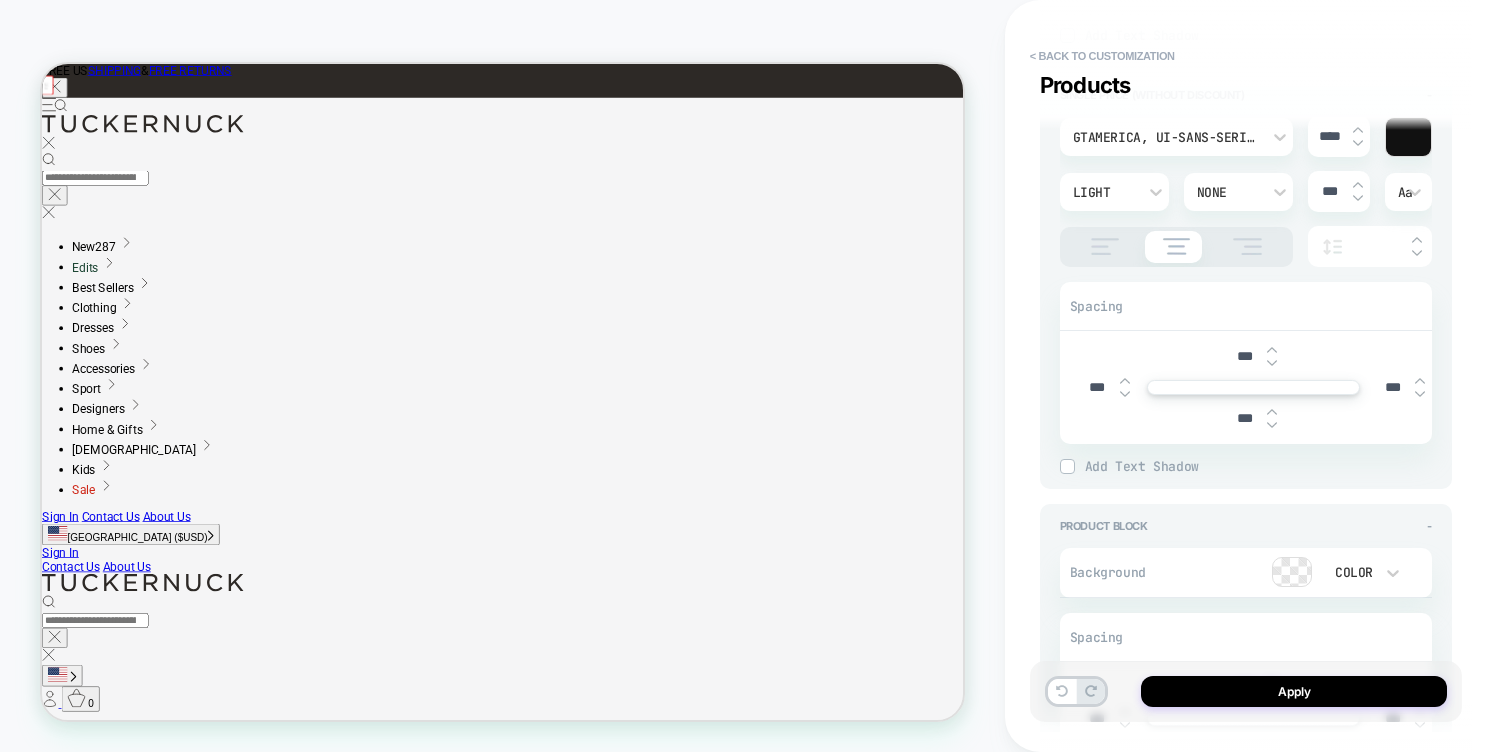click on "Light" at bounding box center (1104, 192) 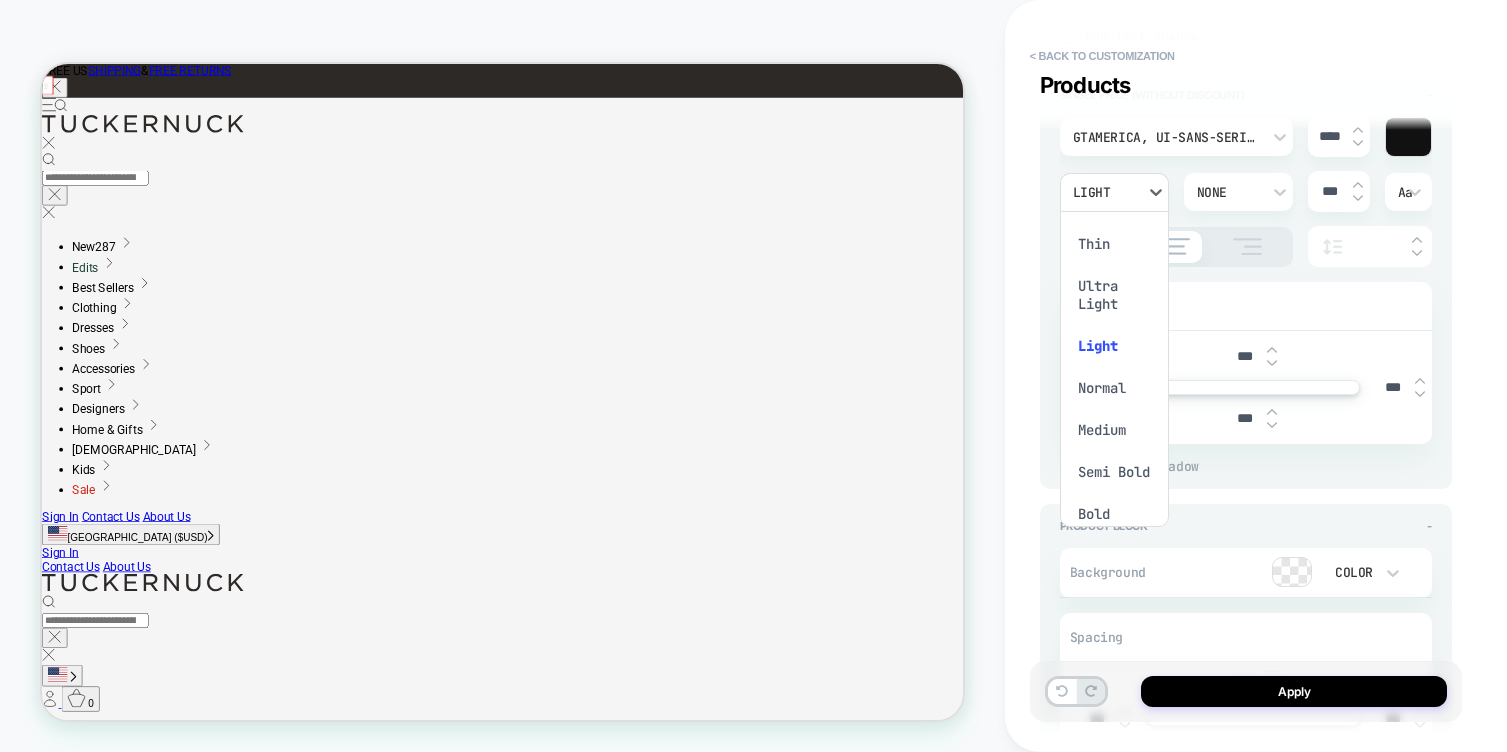 click on "Ultra Light" at bounding box center (1114, 295) 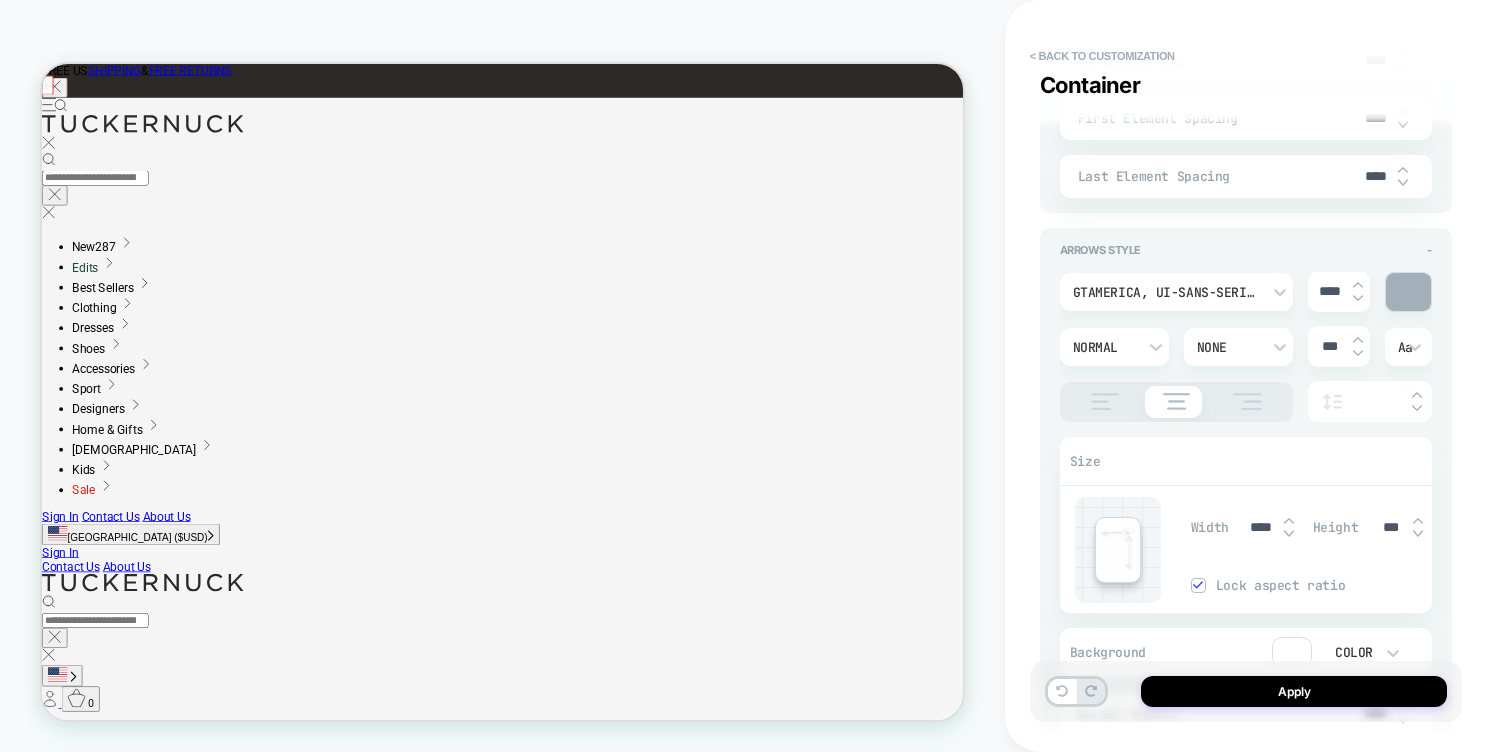 scroll, scrollTop: 5942, scrollLeft: 0, axis: vertical 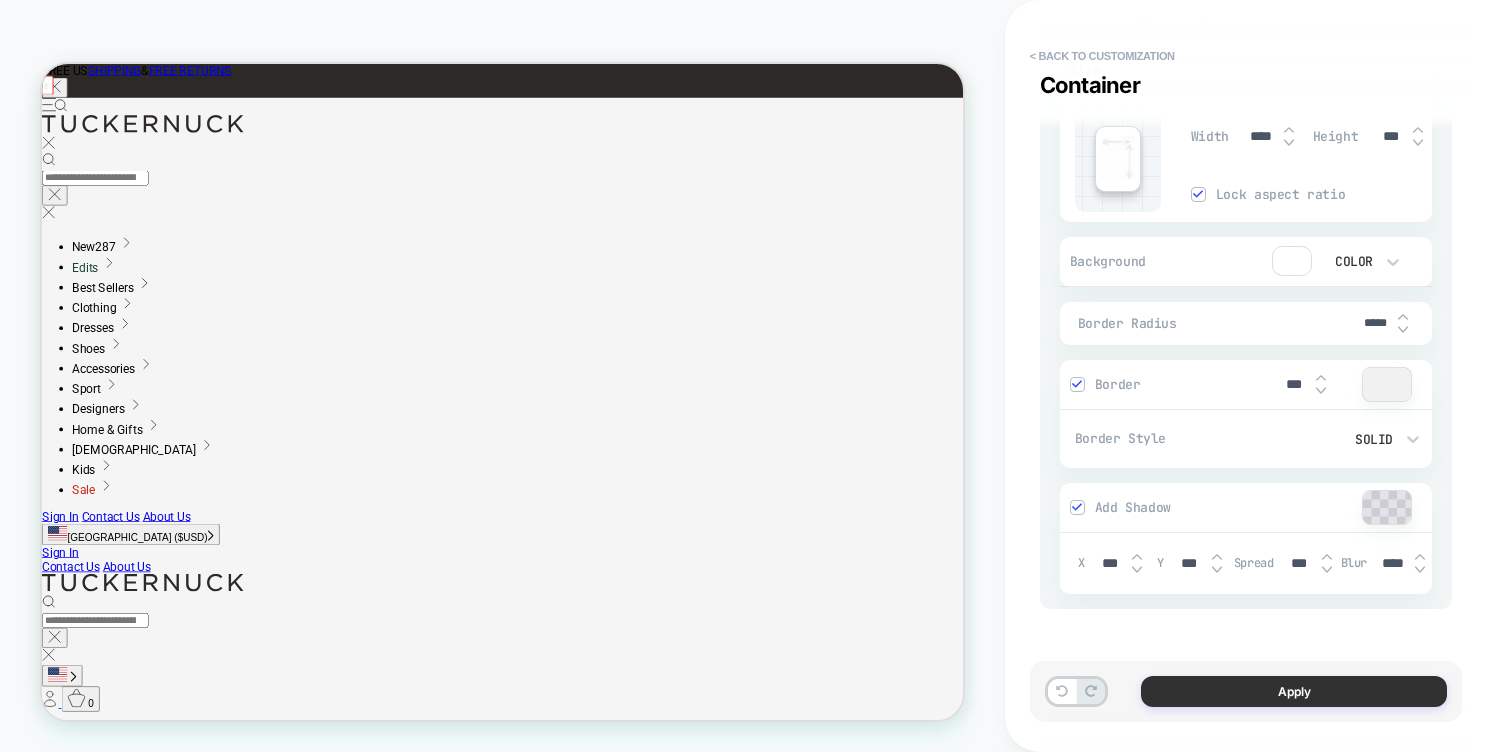 click on "Apply" at bounding box center (1294, 691) 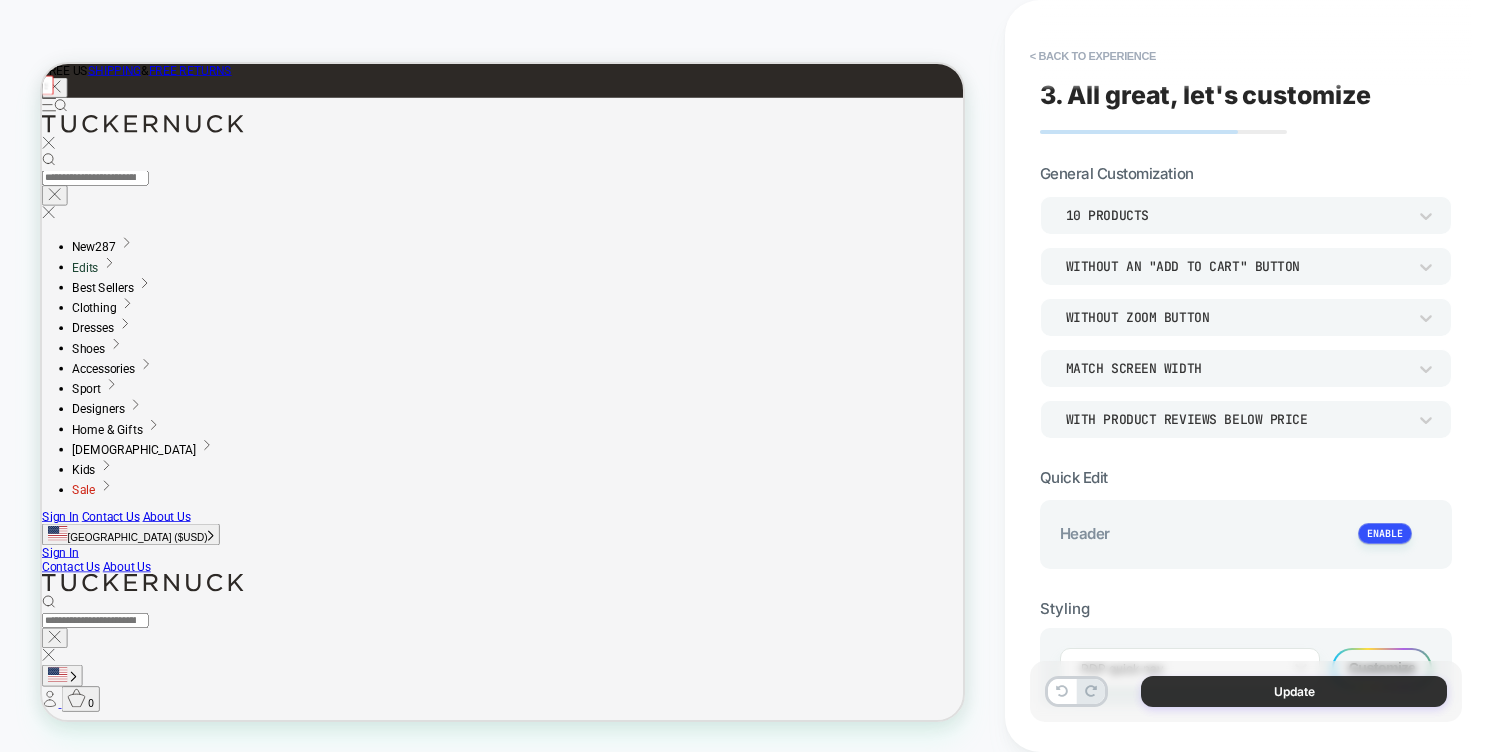click on "Update" at bounding box center (1294, 691) 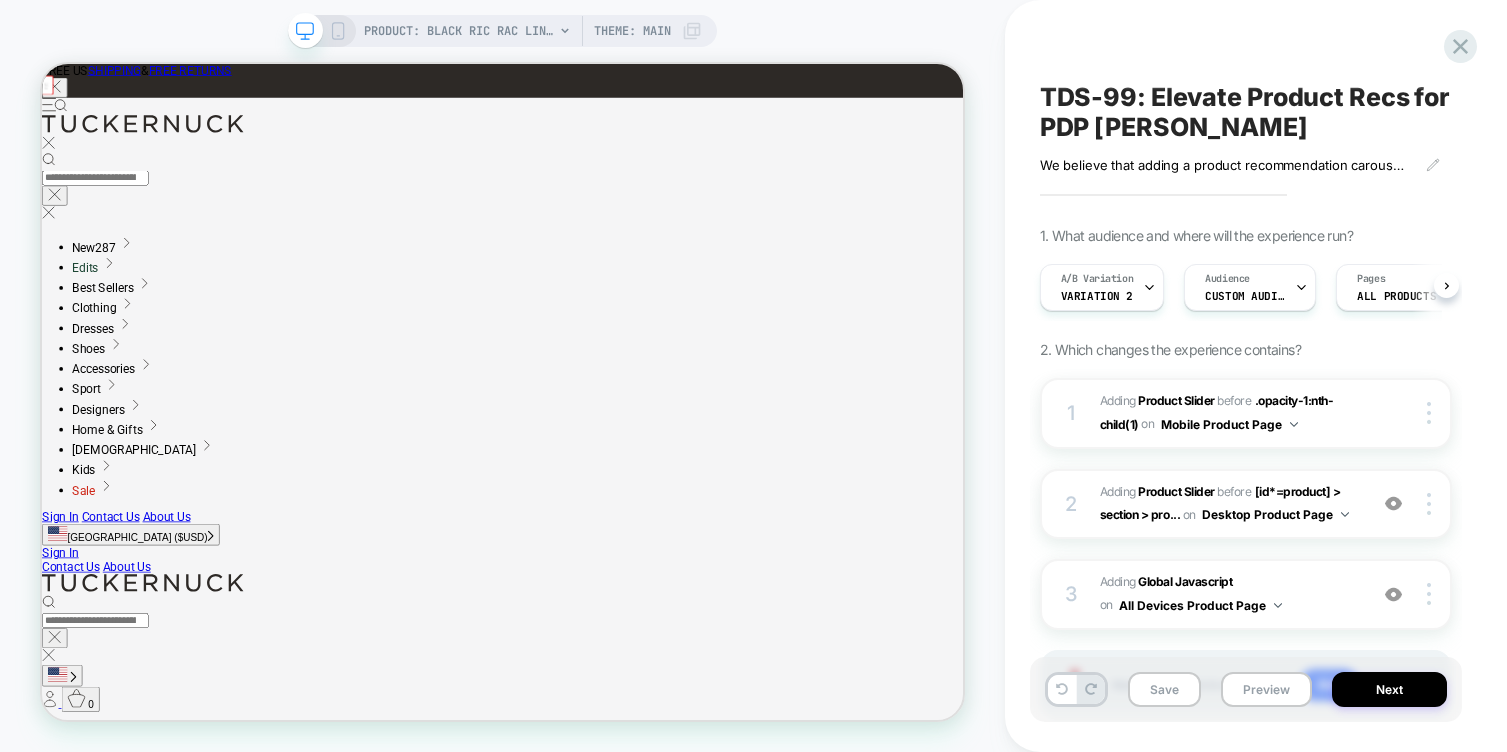 scroll, scrollTop: 0, scrollLeft: 1, axis: horizontal 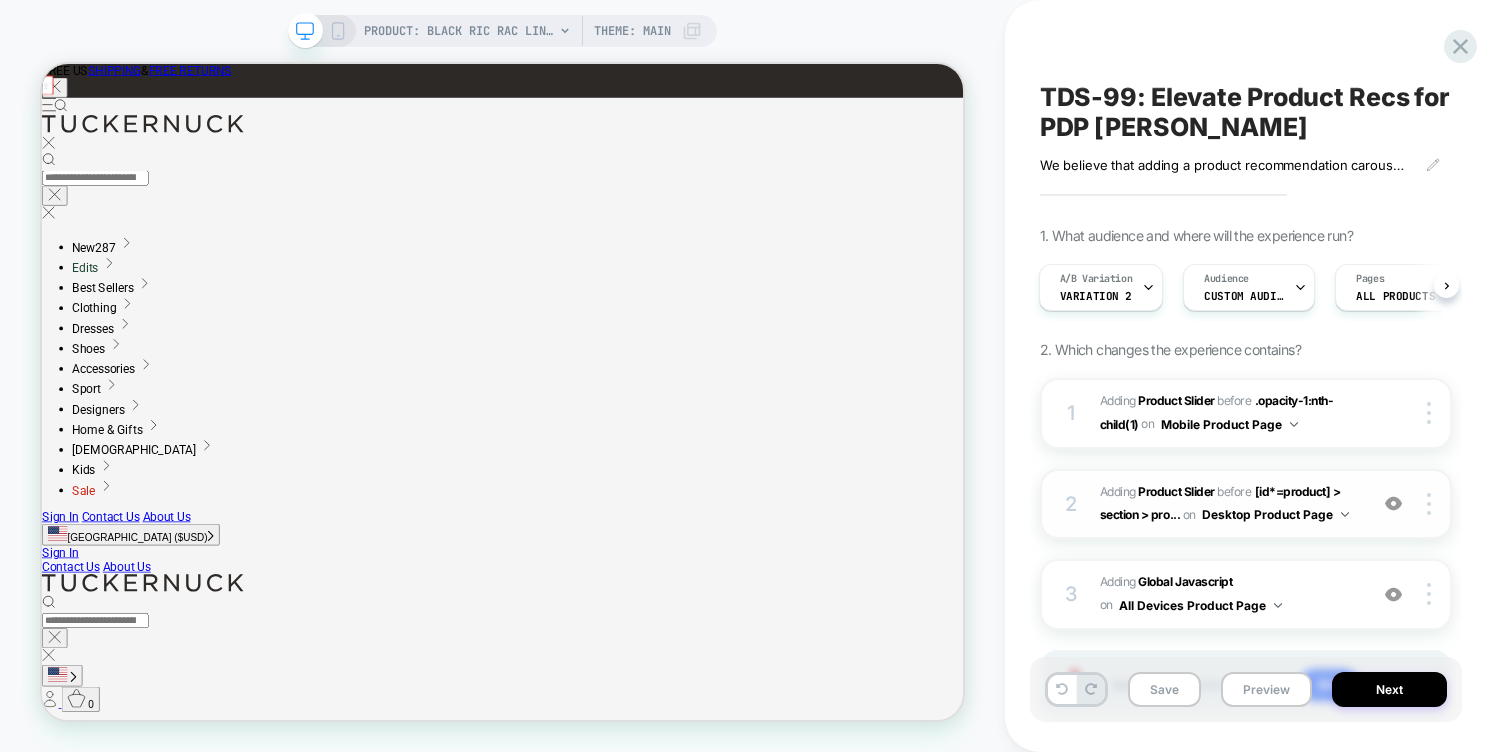 click on "Desktop Product Page" at bounding box center (1275, 514) 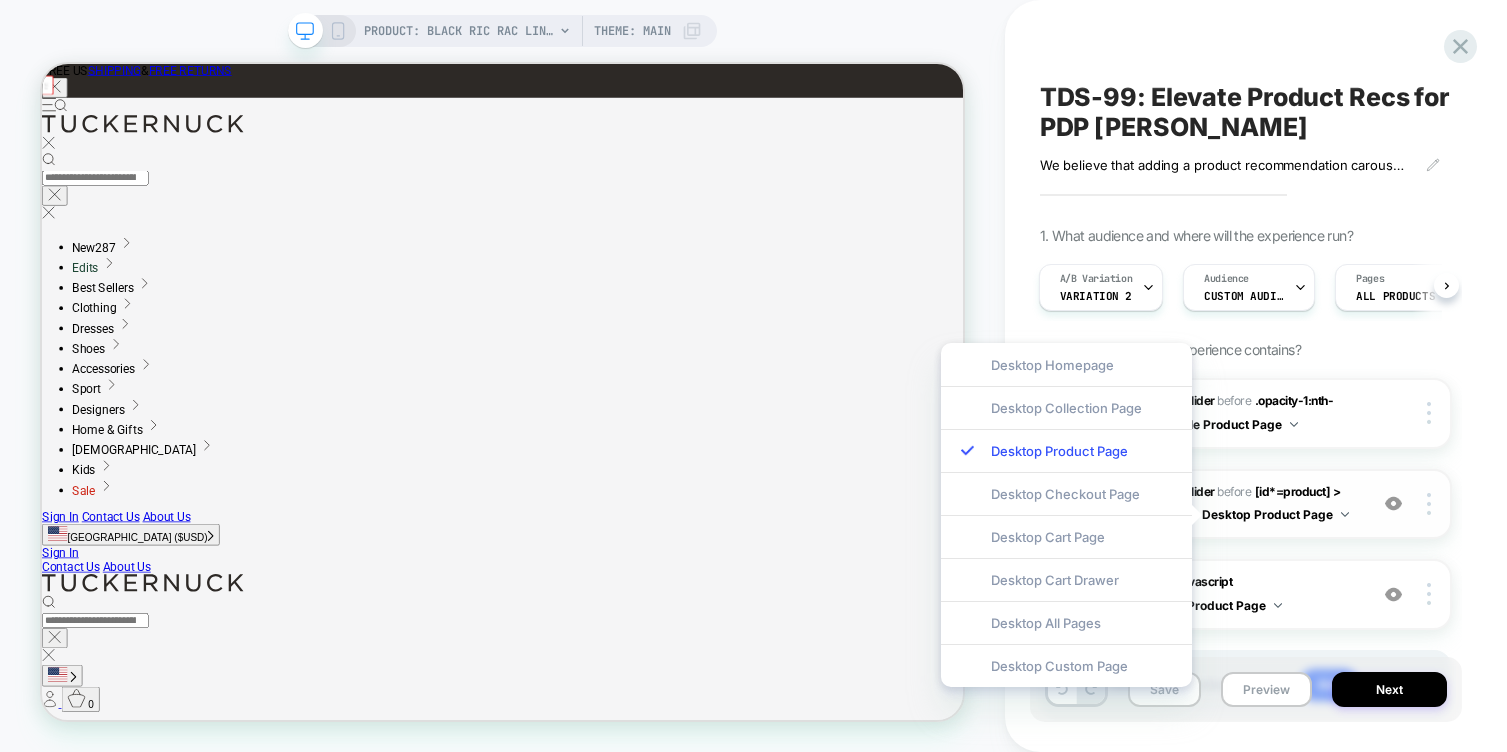 click on "2 #_loomi_addon_1752163218995 Adding   Product Slider   BEFORE [id*=product] > section > pro... [id*=product] > section > product-component   on Desktop Product Page Add Before Add After Duplicate Replace Position Copy CSS Selector Copy Widget Id Rename Copy to   Mobile Target   All Devices Delete" at bounding box center (1246, 504) 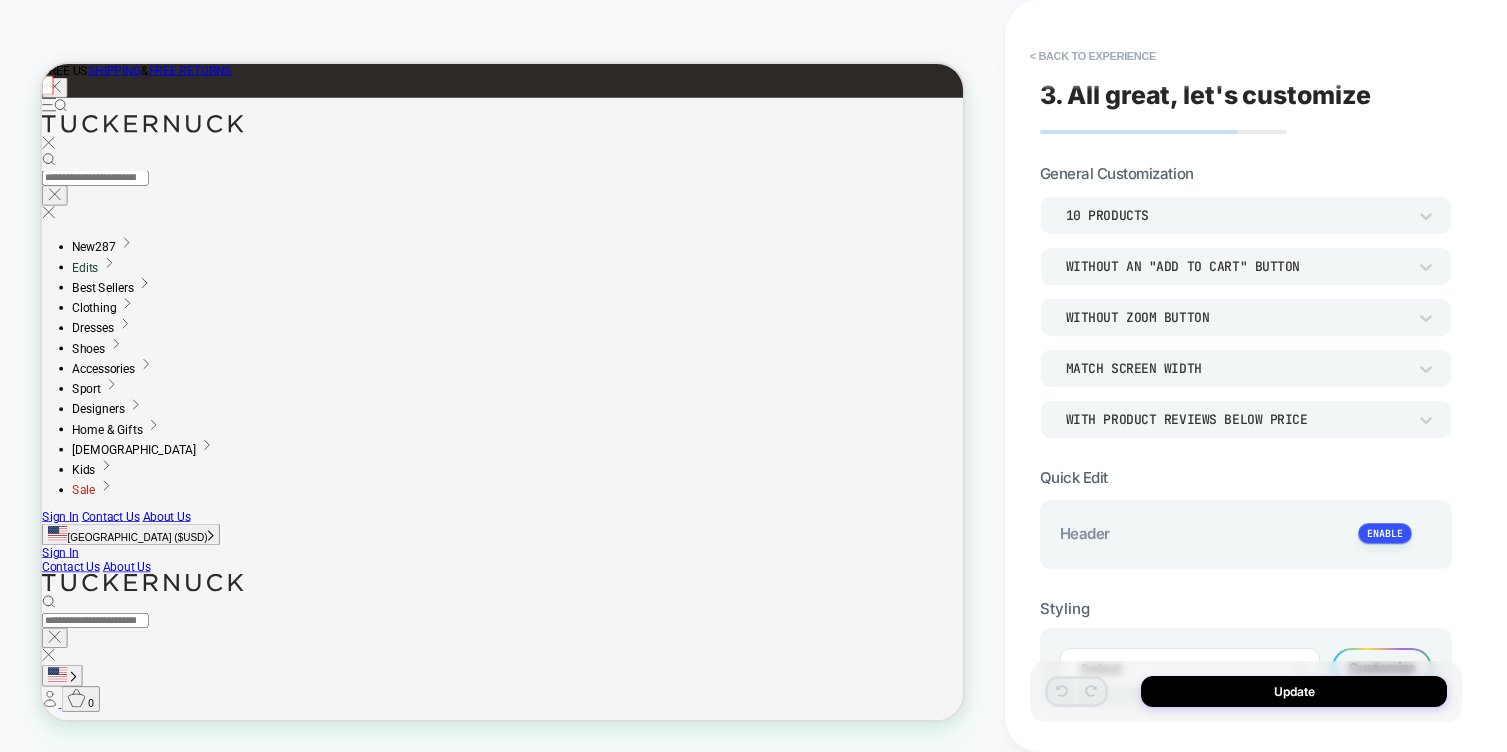 scroll, scrollTop: 0, scrollLeft: 0, axis: both 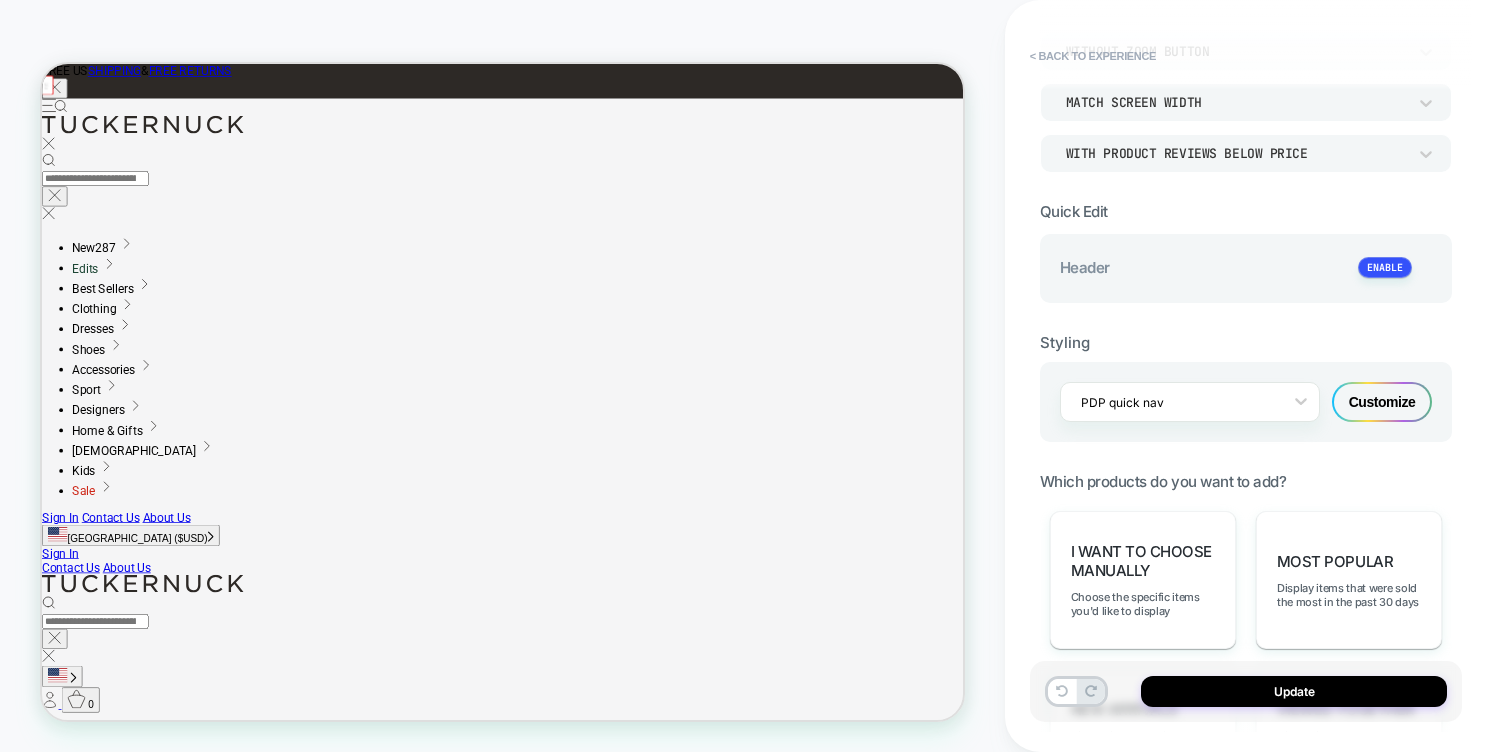 click on "Customize" at bounding box center [1382, 402] 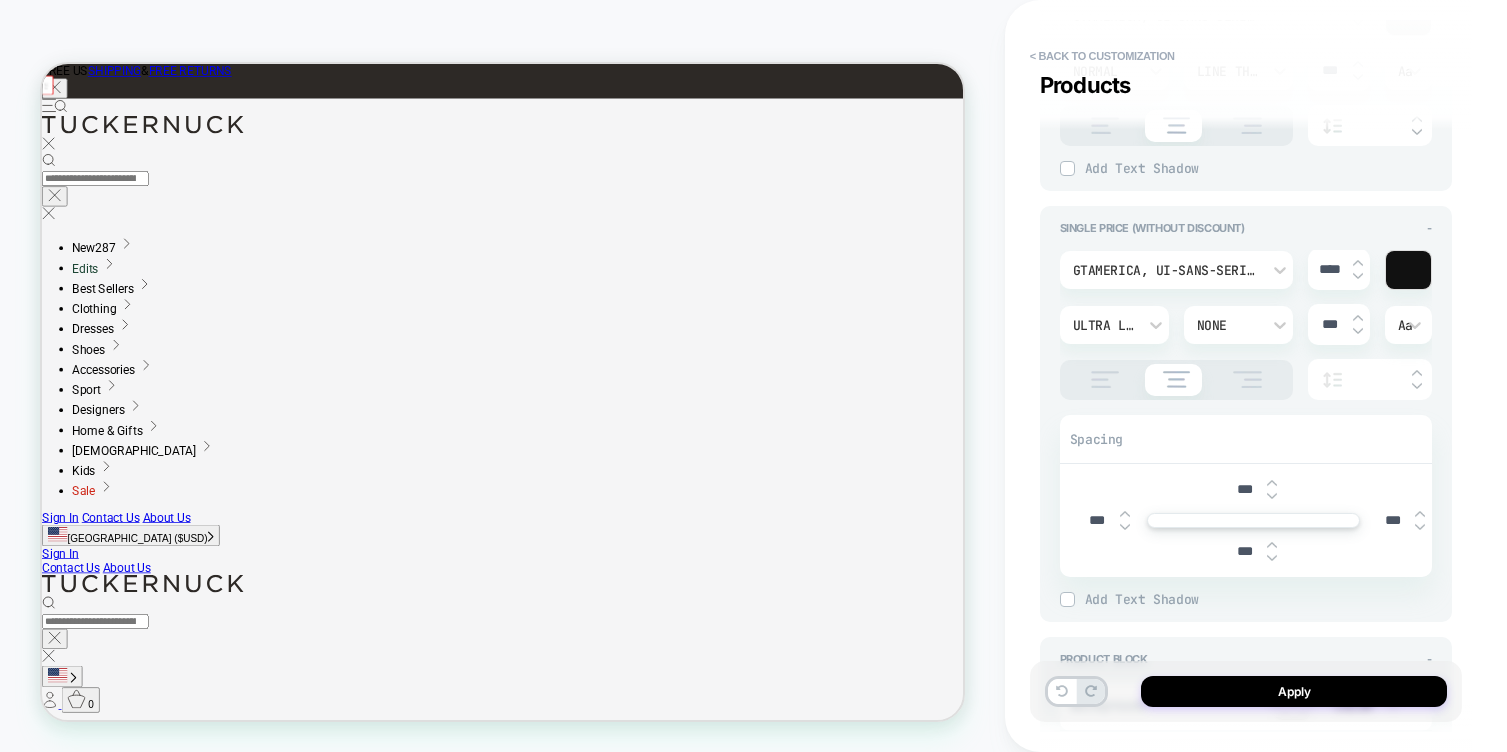 scroll, scrollTop: 2359, scrollLeft: 0, axis: vertical 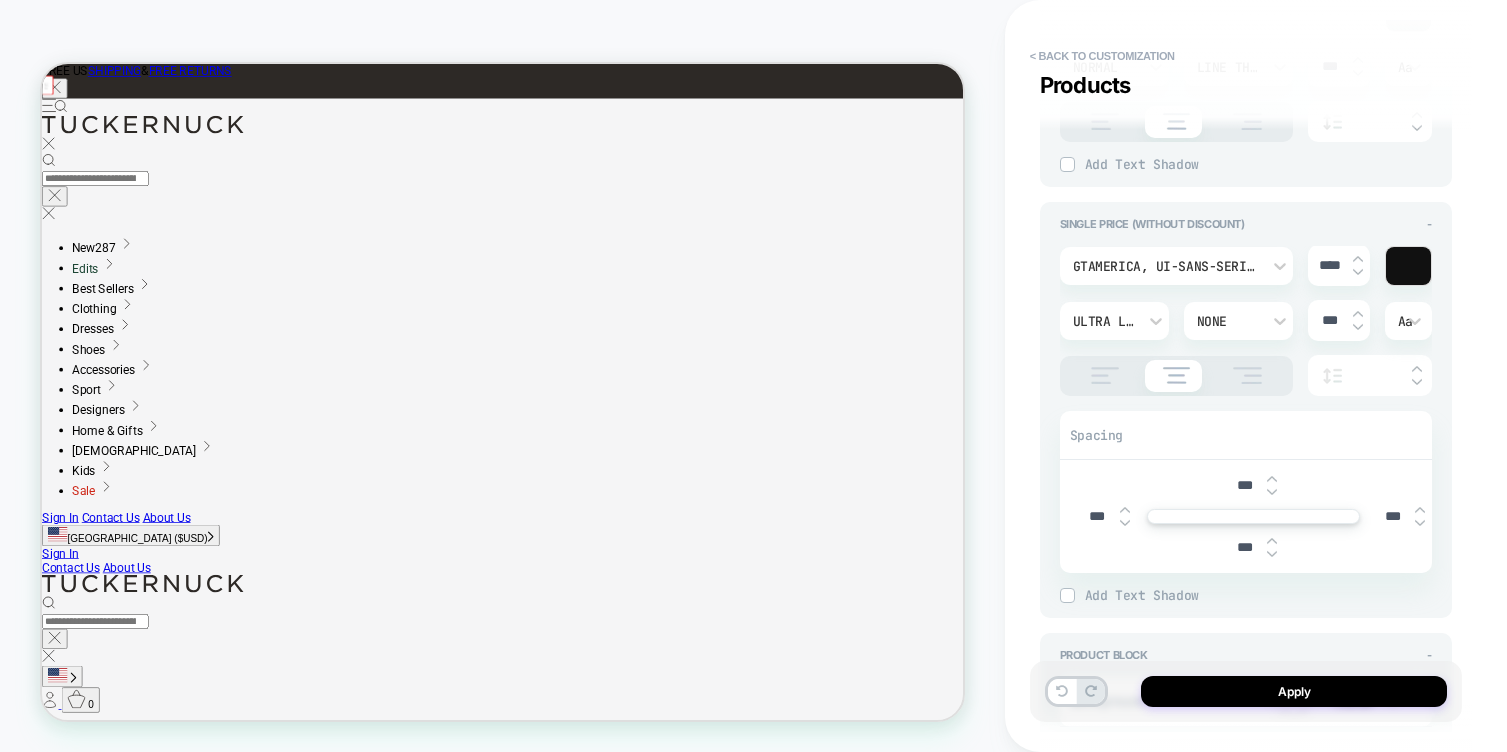 click on "Ultra Light" at bounding box center (1104, 321) 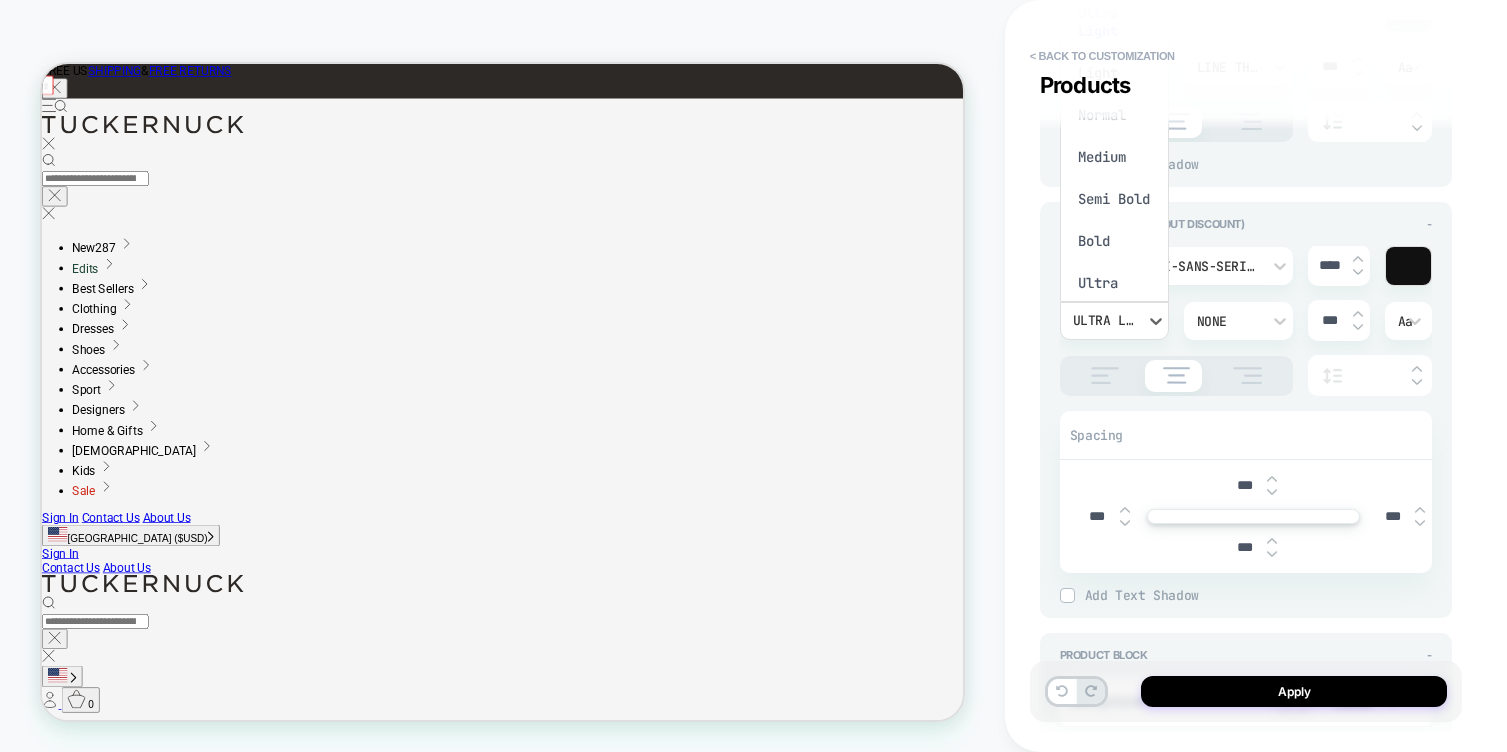 scroll, scrollTop: 0, scrollLeft: 0, axis: both 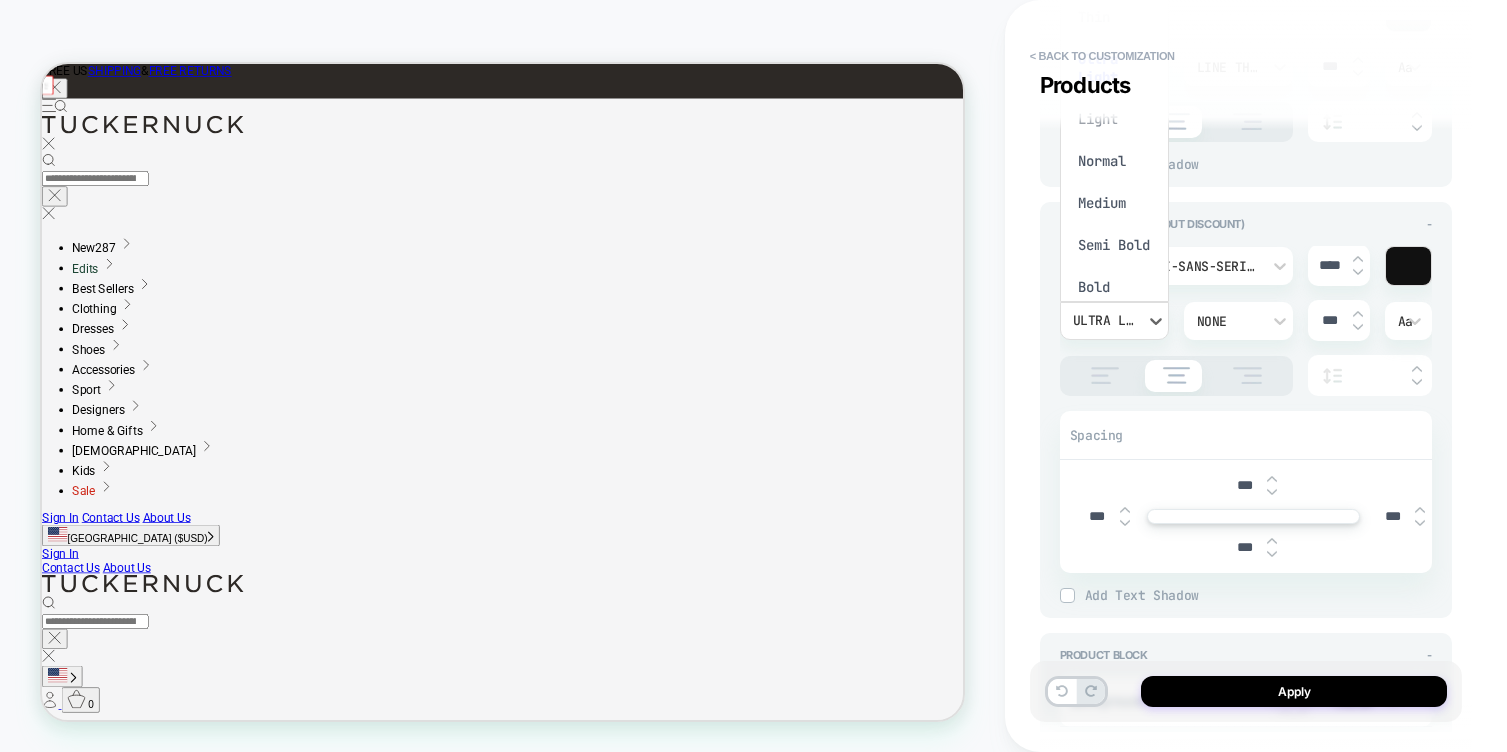 click on "Light" at bounding box center [1114, 119] 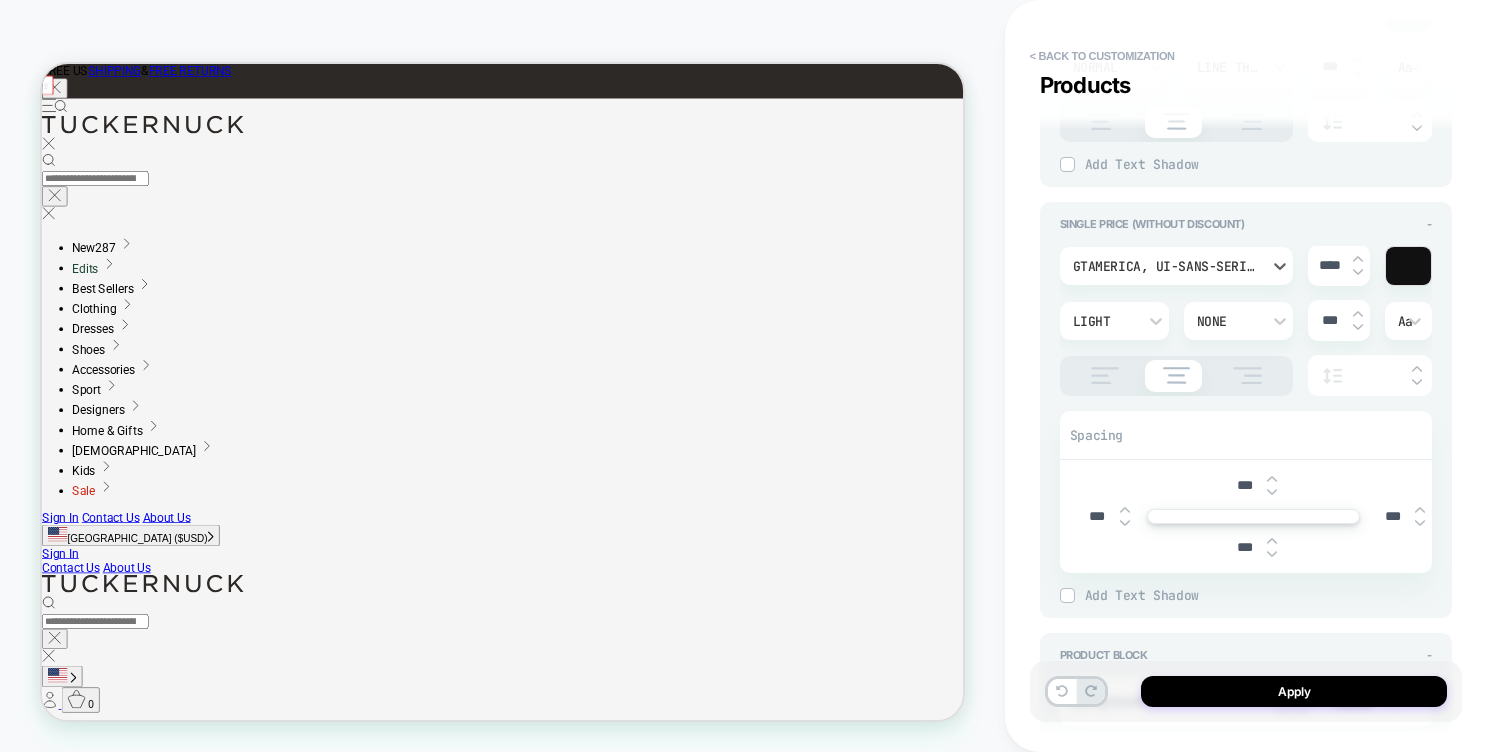 click on "GTAmerica, ui-sans-serif, system-ui, -apple-system, 'Segoe UI', Roboto, Ubuntu, Cantarell, '[PERSON_NAME] Sans', sans-serif" at bounding box center (1166, 266) 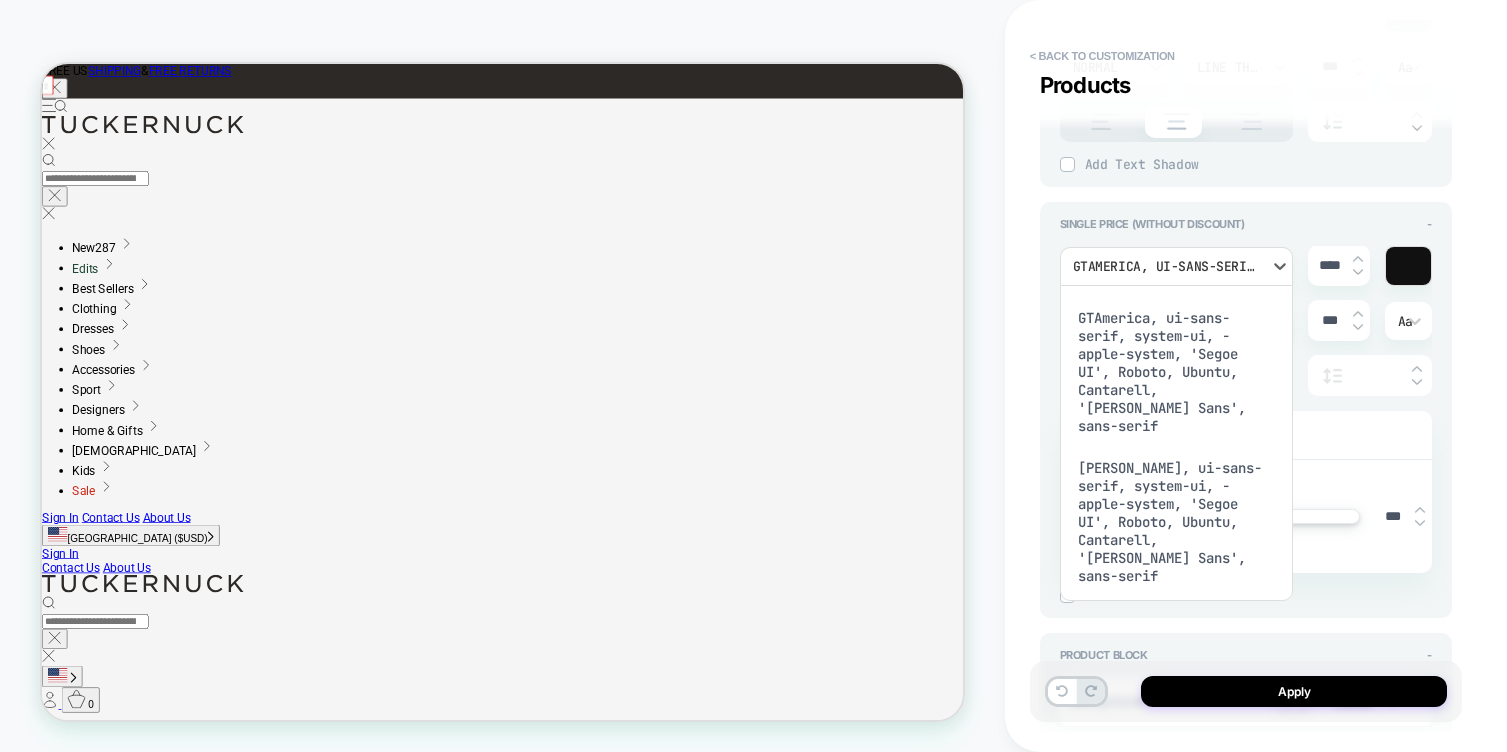 click on "GTAmerica, ui-sans-serif, system-ui, -apple-system, 'Segoe UI', Roboto, Ubuntu, Cantarell, '[PERSON_NAME] Sans', sans-serif" at bounding box center (1176, 372) 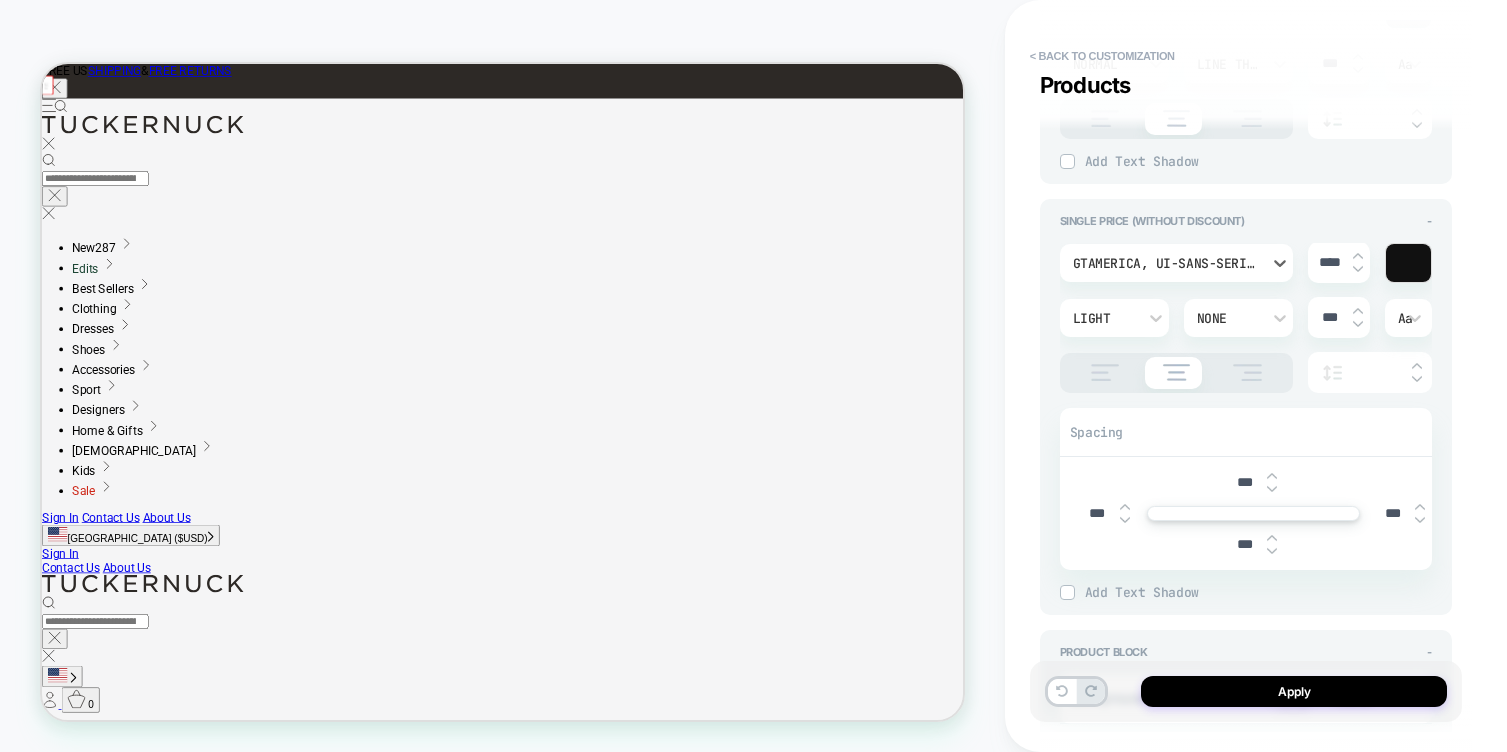 click on "Light" at bounding box center (1104, 318) 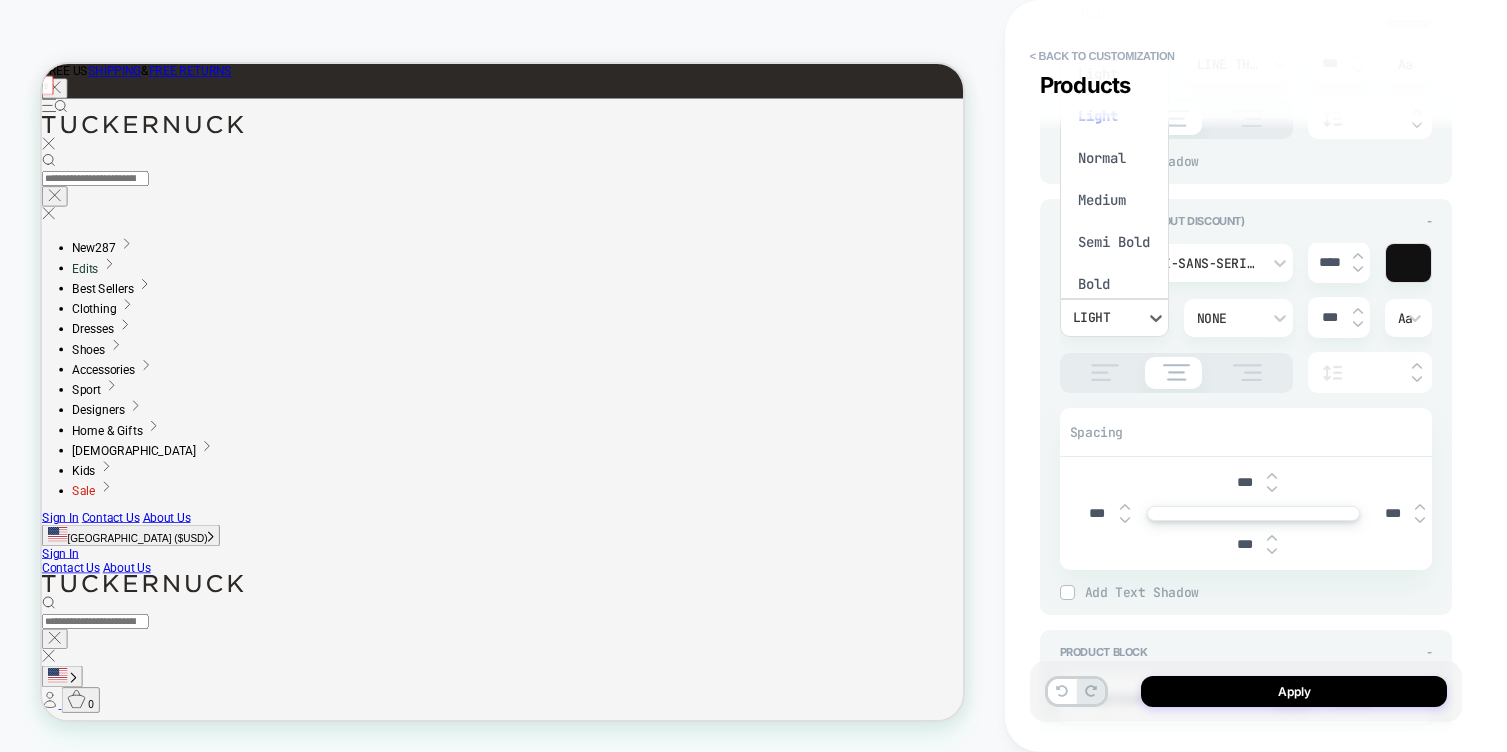 scroll, scrollTop: 0, scrollLeft: 0, axis: both 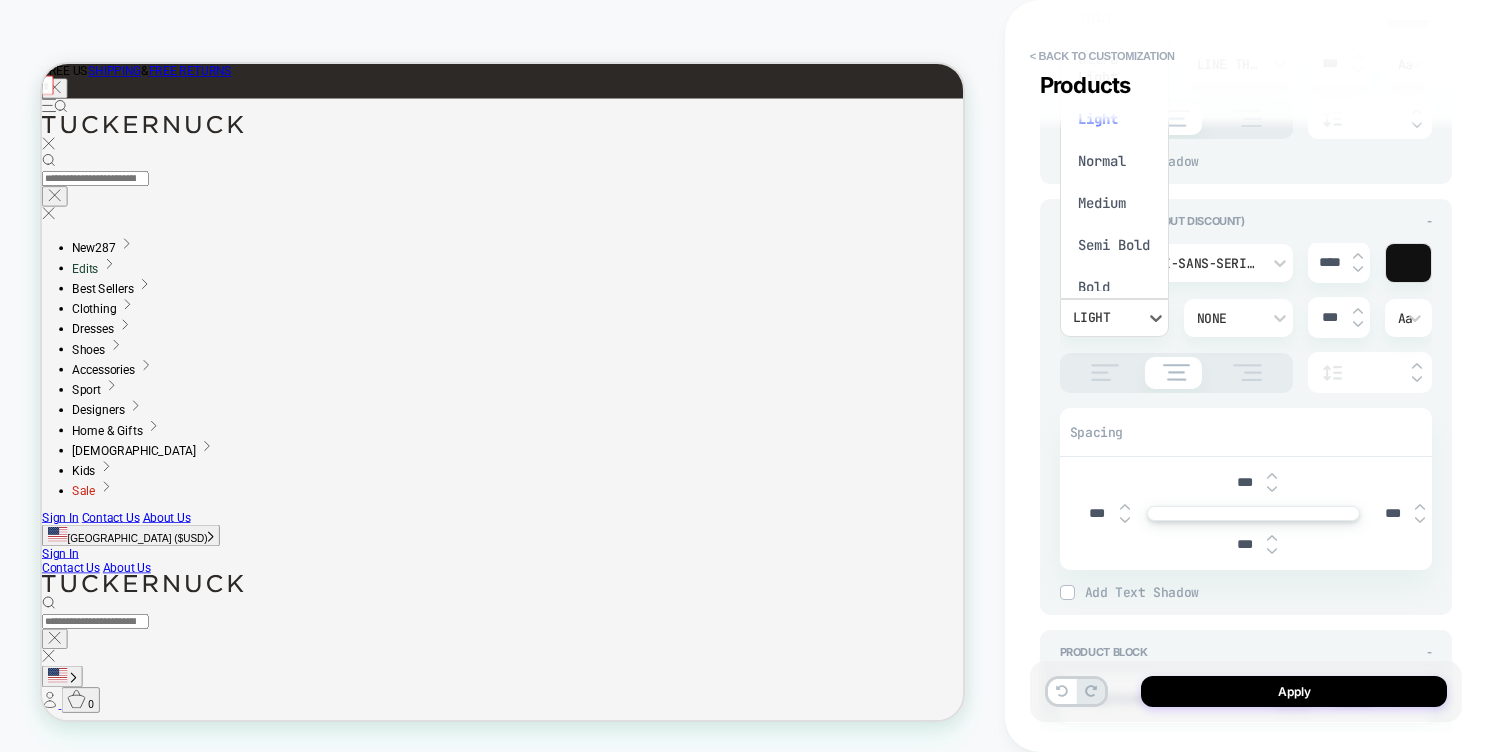 click on "Light" at bounding box center (1114, 119) 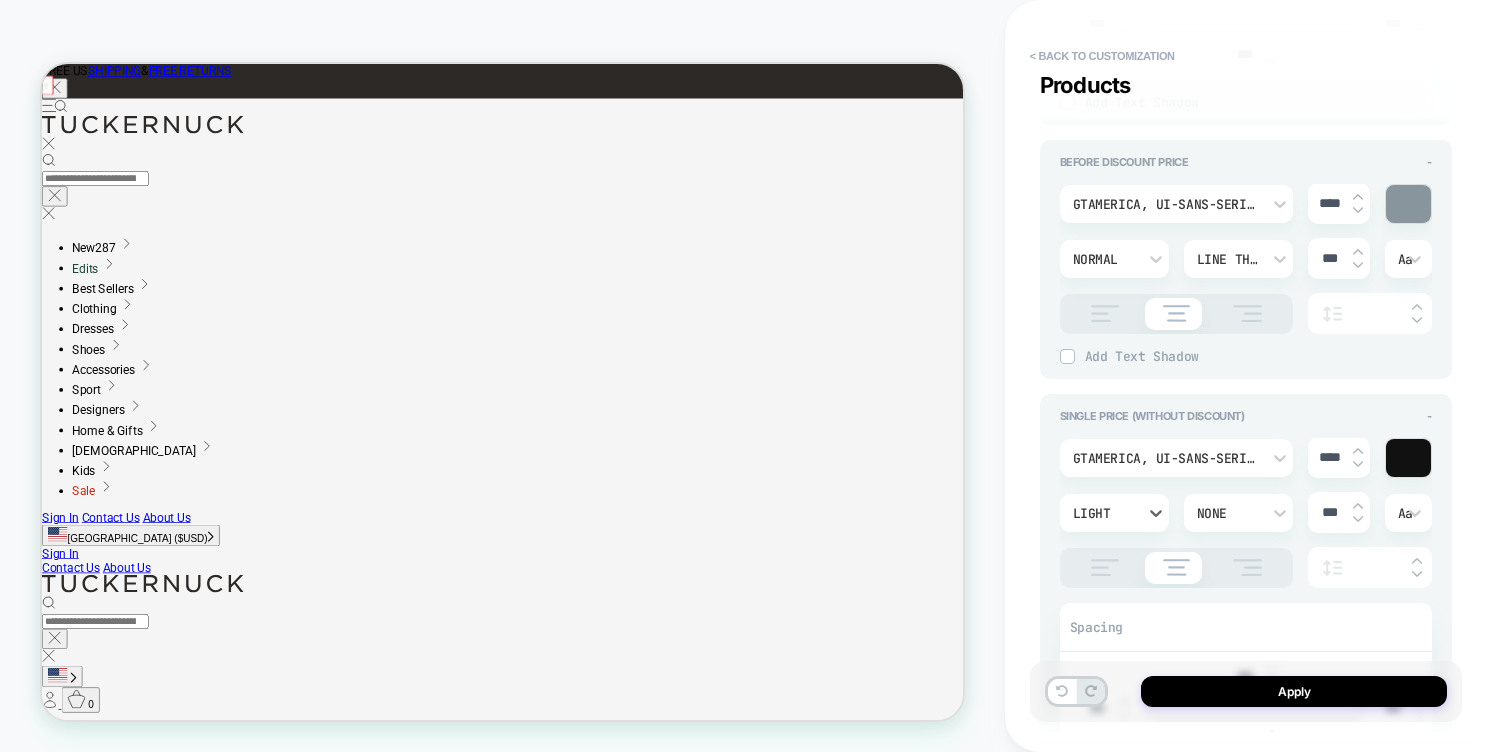 scroll, scrollTop: 2172, scrollLeft: 0, axis: vertical 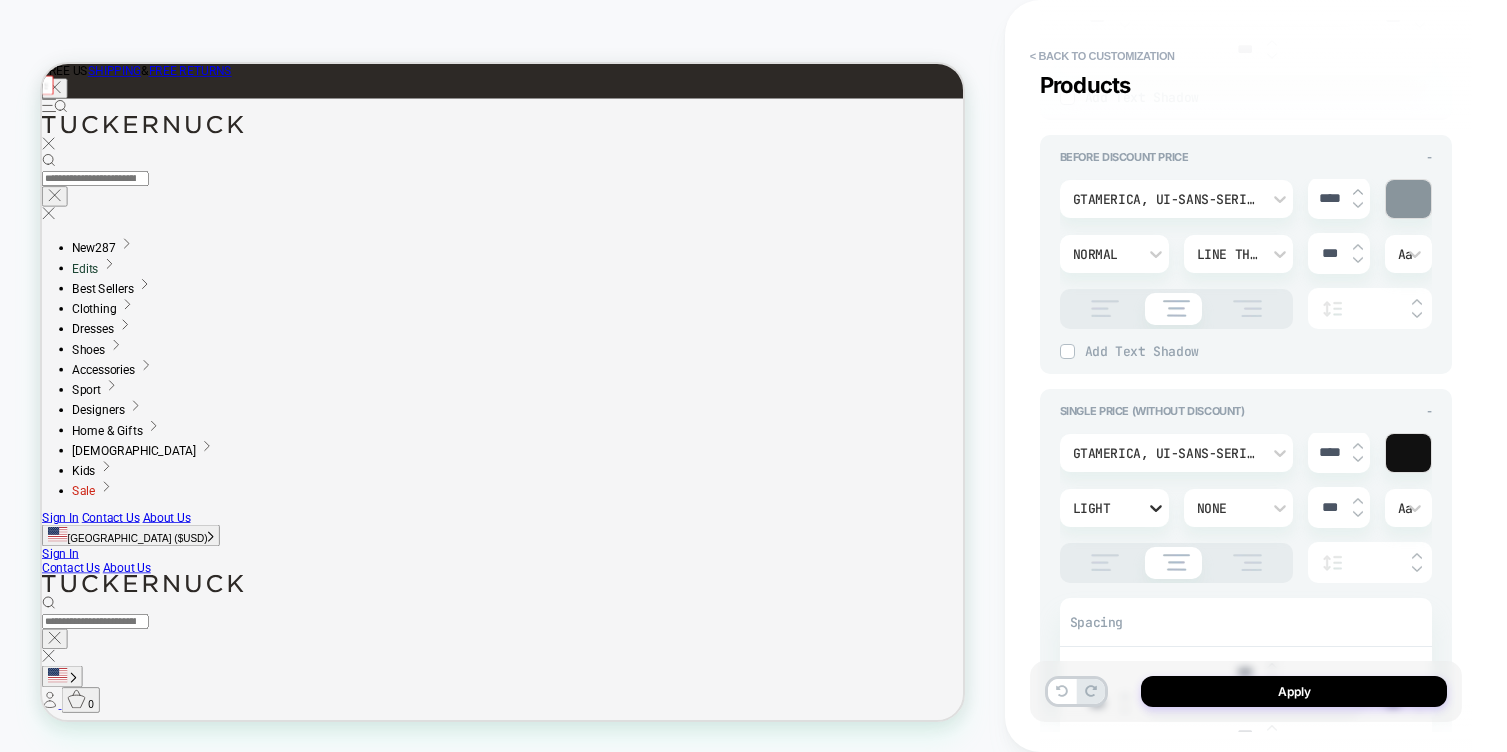 click 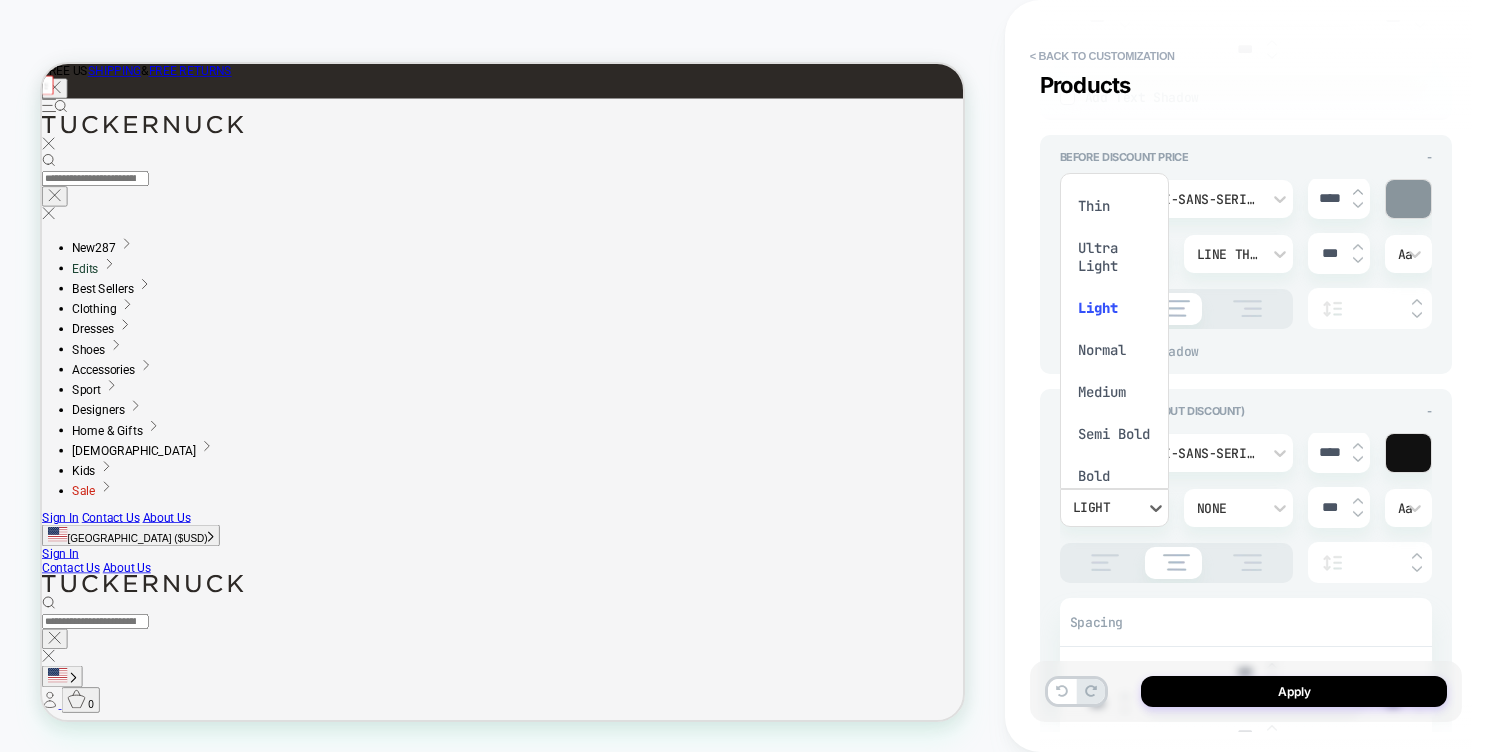 scroll, scrollTop: 12, scrollLeft: 0, axis: vertical 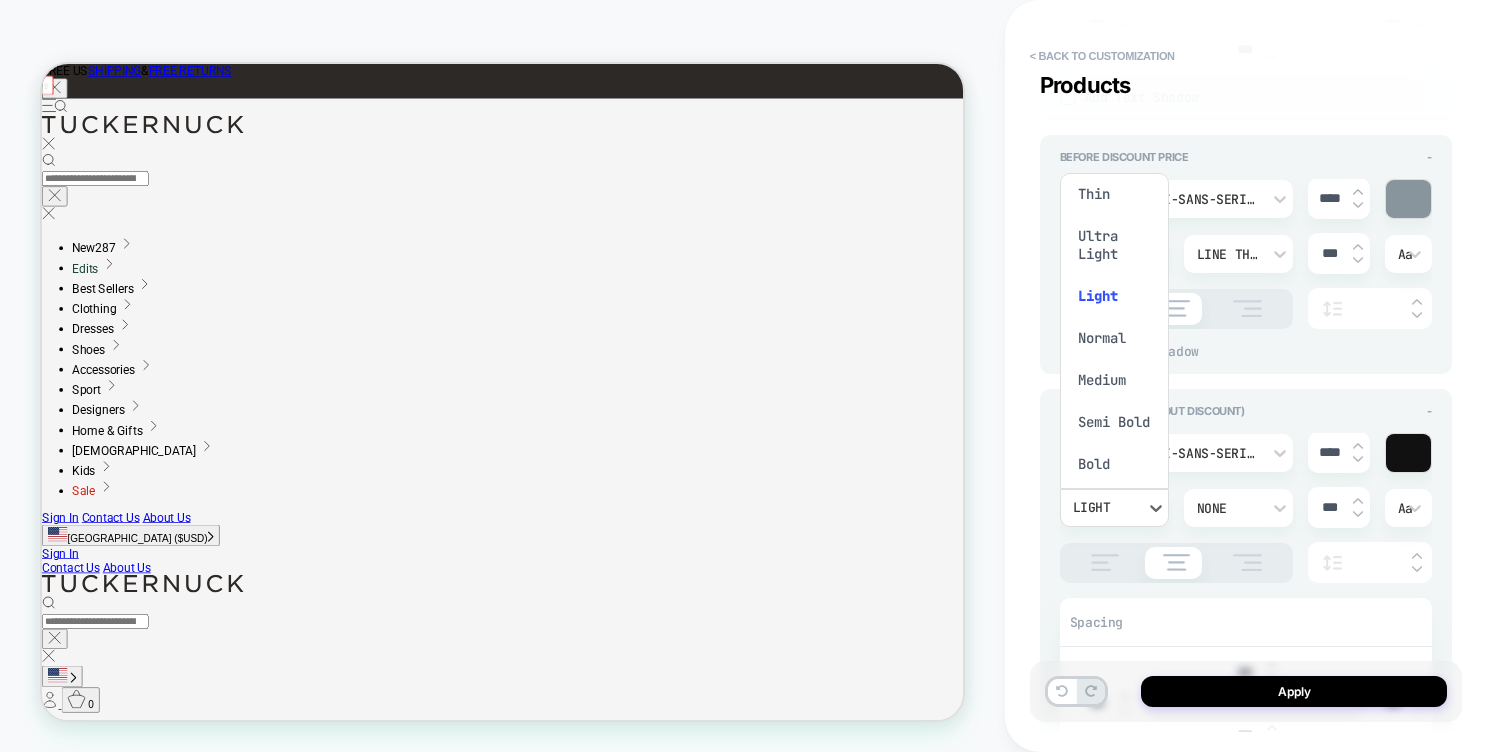 click on "Ultra Light" at bounding box center (1114, 245) 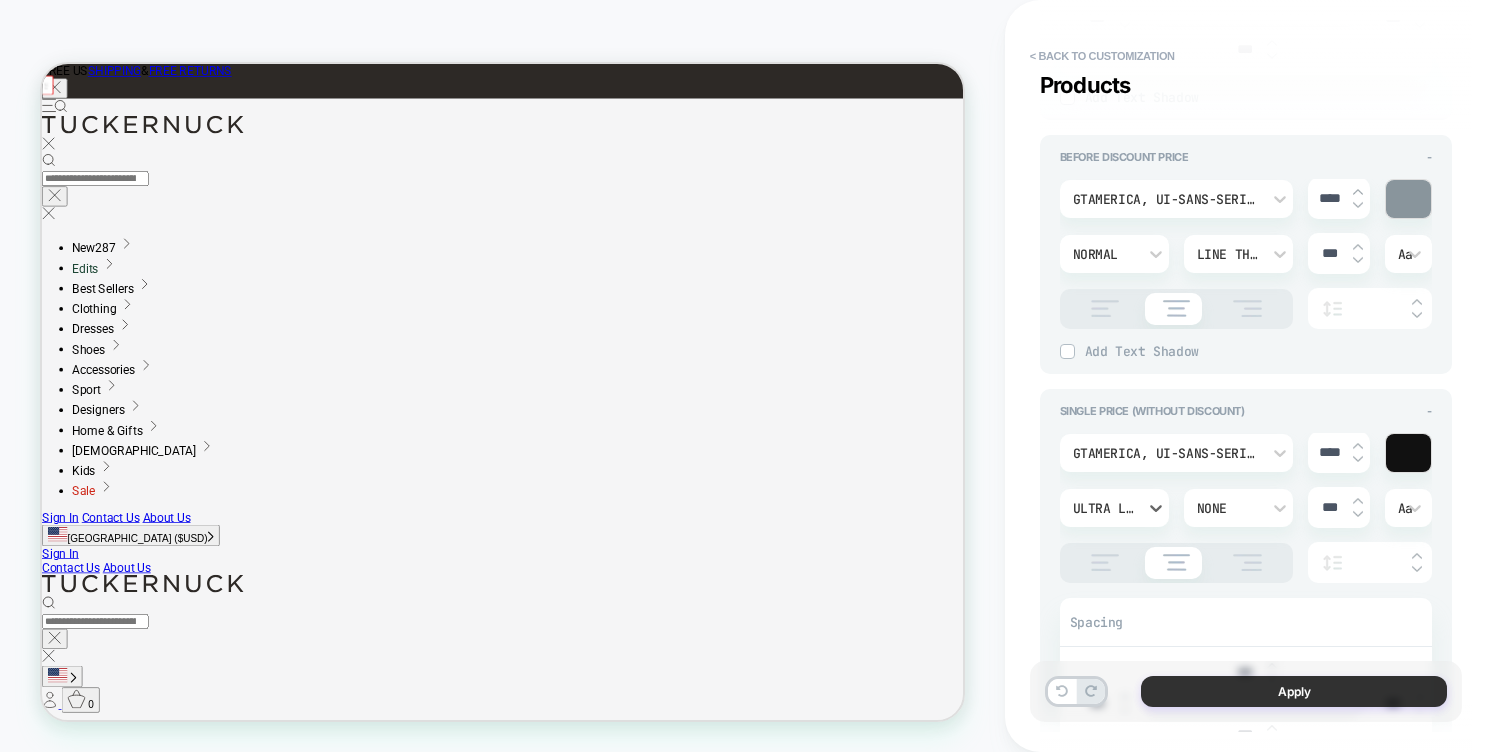 click on "Apply" at bounding box center (1294, 691) 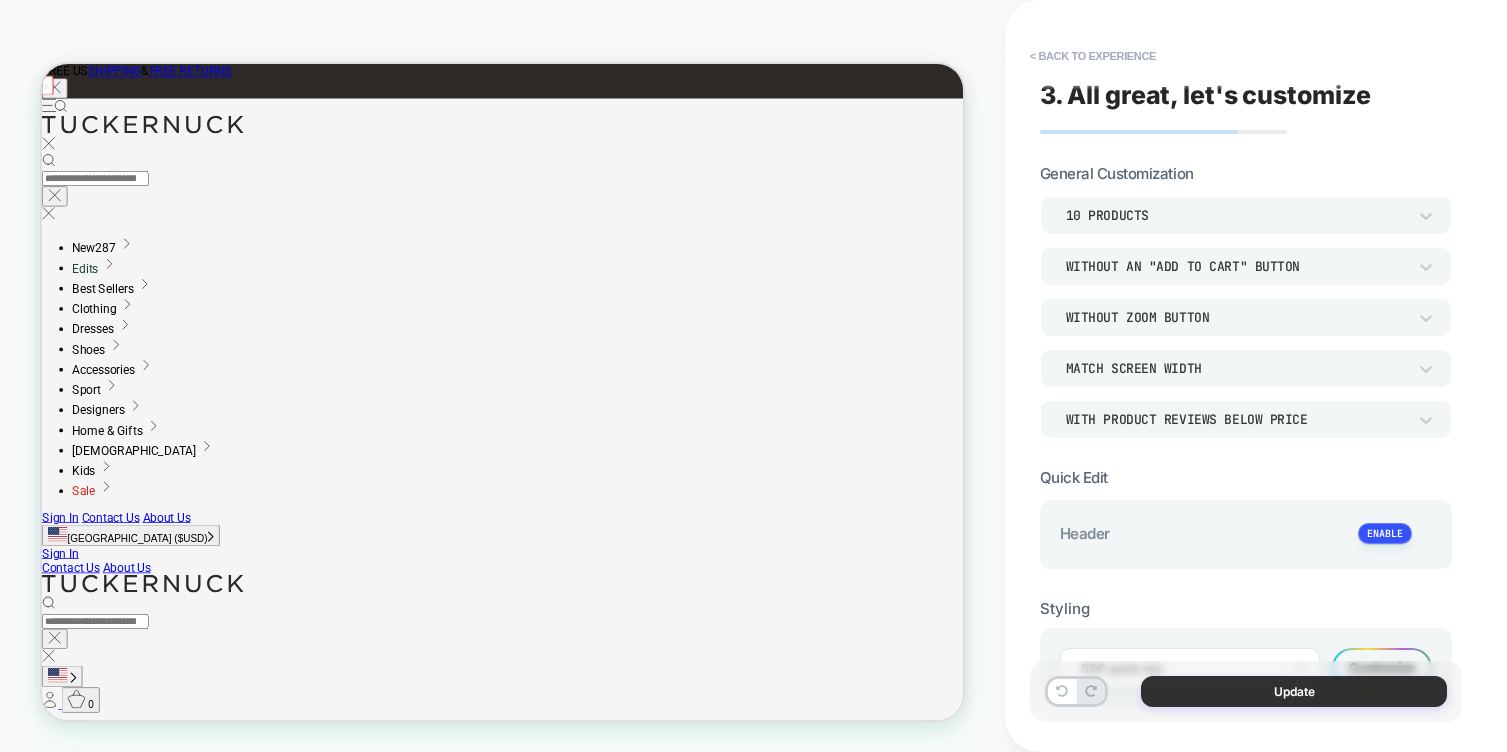 click on "Update" at bounding box center (1294, 691) 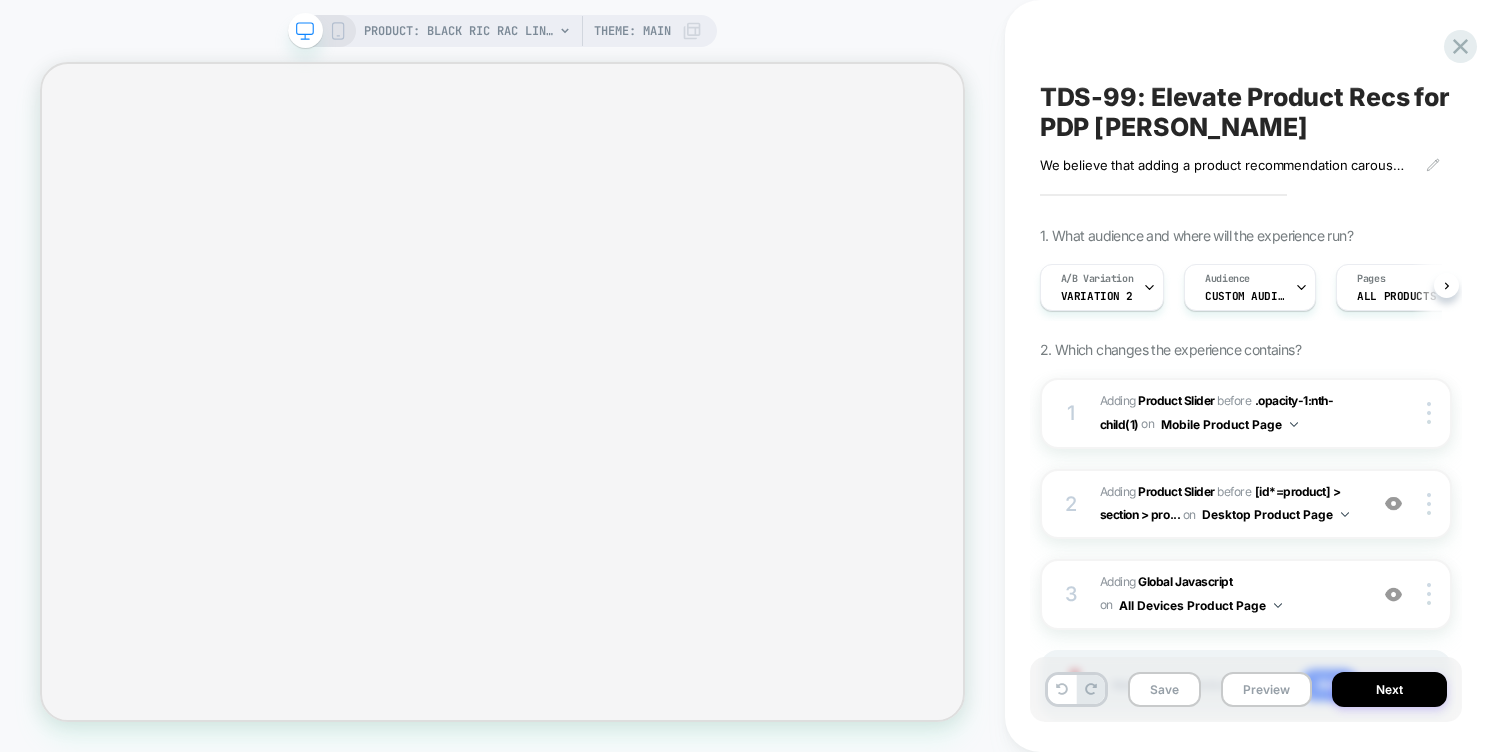 scroll, scrollTop: 0, scrollLeft: 0, axis: both 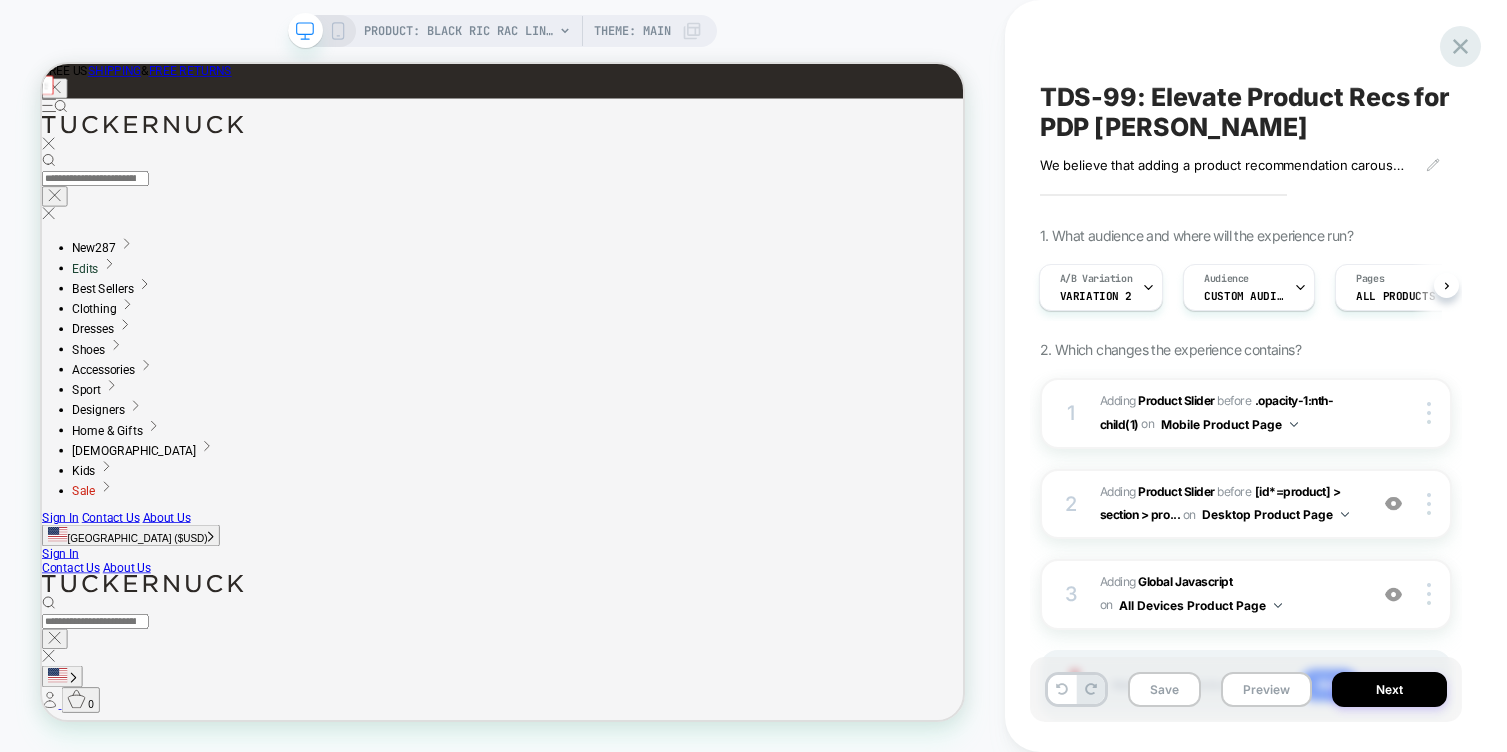click 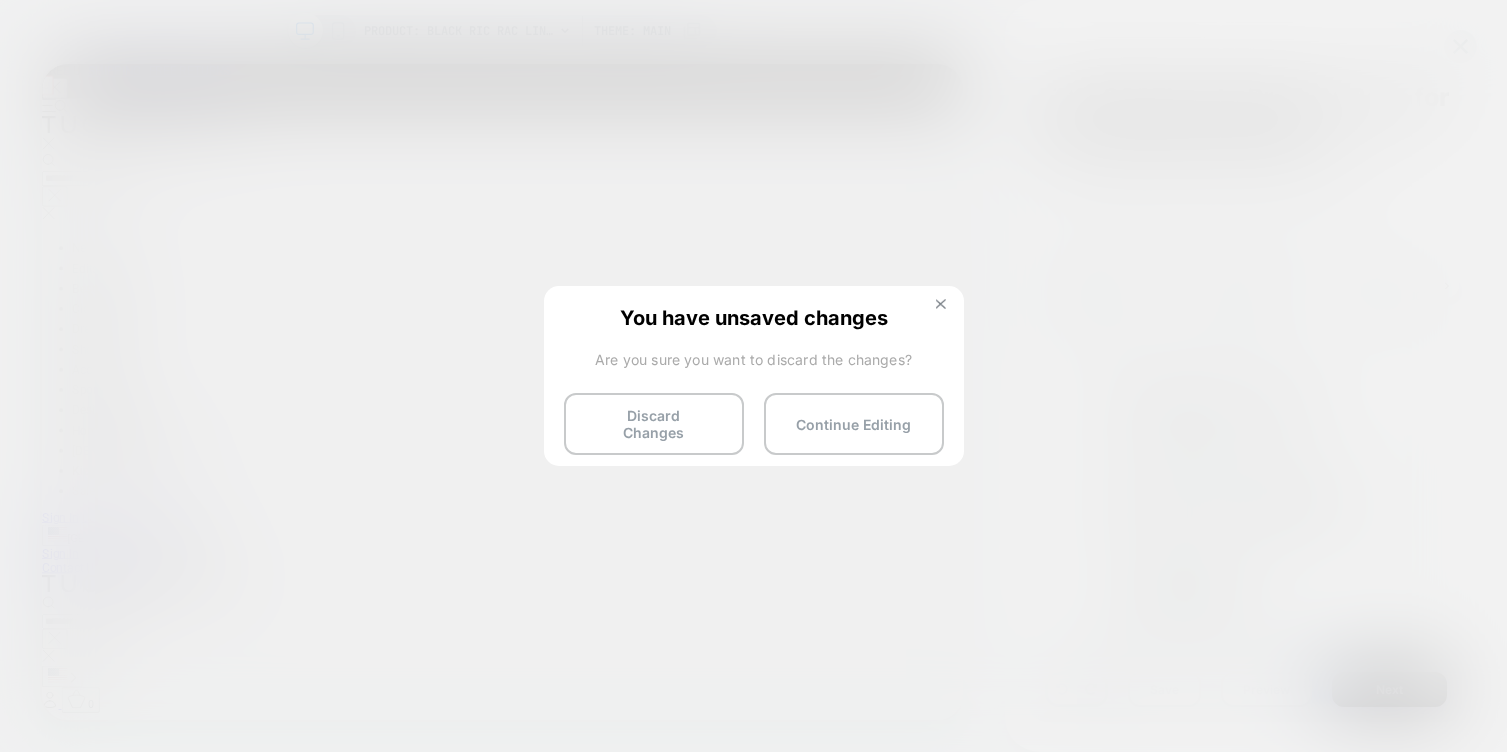 click at bounding box center [941, 306] 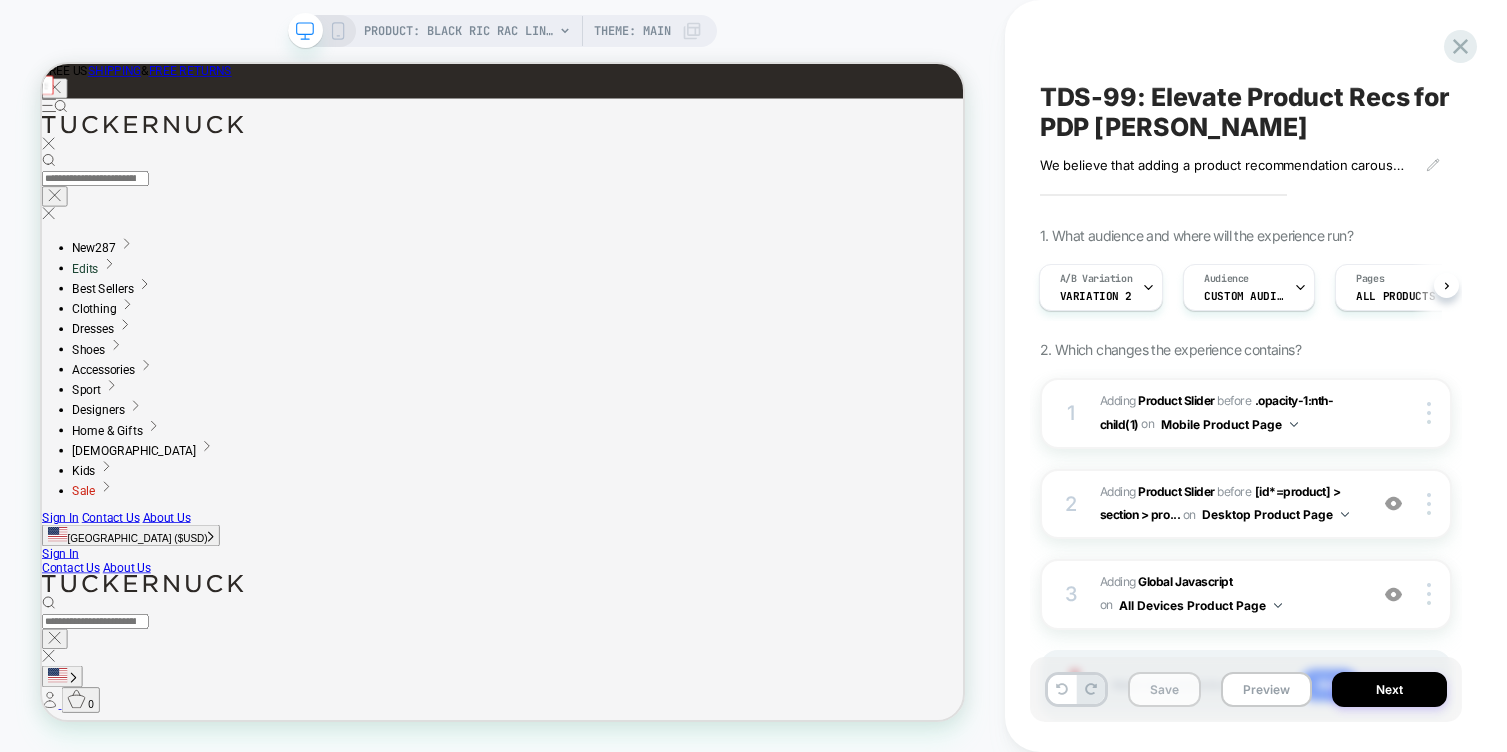 click on "Save" at bounding box center [1164, 689] 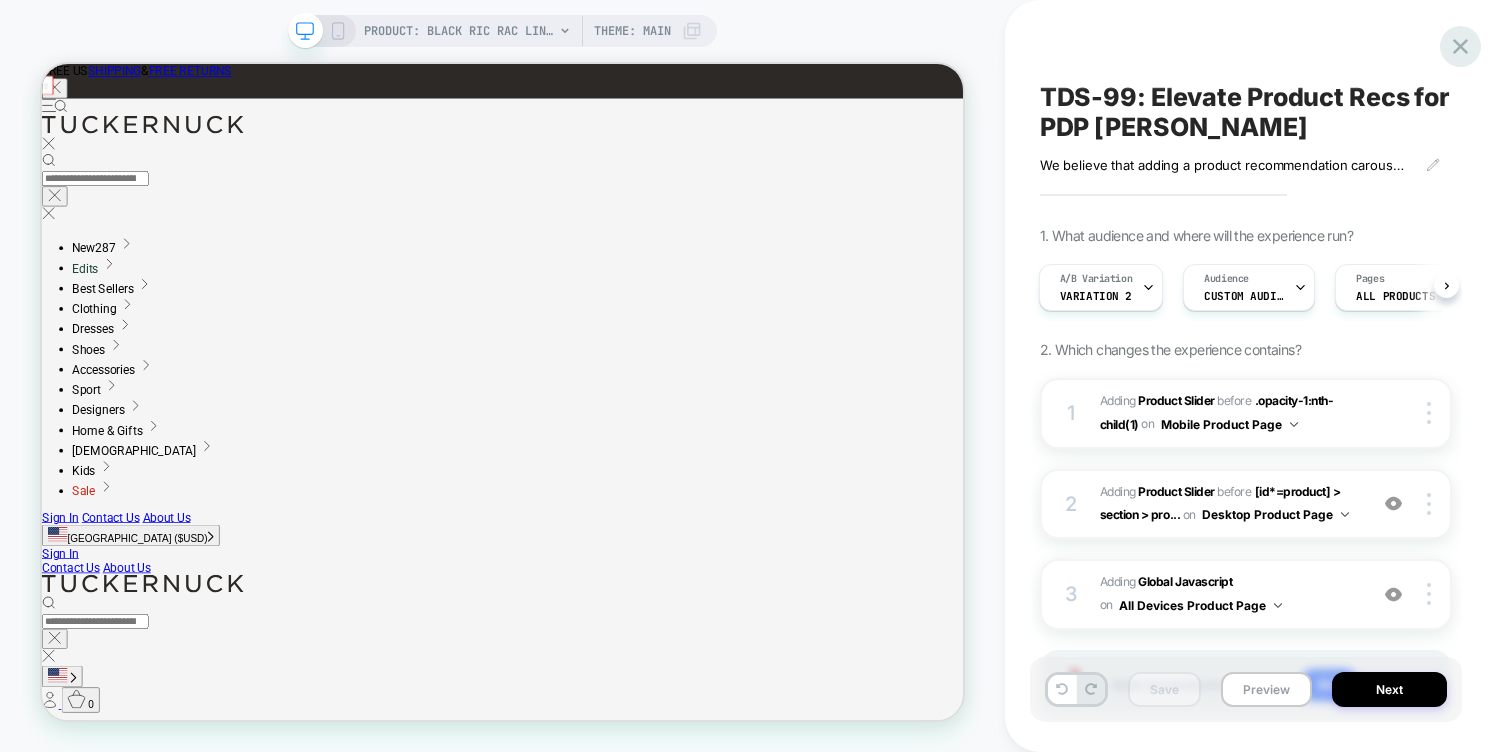 click at bounding box center [1460, 46] 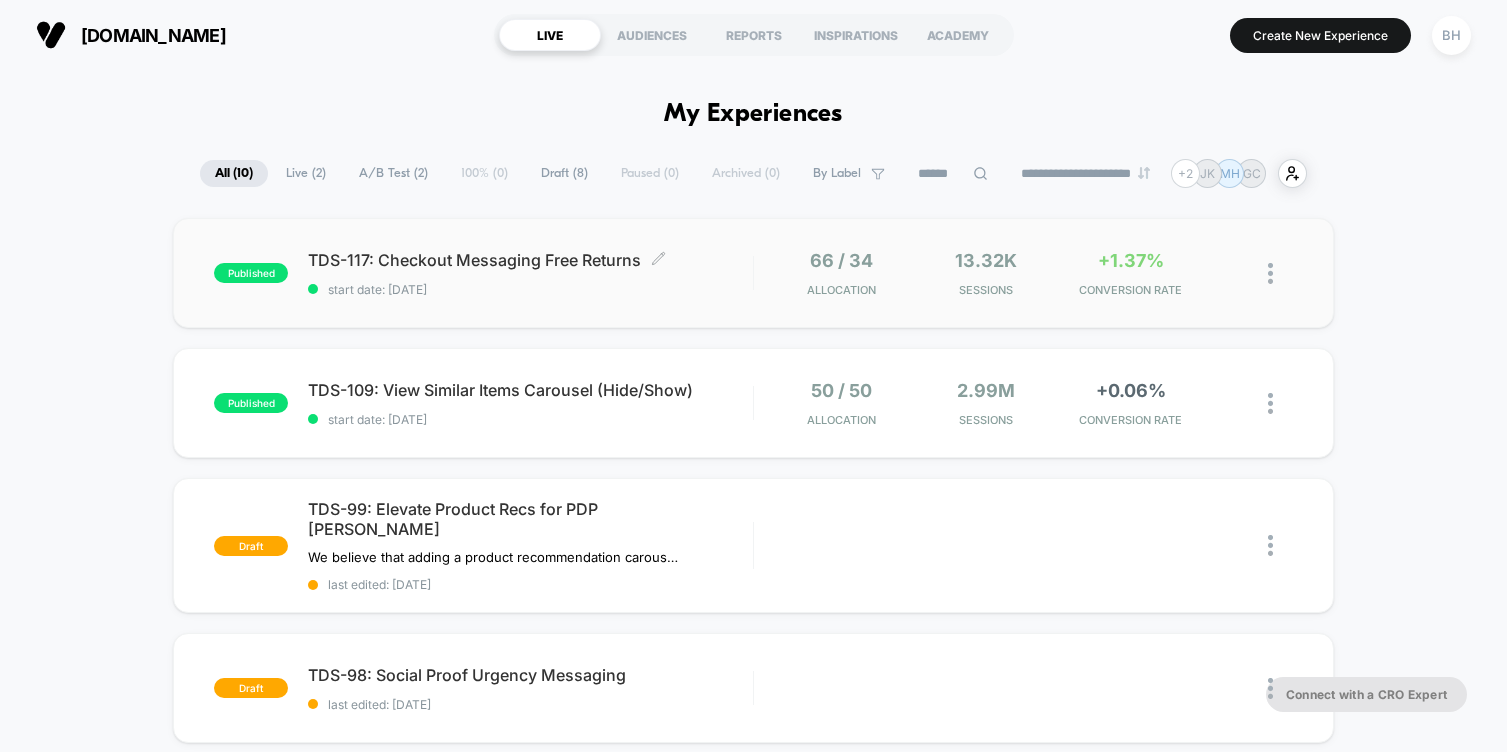 click on "start date: 7/25/2025" at bounding box center [530, 289] 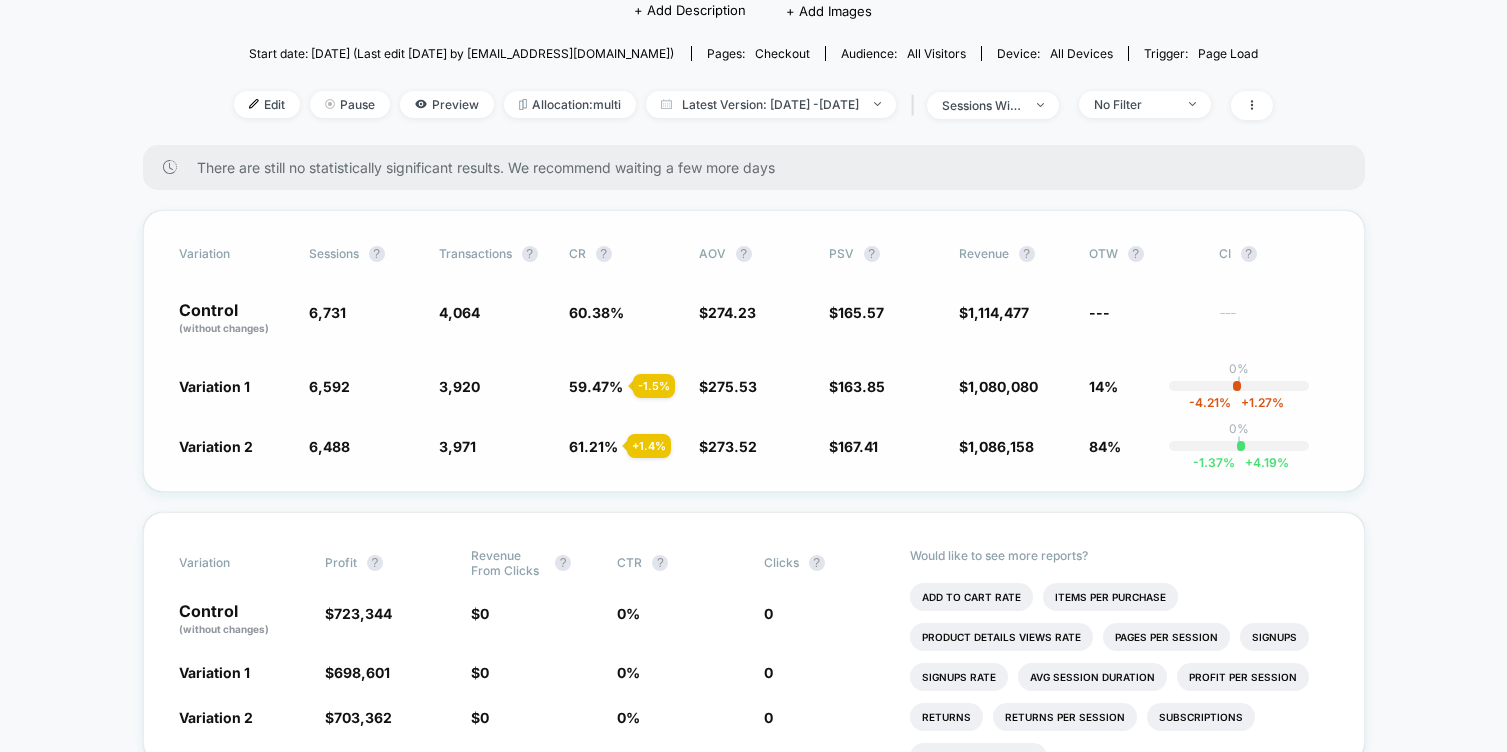 scroll, scrollTop: 200, scrollLeft: 0, axis: vertical 